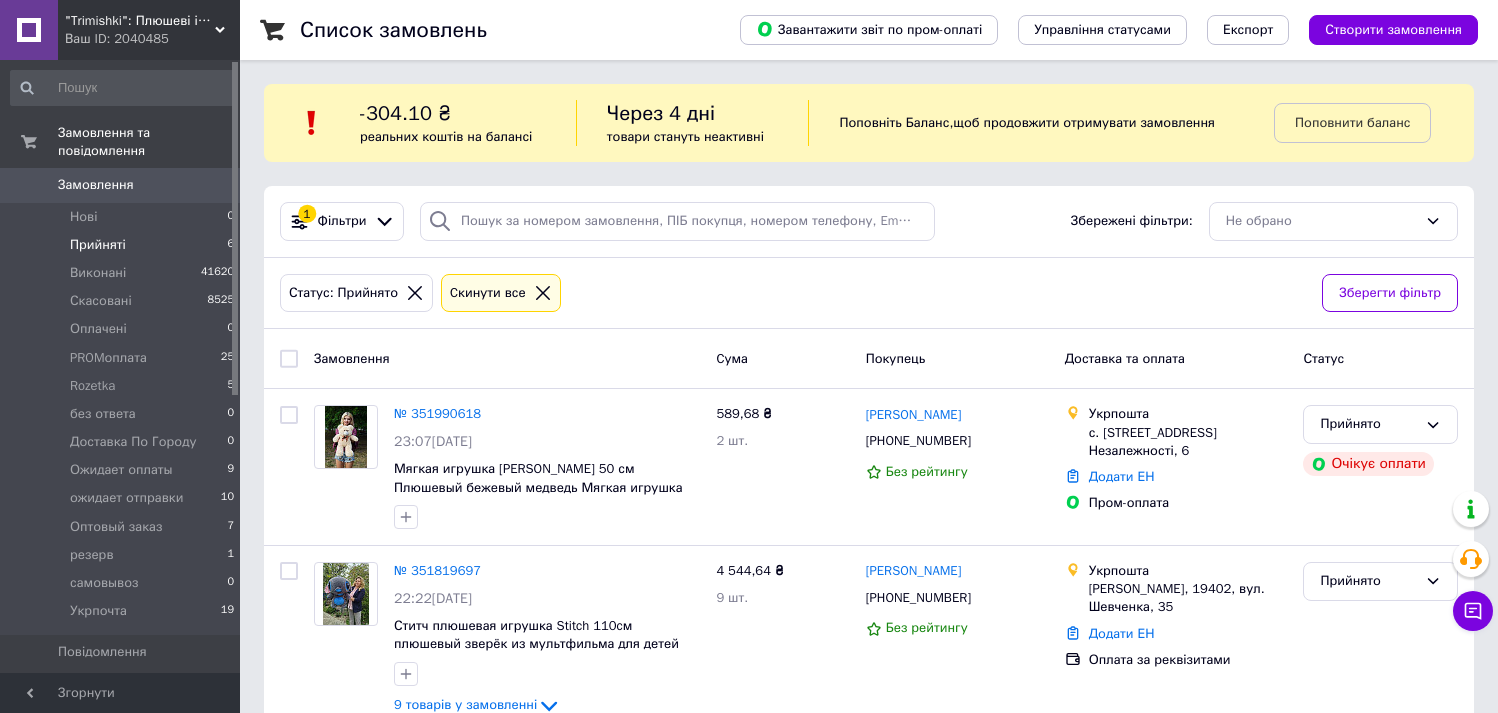 scroll, scrollTop: 133, scrollLeft: 0, axis: vertical 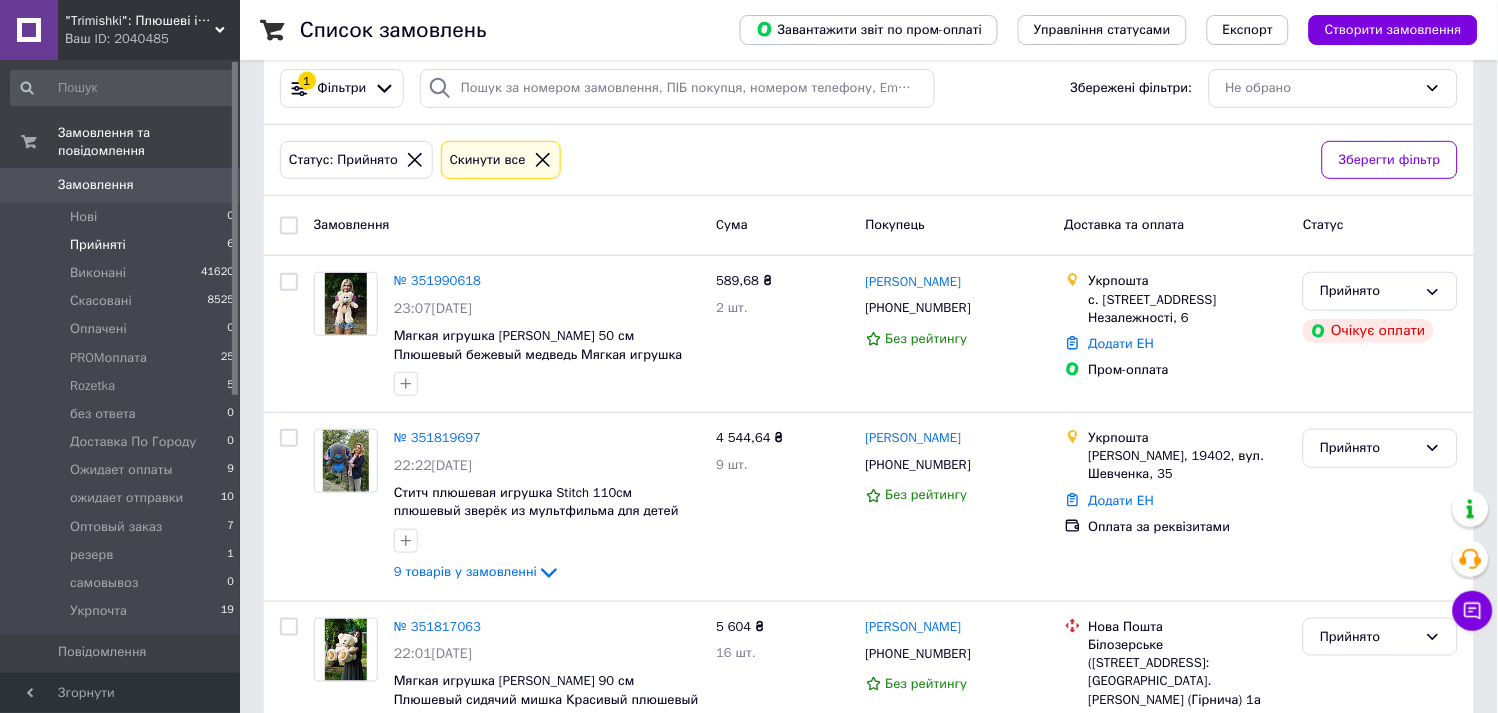 click on "Прийняті" at bounding box center (98, 245) 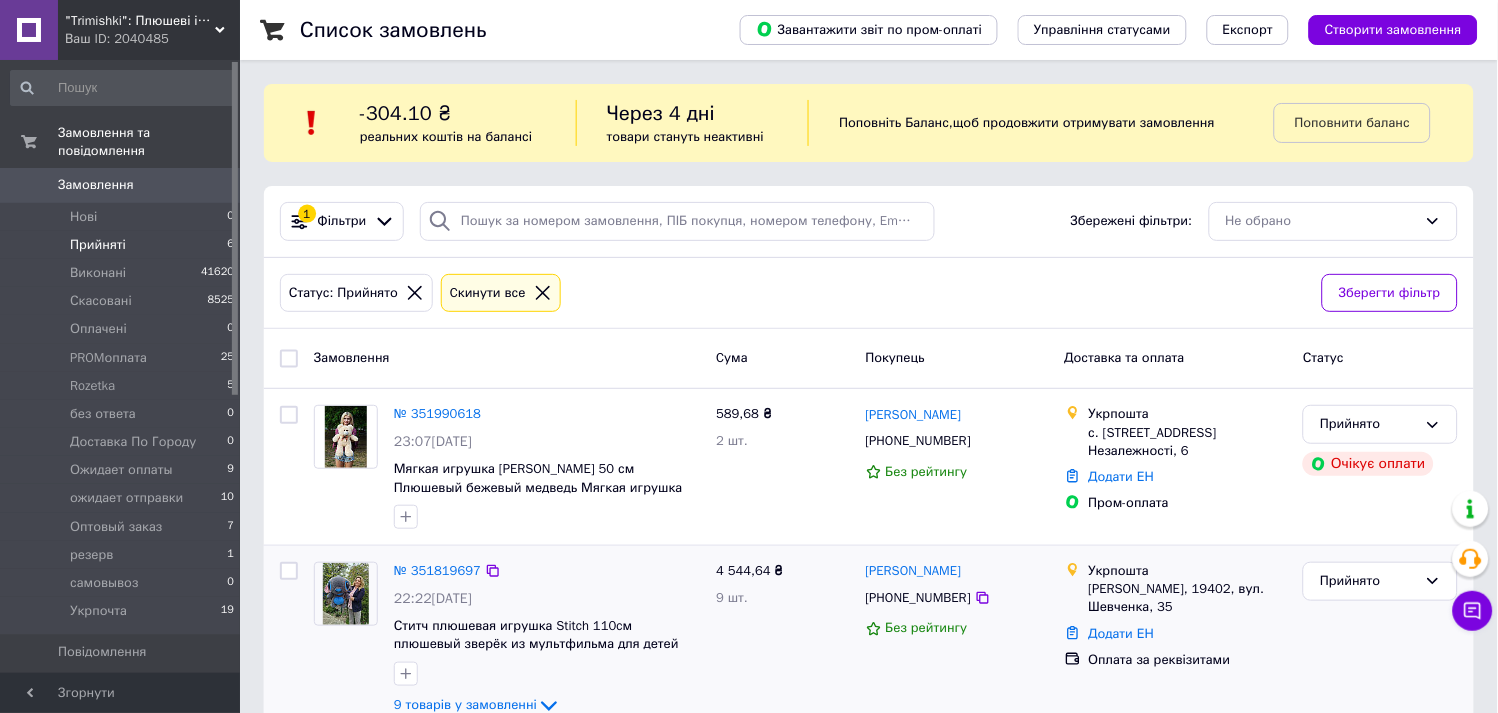 scroll, scrollTop: 333, scrollLeft: 0, axis: vertical 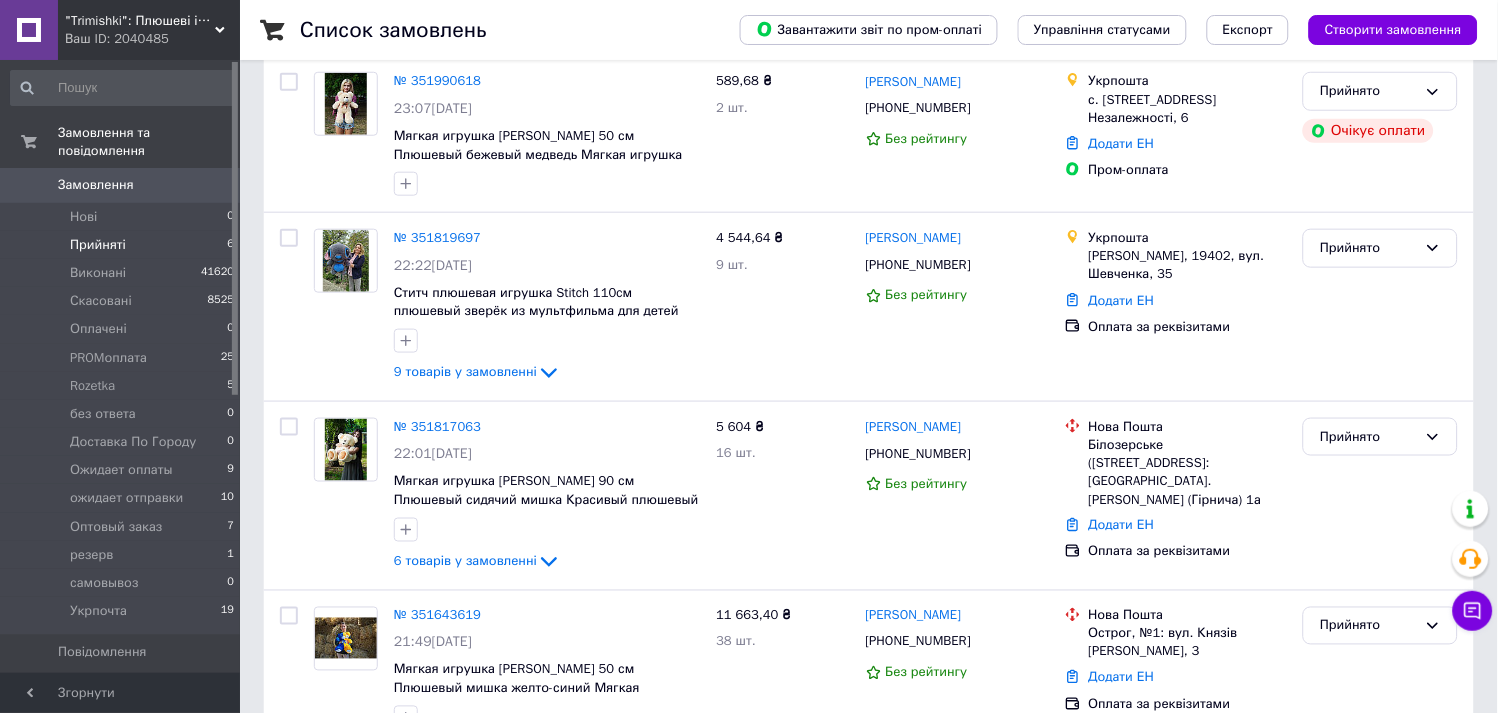 click on "Прийняті" at bounding box center [98, 245] 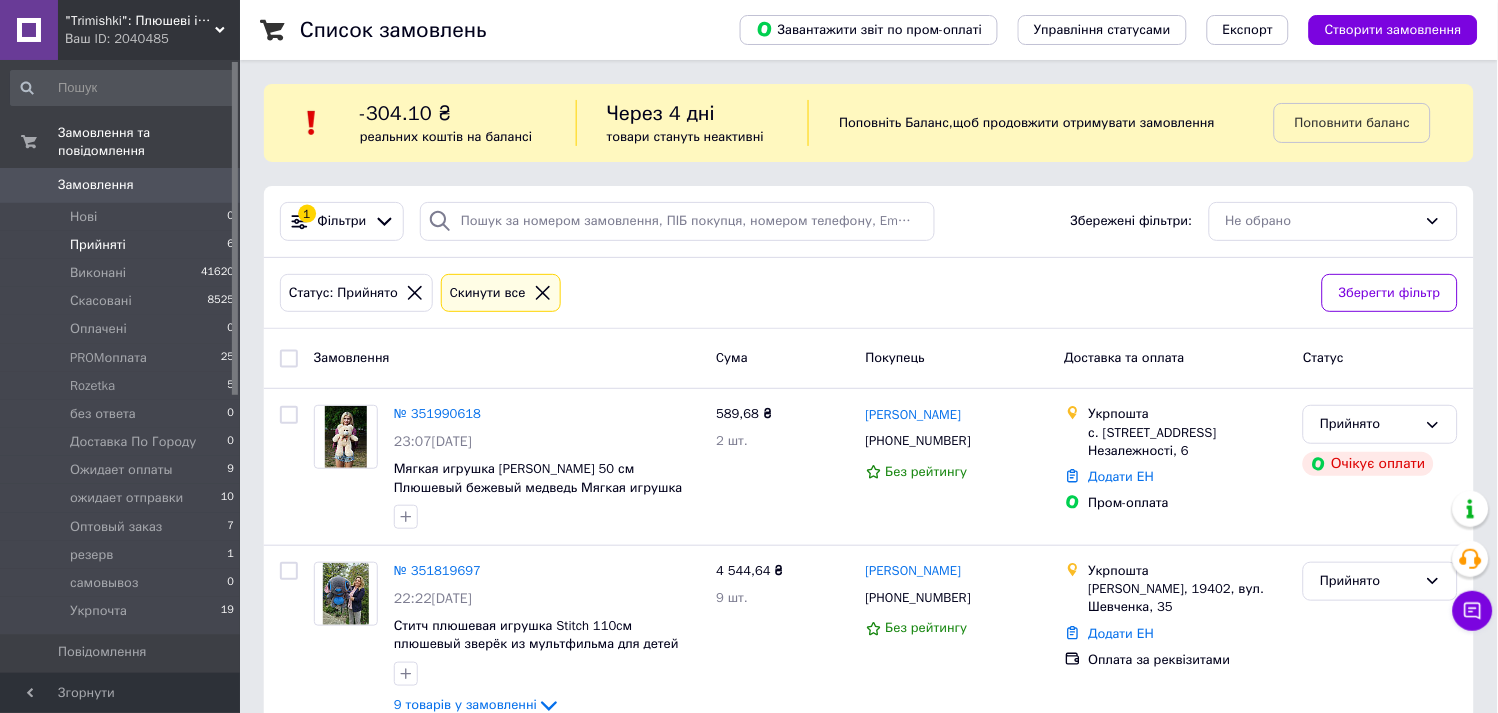click on "Прийняті" at bounding box center (98, 245) 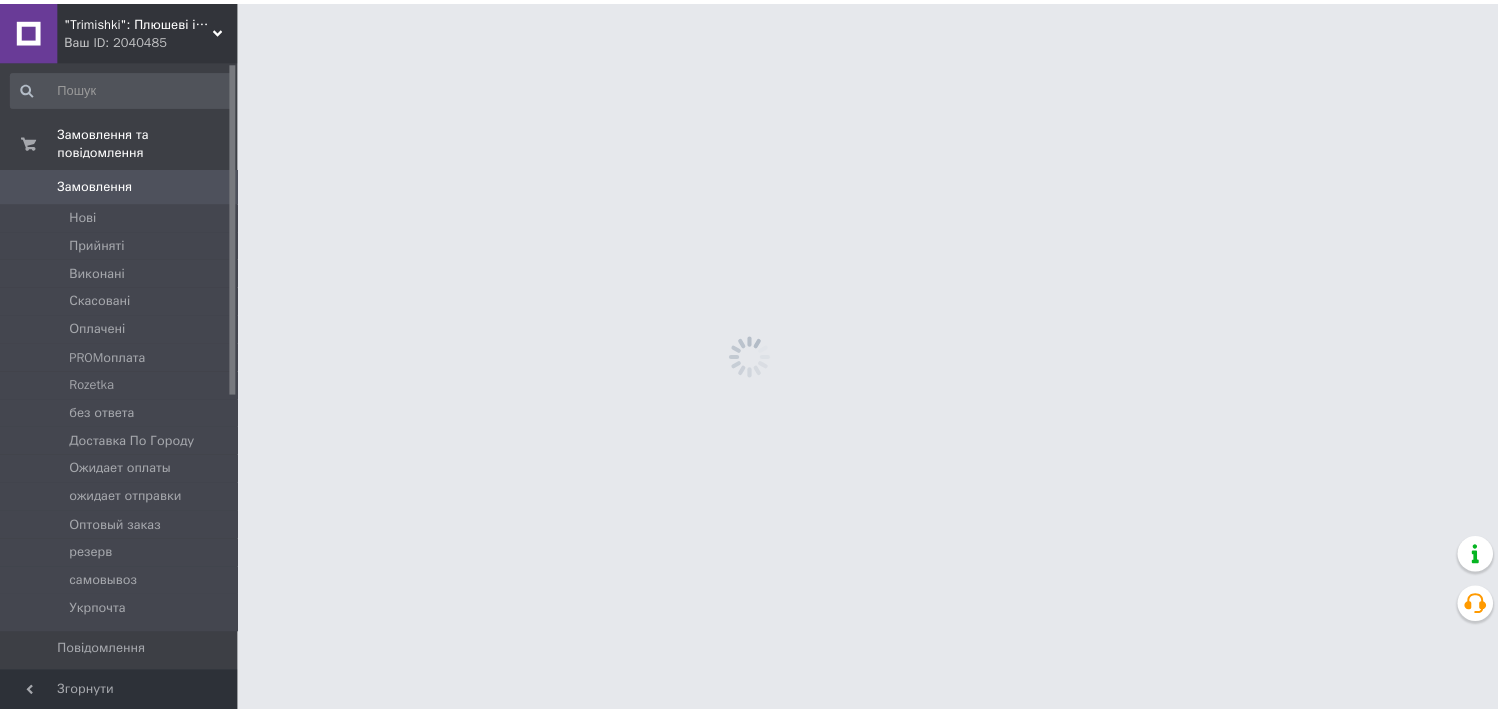 scroll, scrollTop: 0, scrollLeft: 0, axis: both 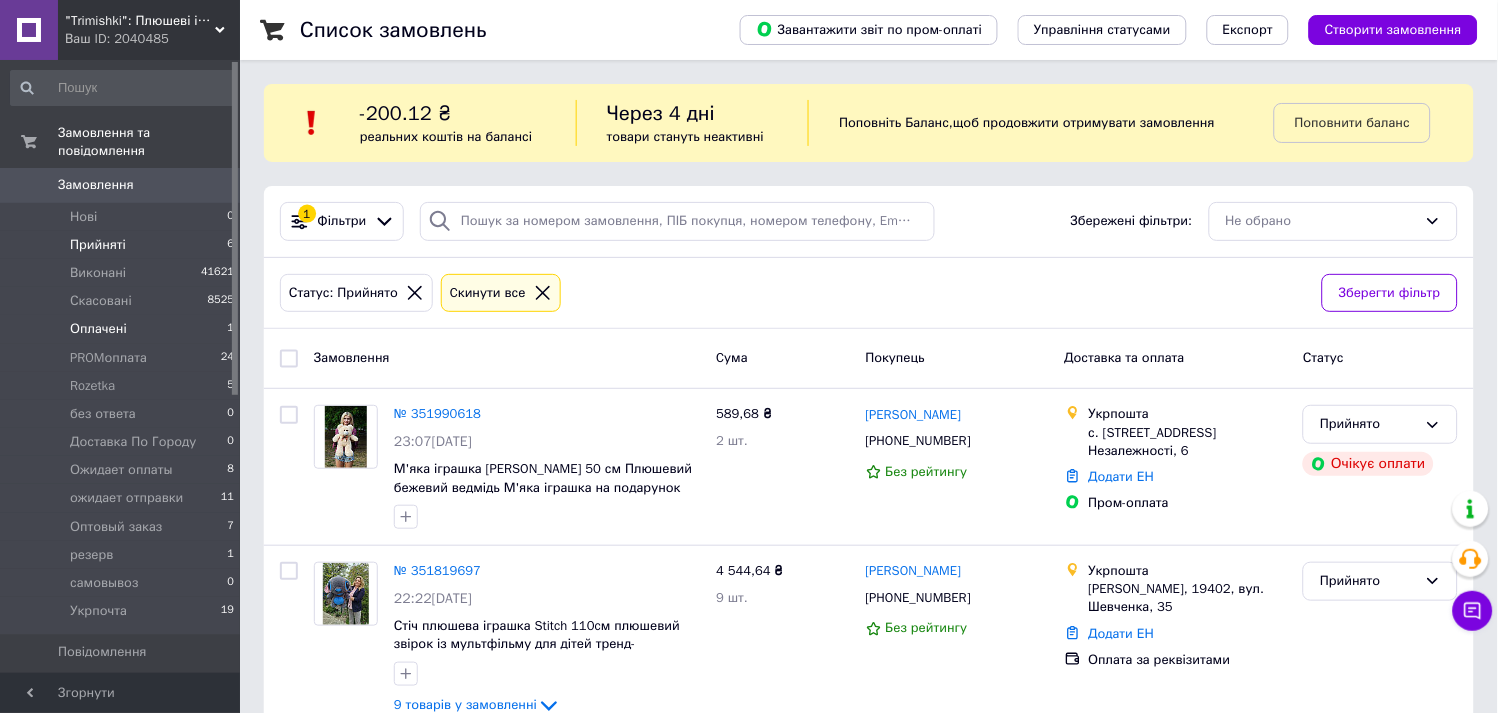 click on "Оплачені" at bounding box center (98, 329) 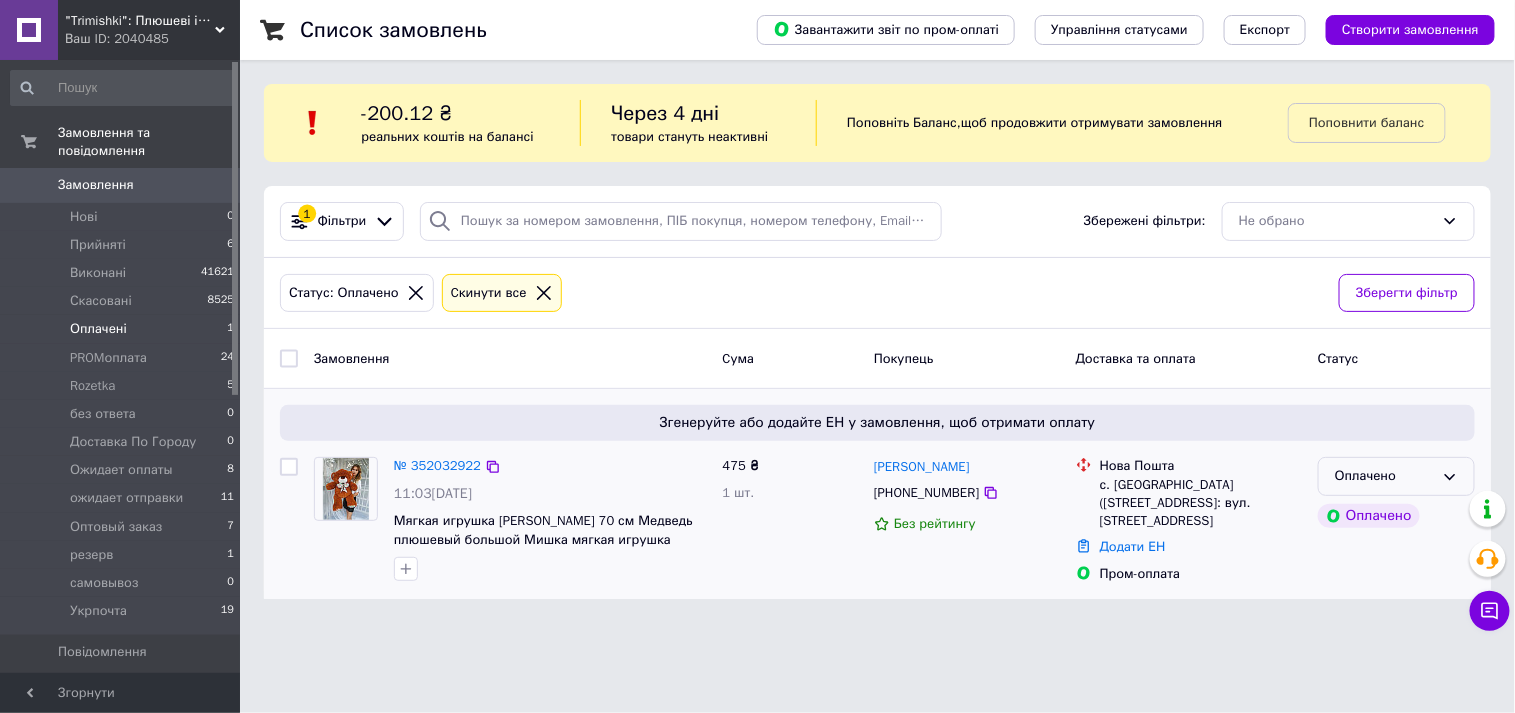 click on "Оплачено" at bounding box center (1384, 476) 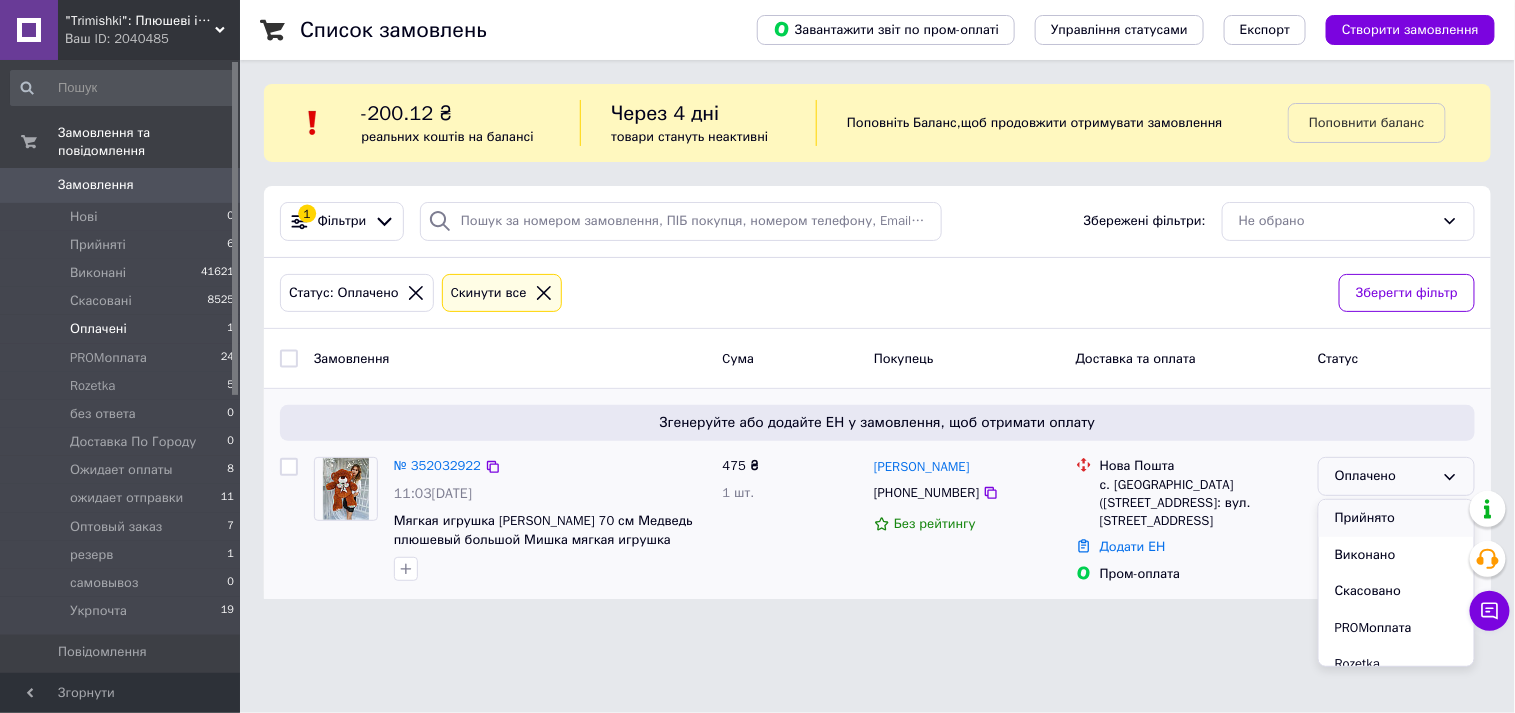 click on "Прийнято" at bounding box center [1396, 518] 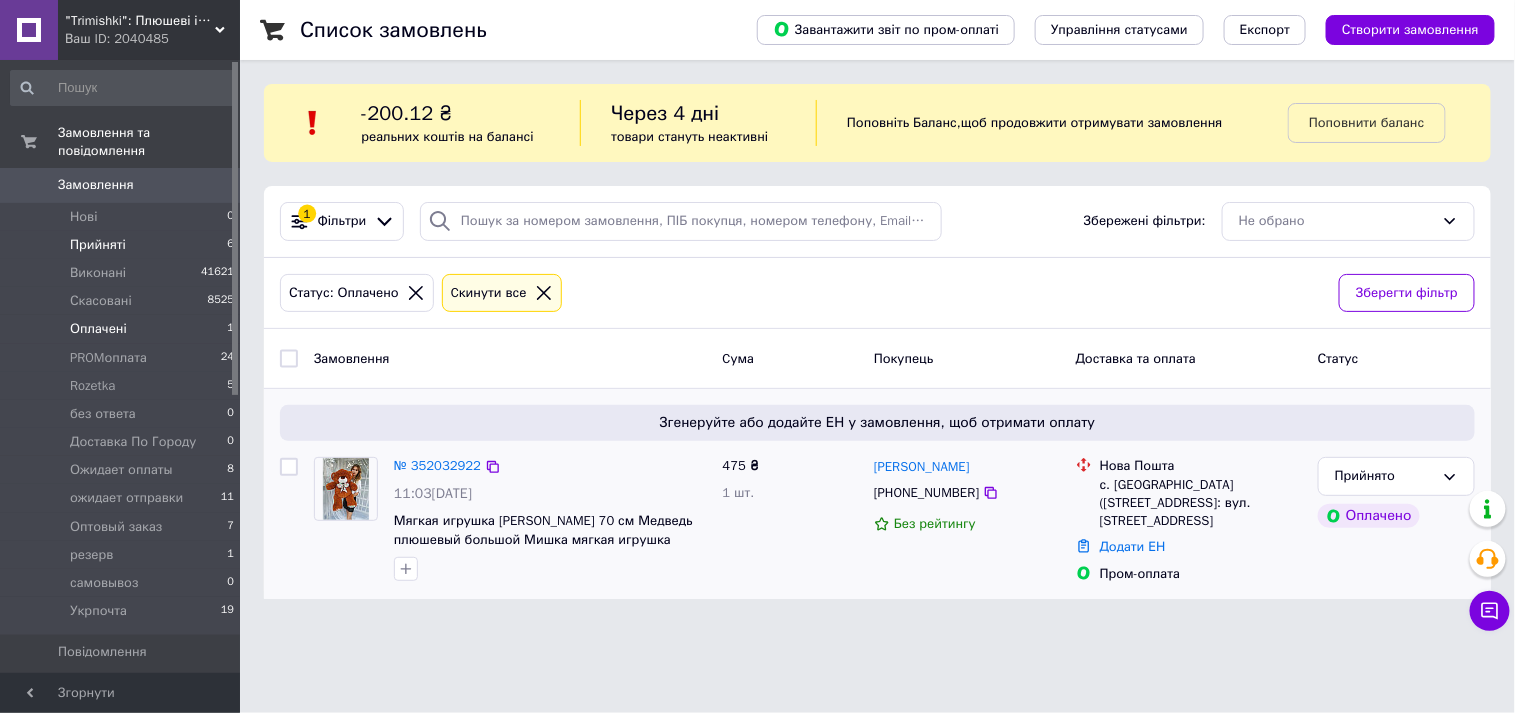 click on "Прийняті" at bounding box center [98, 245] 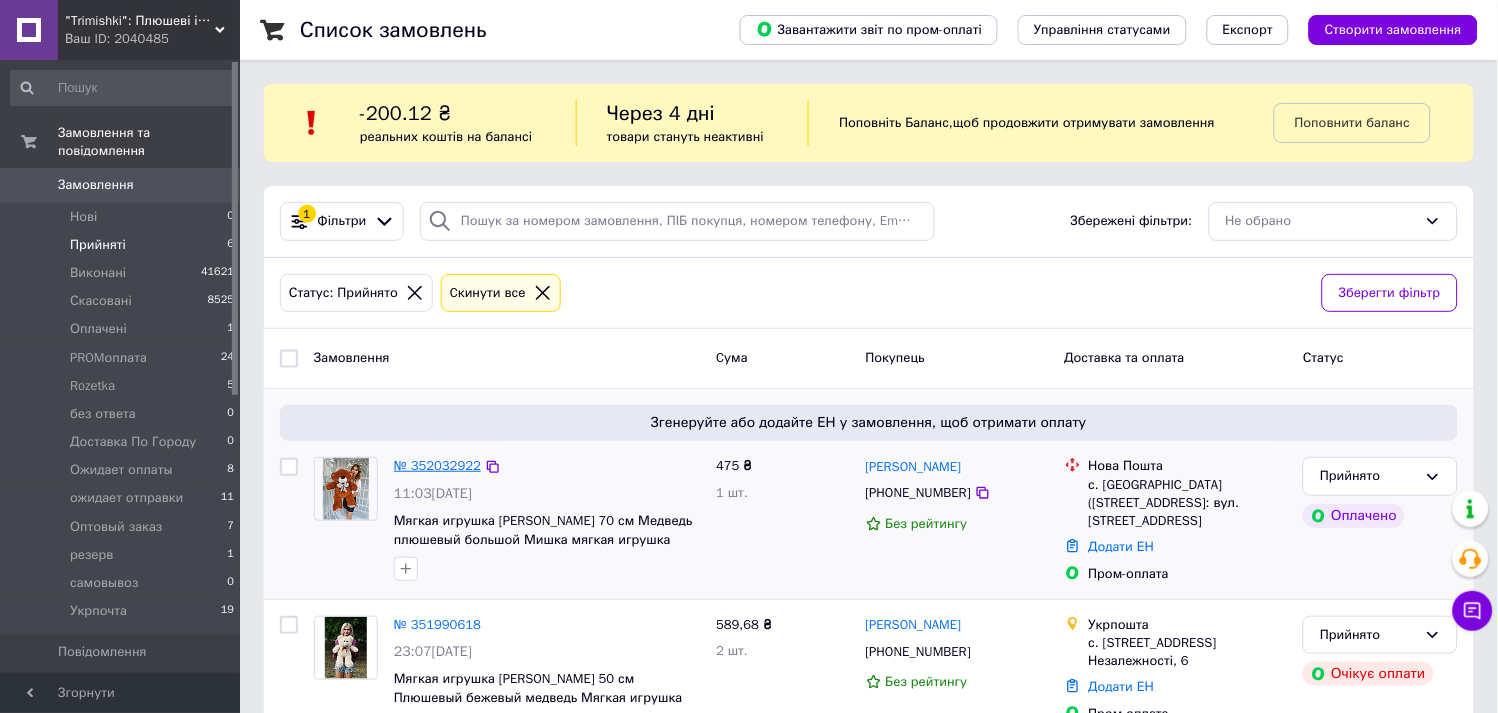 click on "№ 352032922" at bounding box center (437, 465) 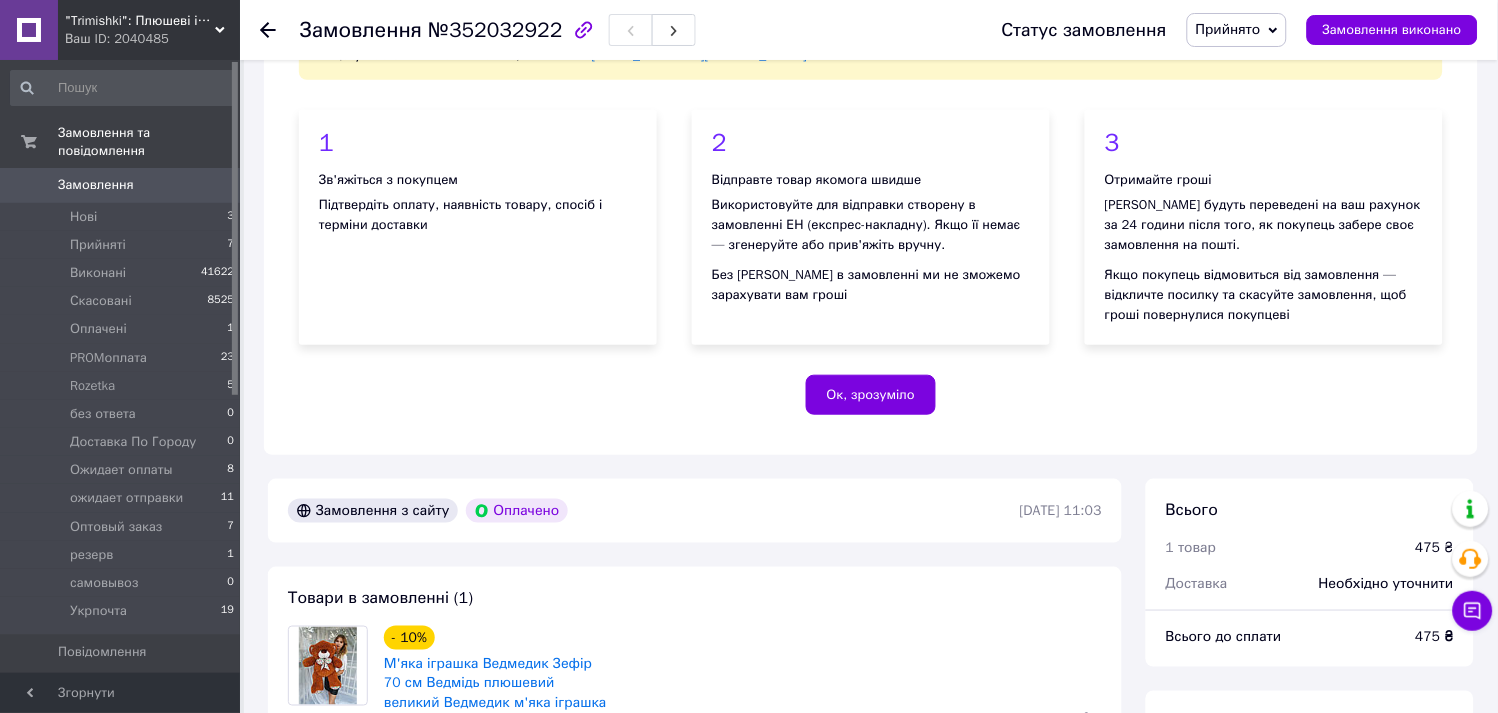 scroll, scrollTop: 333, scrollLeft: 0, axis: vertical 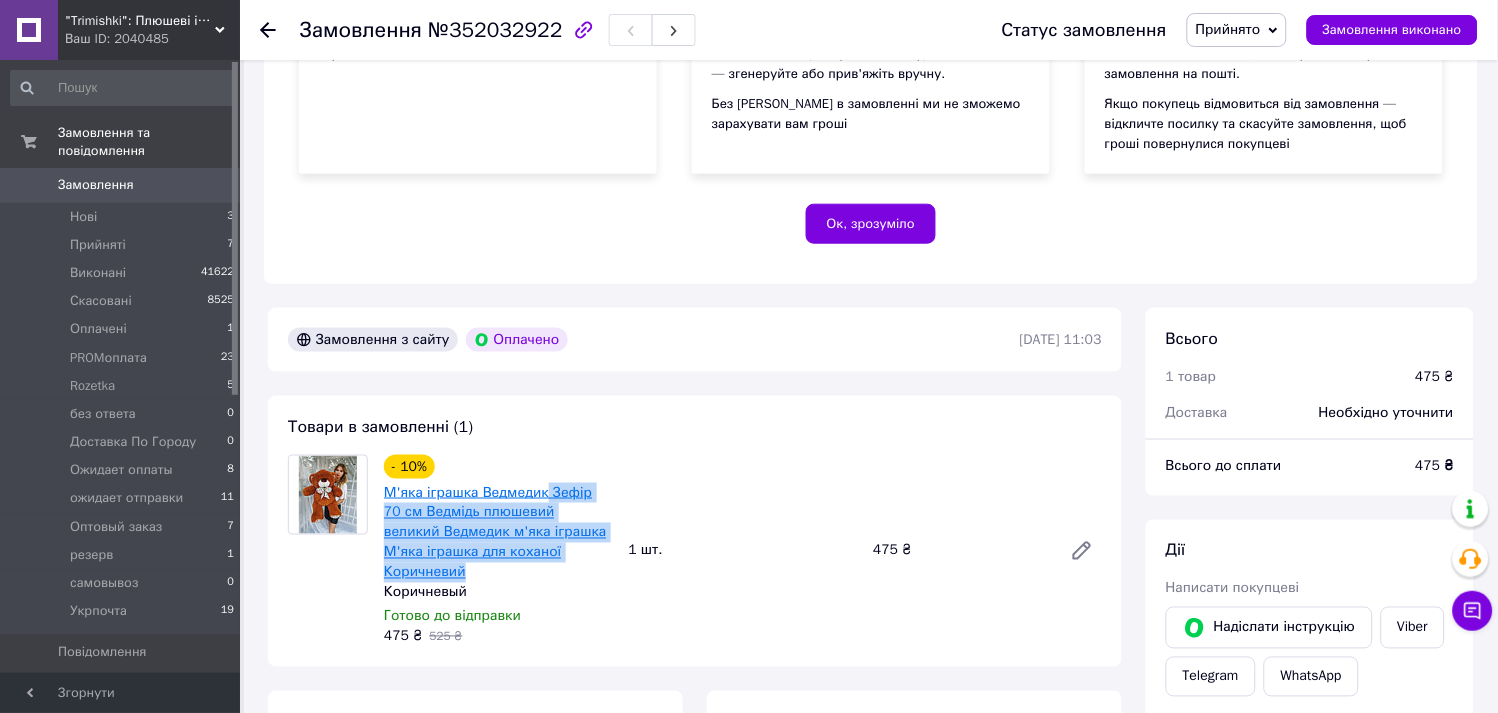 drag, startPoint x: 608, startPoint y: 553, endPoint x: 541, endPoint y: 488, distance: 93.34881 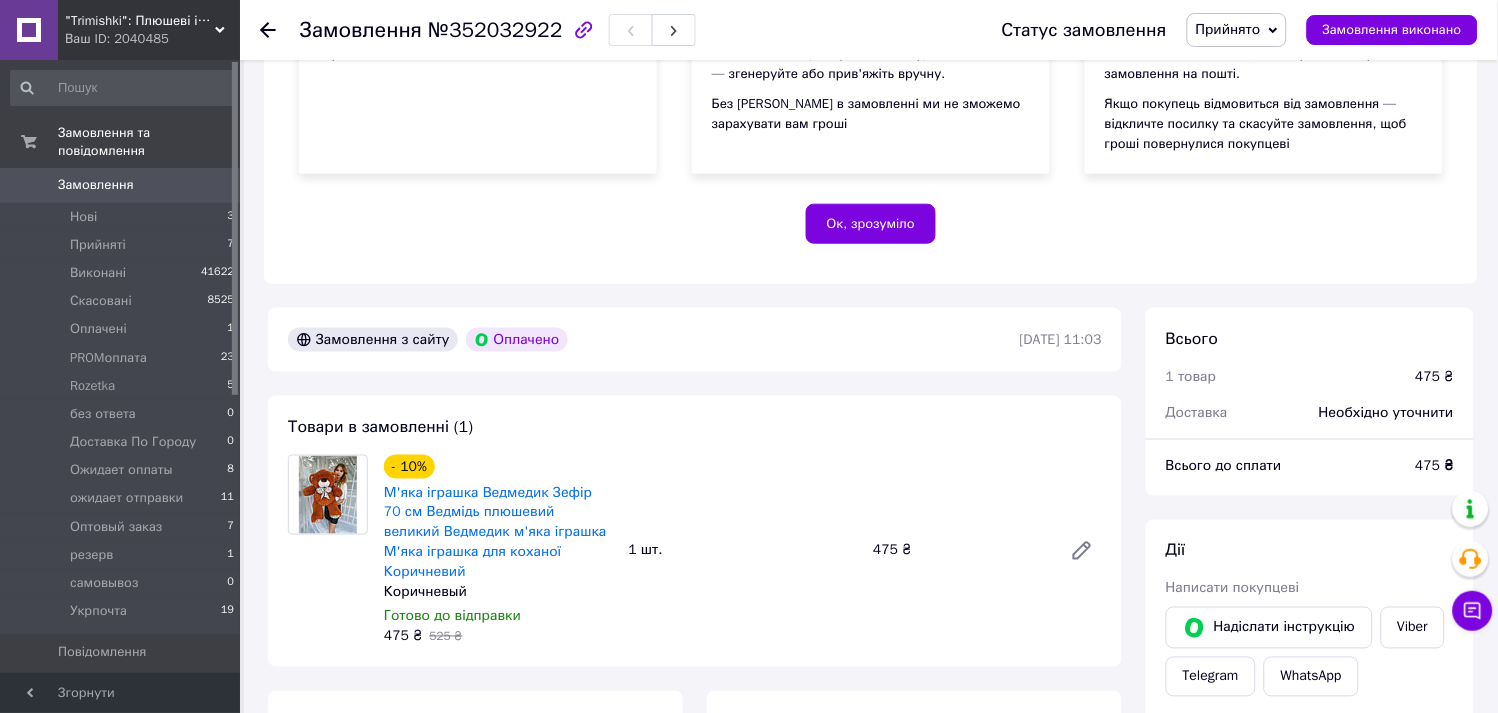 click on "1 Зв'яжіться з покупцем Підтвердіть оплату, наявність товару, спосіб і терміни доставки" at bounding box center [478, 56] 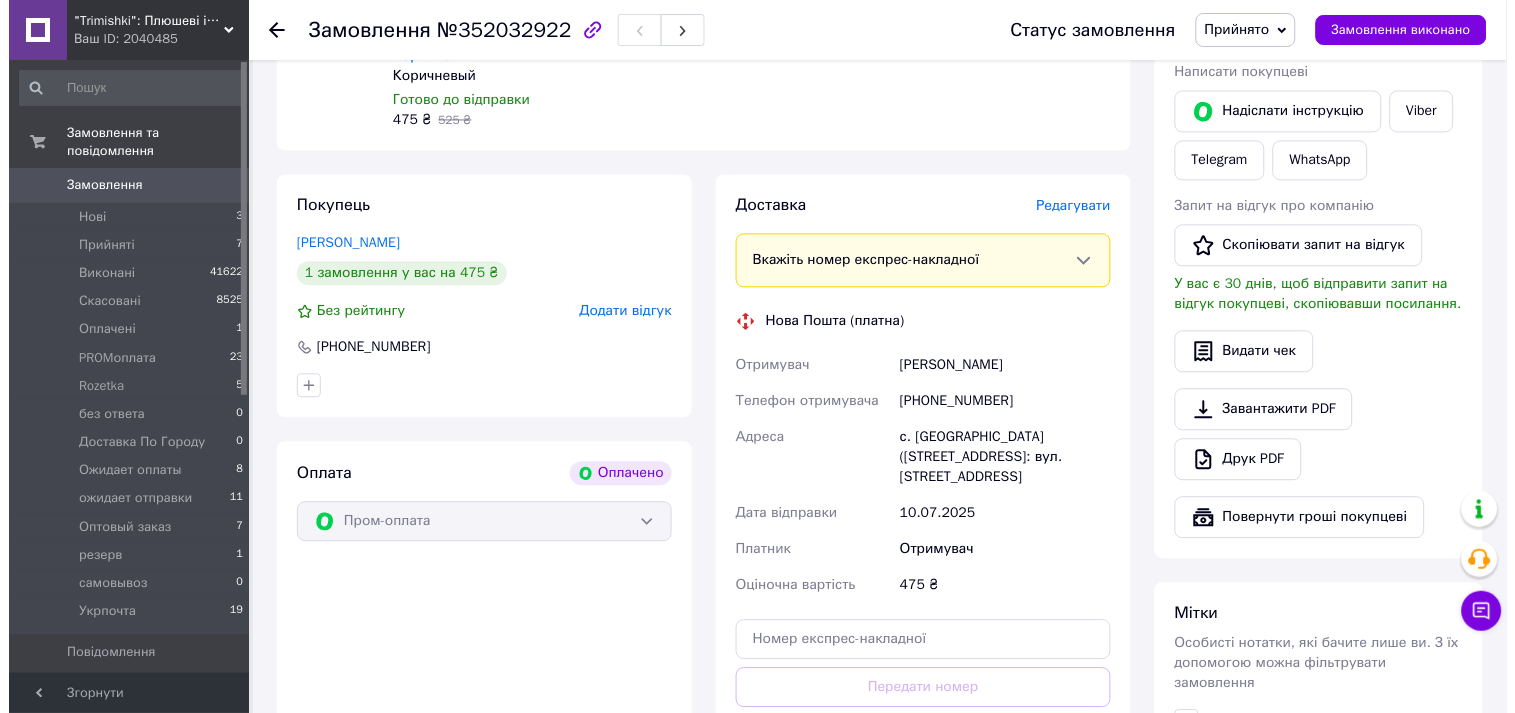 scroll, scrollTop: 888, scrollLeft: 0, axis: vertical 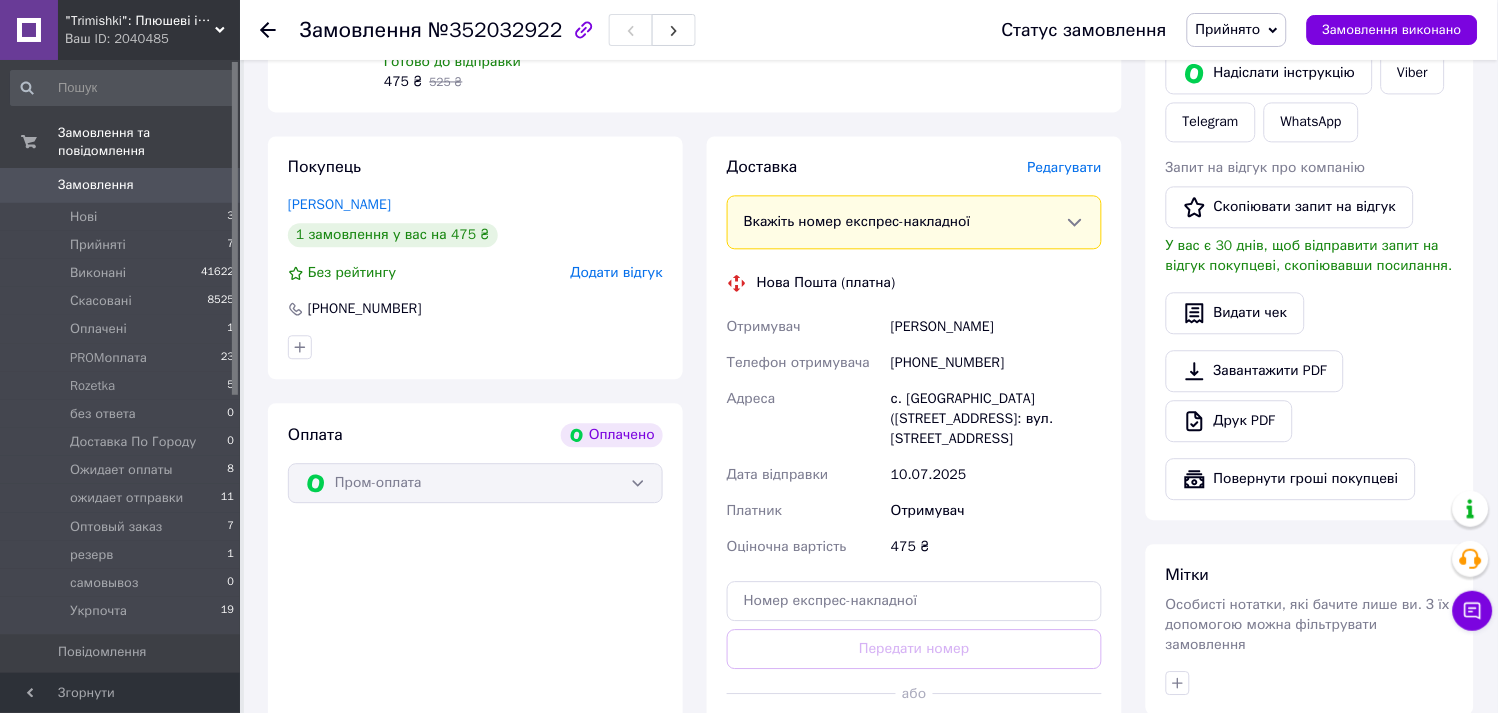 drag, startPoint x: 1003, startPoint y: 415, endPoint x: 713, endPoint y: 300, distance: 311.96954 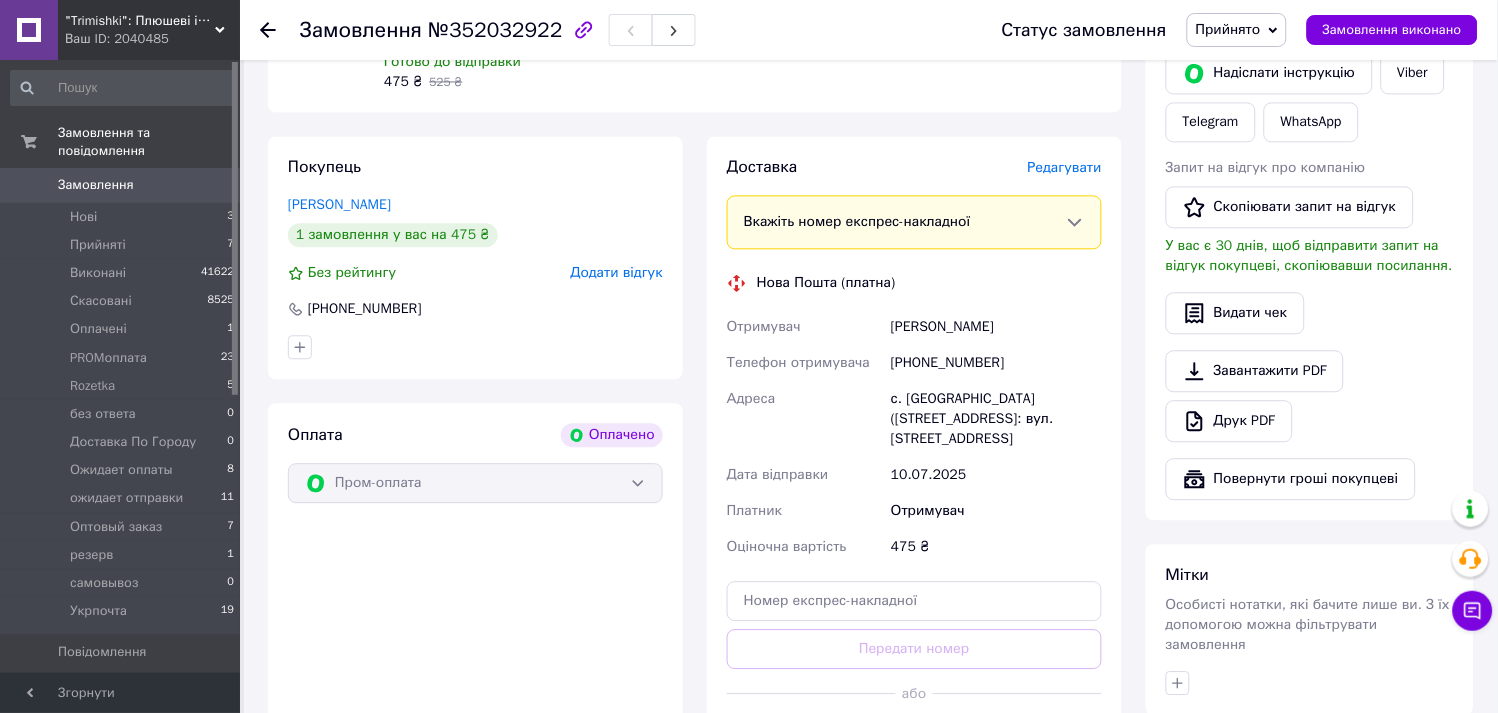 click on "Замовлення №352032922" at bounding box center [631, 30] 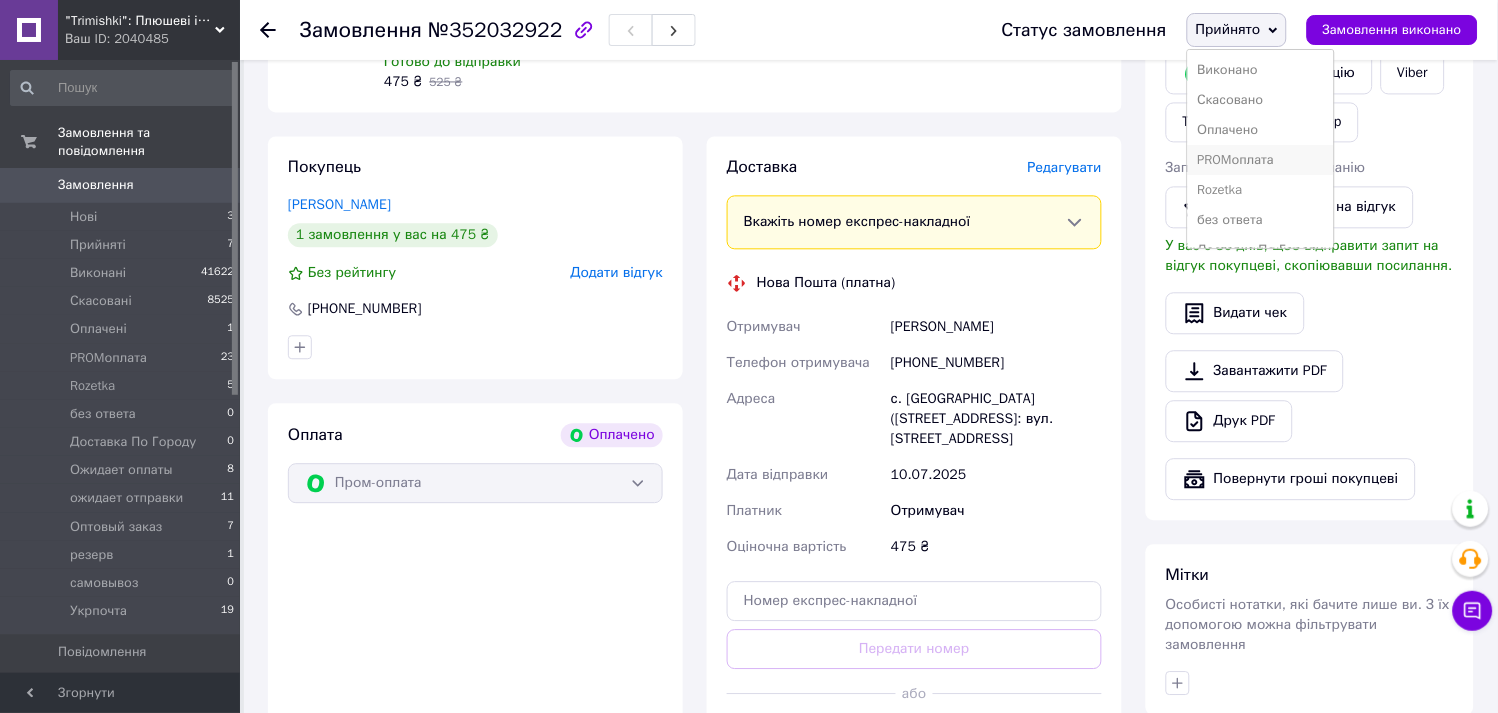 click on "PROMоплата" at bounding box center [1261, 160] 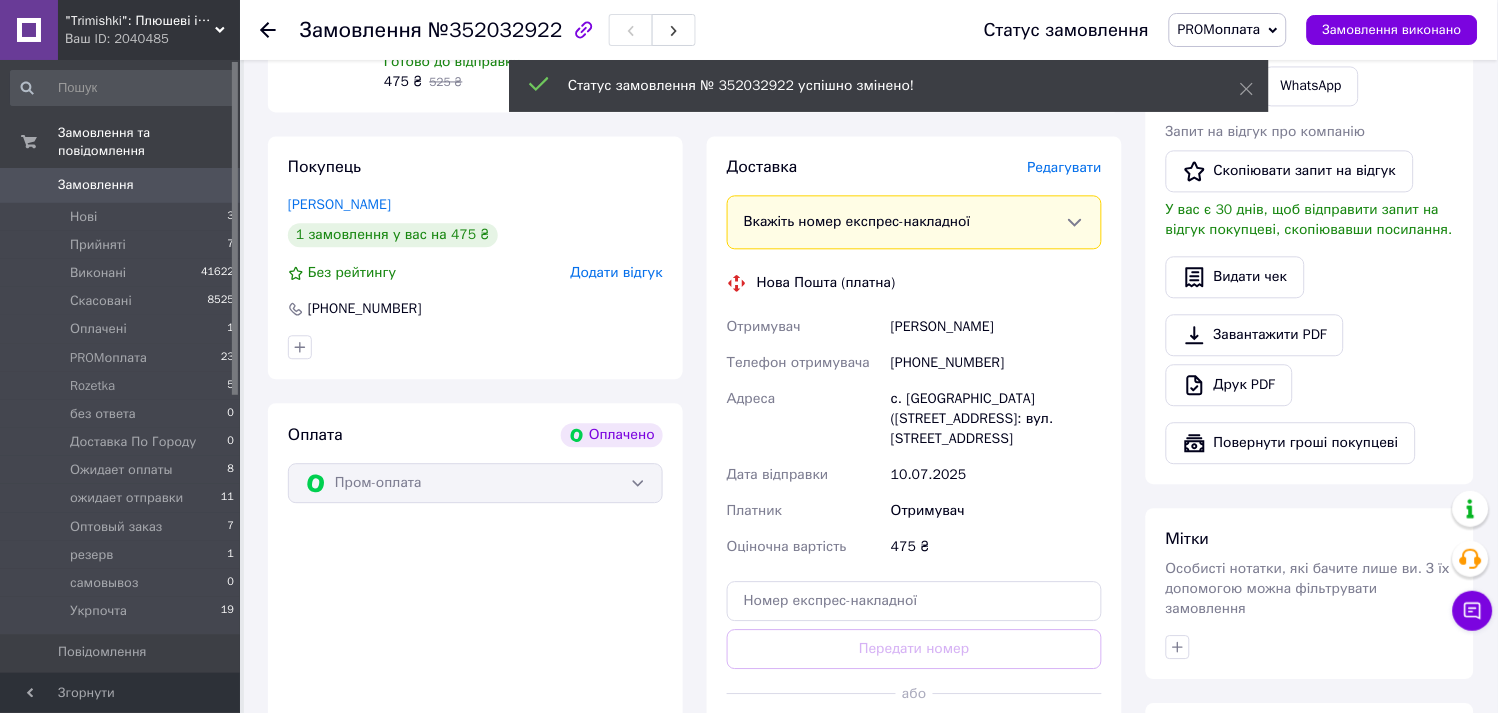 click on "Редагувати" at bounding box center (1065, 167) 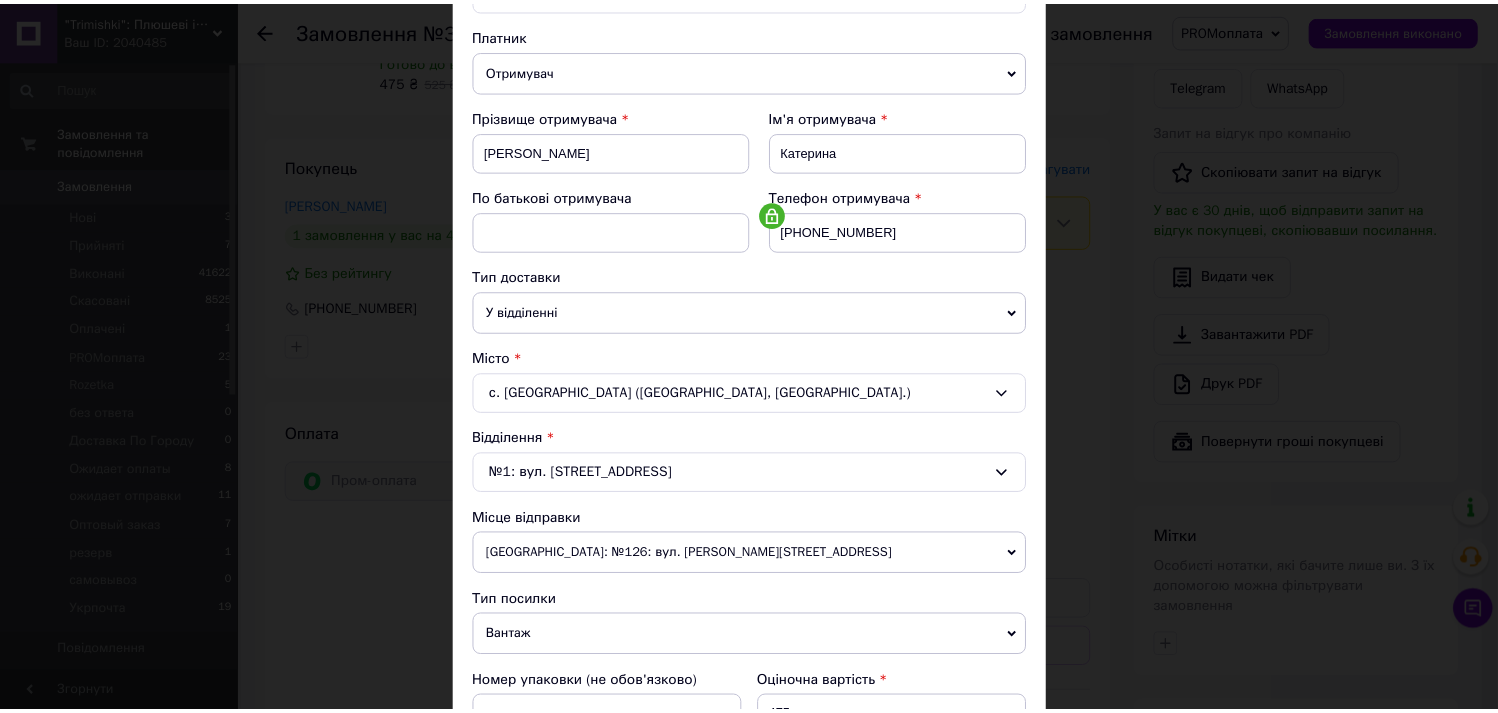 scroll, scrollTop: 555, scrollLeft: 0, axis: vertical 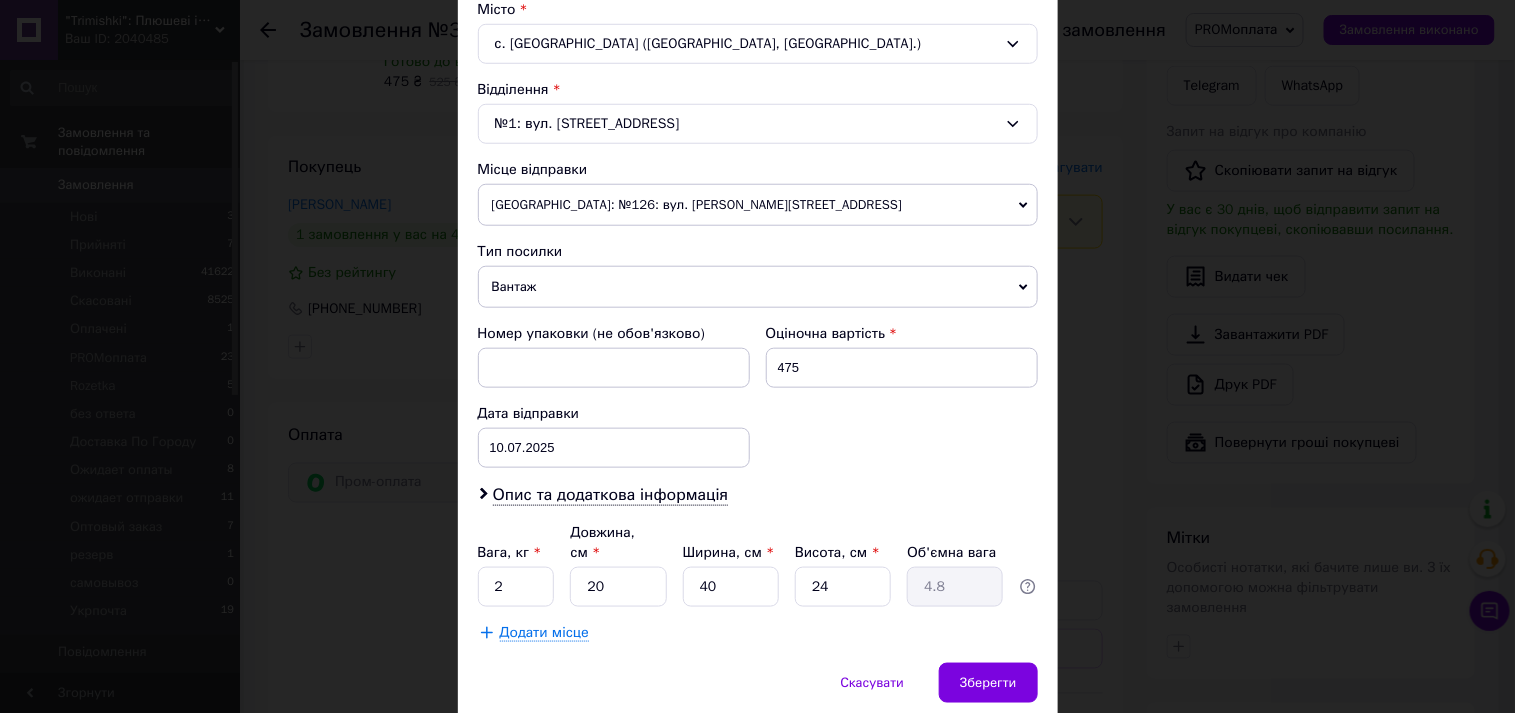 click on "[GEOGRAPHIC_DATA]: №126: вул. [PERSON_NAME][STREET_ADDRESS]" at bounding box center (758, 205) 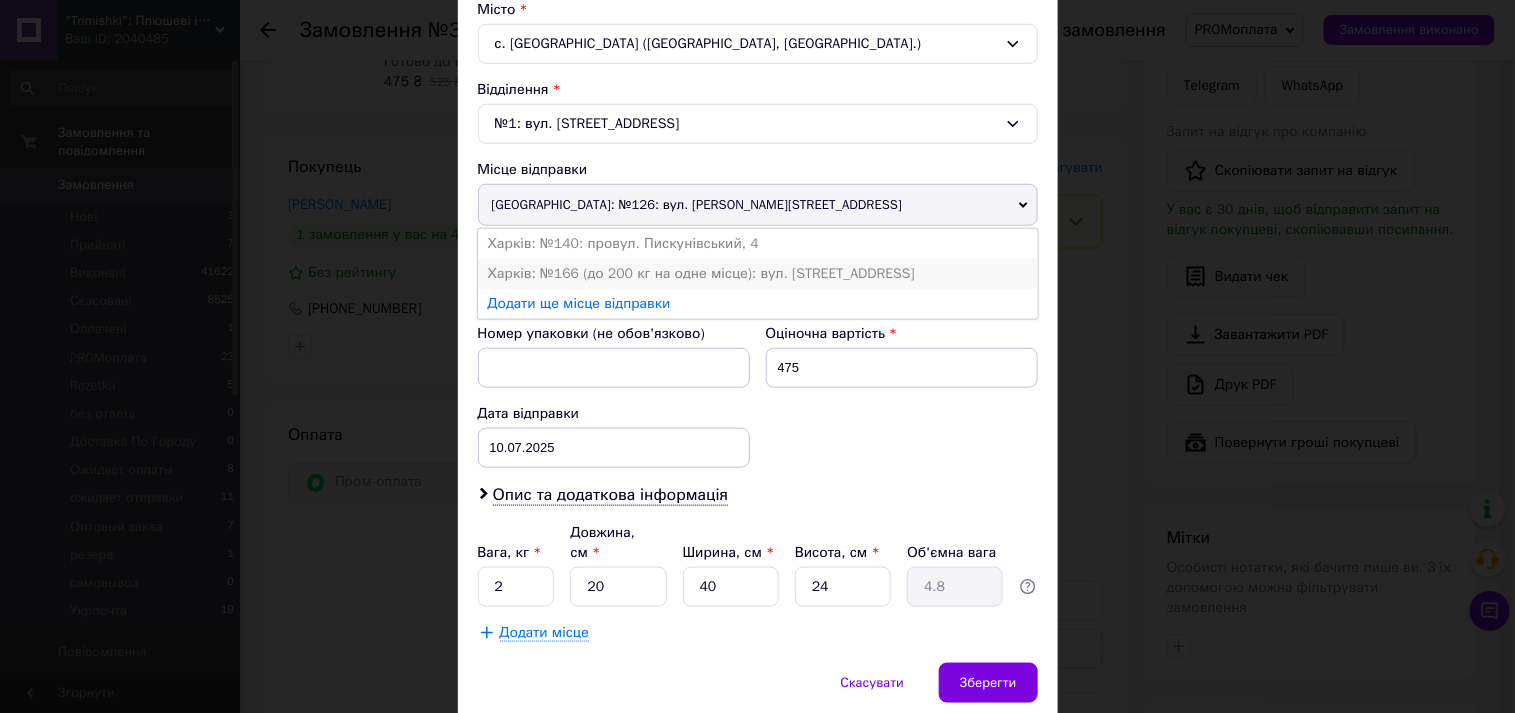 click on "Харків: №166 (до 200 кг на одне місце): вул. [STREET_ADDRESS]" at bounding box center [758, 274] 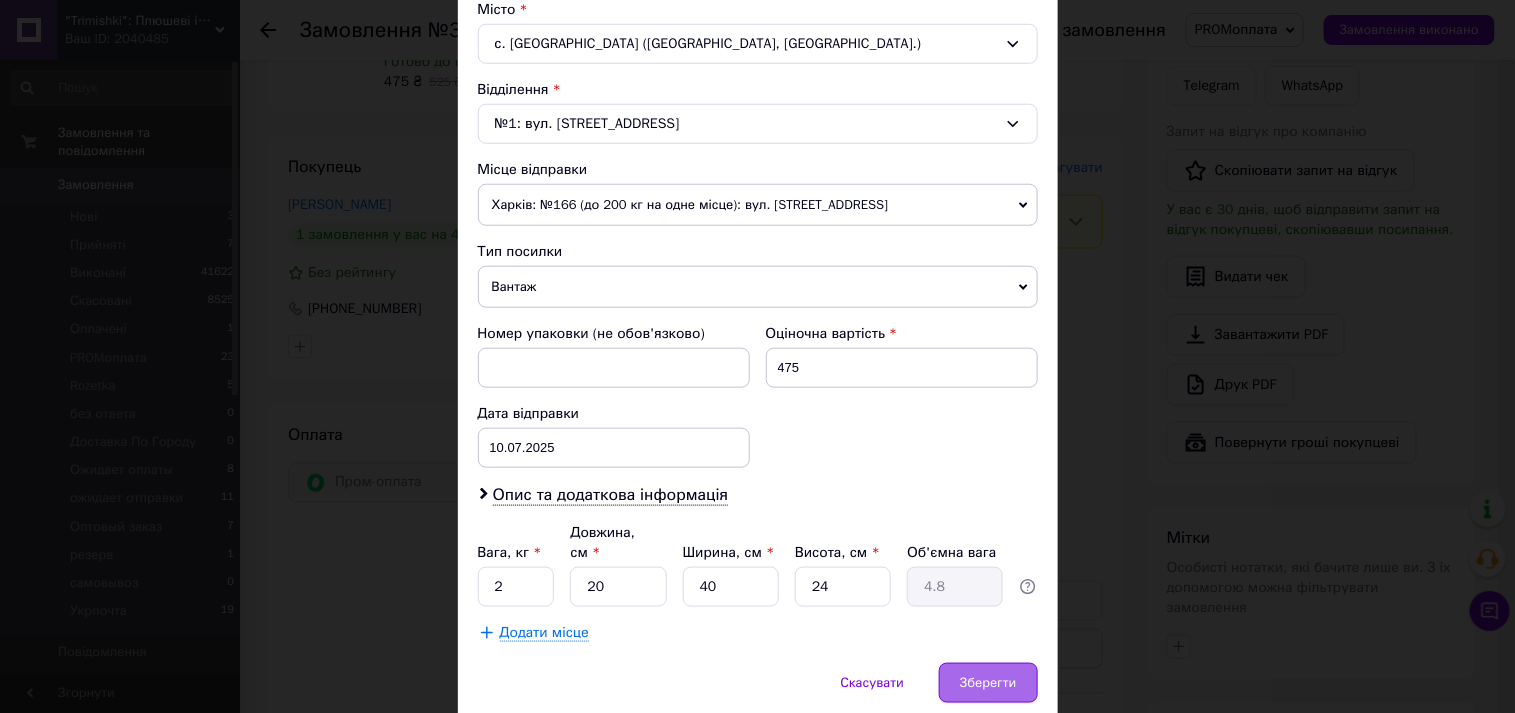 click on "Зберегти" at bounding box center (988, 683) 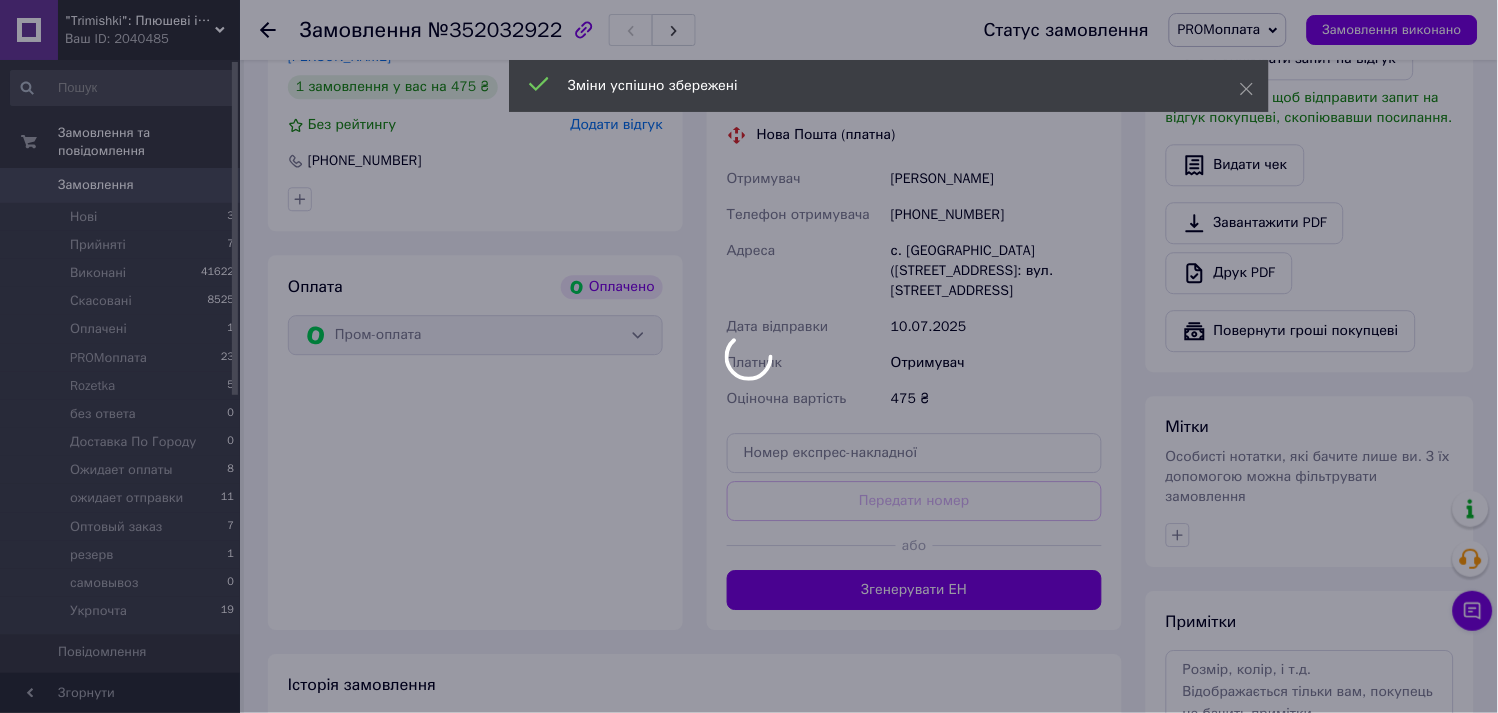 scroll, scrollTop: 1222, scrollLeft: 0, axis: vertical 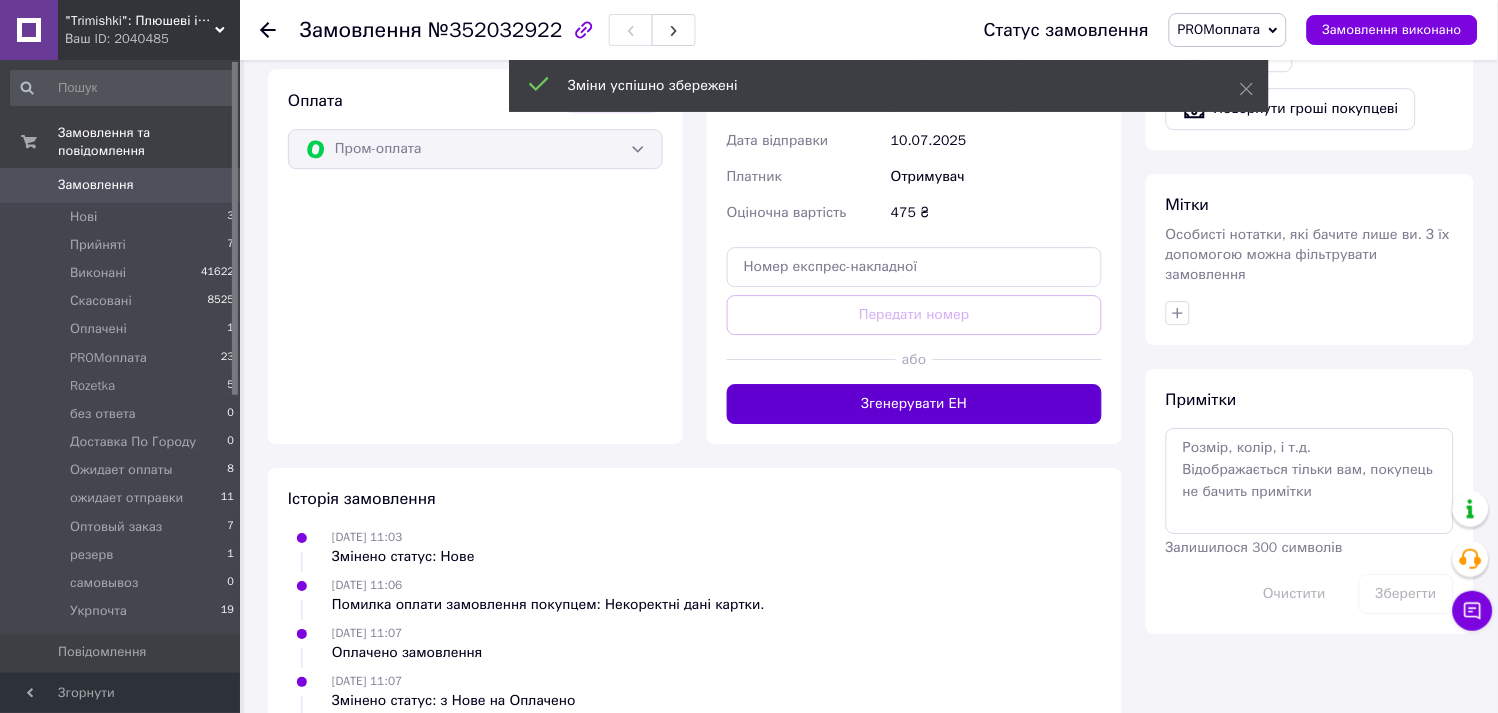 click on "Згенерувати ЕН" at bounding box center (914, 404) 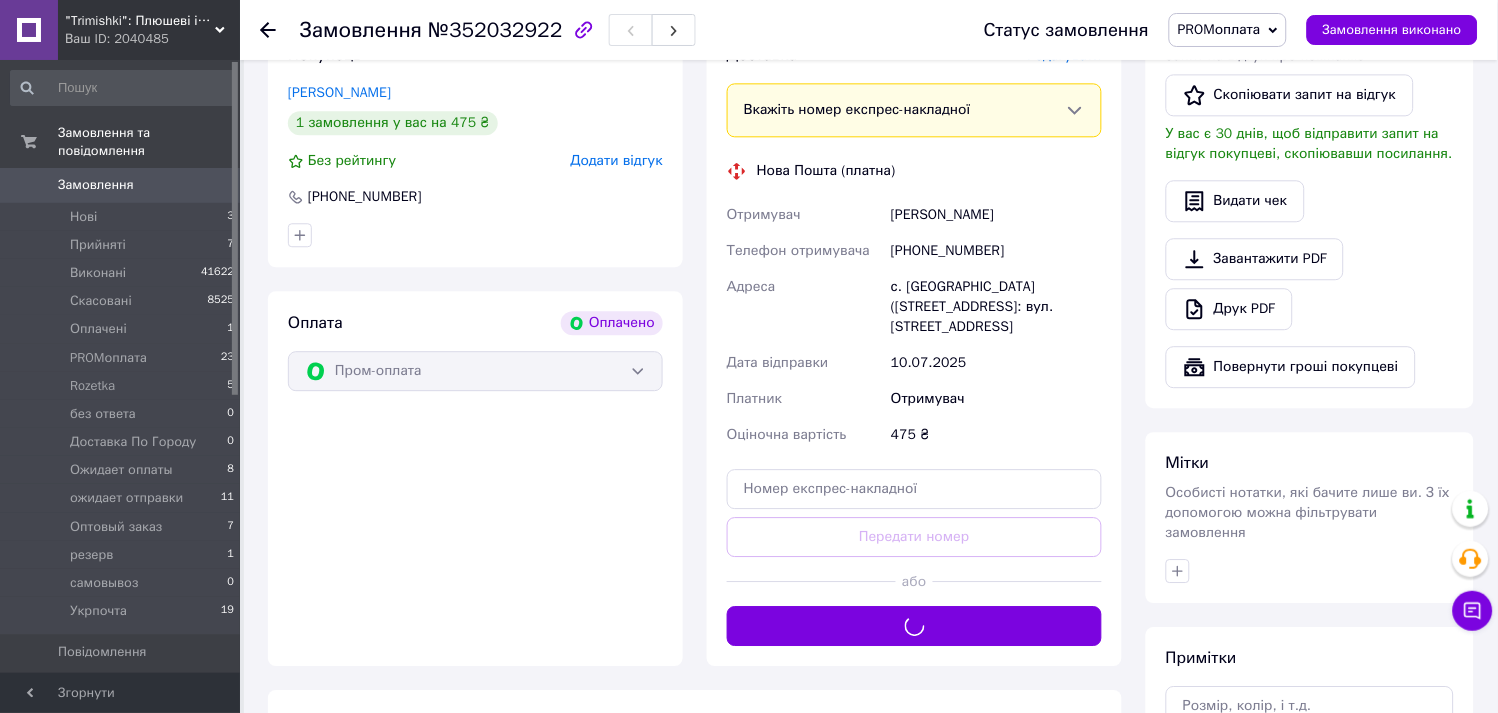 scroll, scrollTop: 888, scrollLeft: 0, axis: vertical 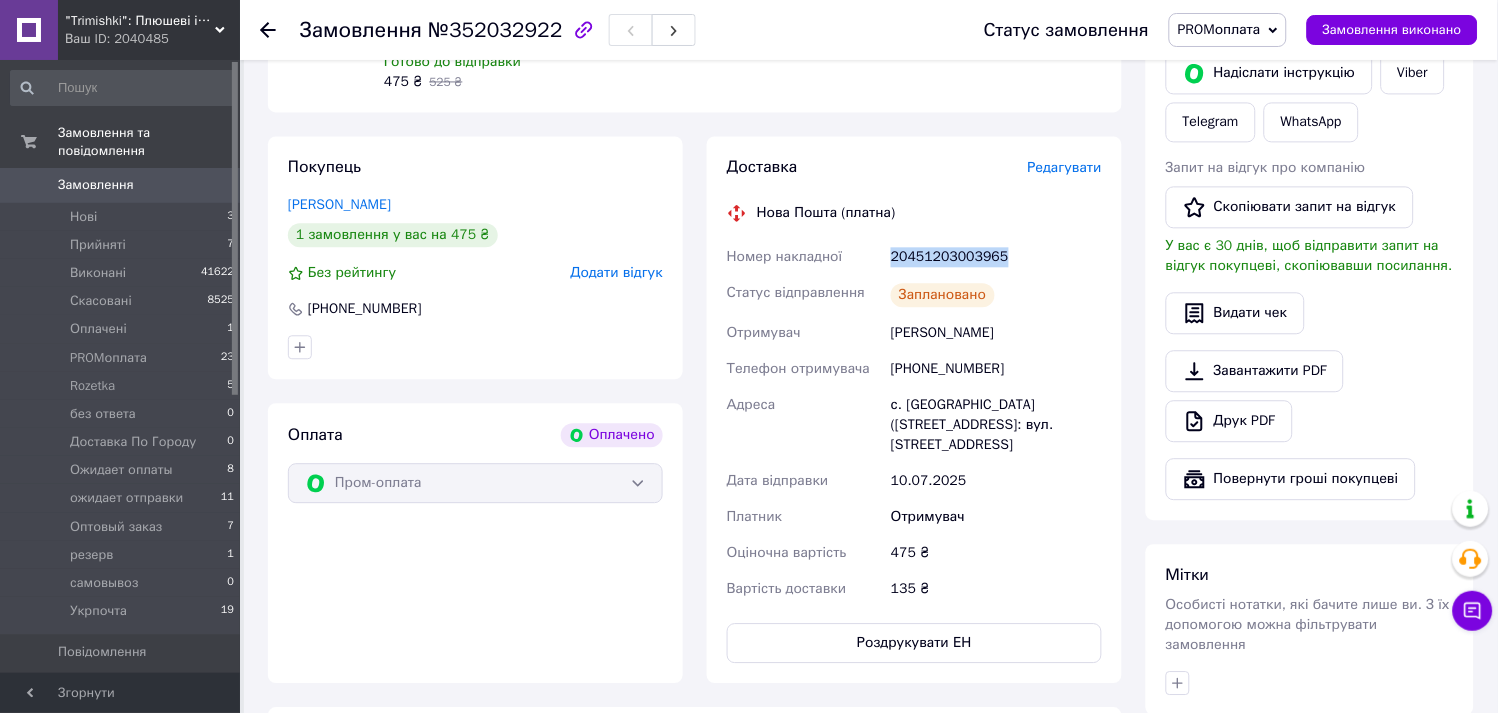 drag, startPoint x: 1046, startPoint y: 237, endPoint x: 891, endPoint y: 243, distance: 155.11609 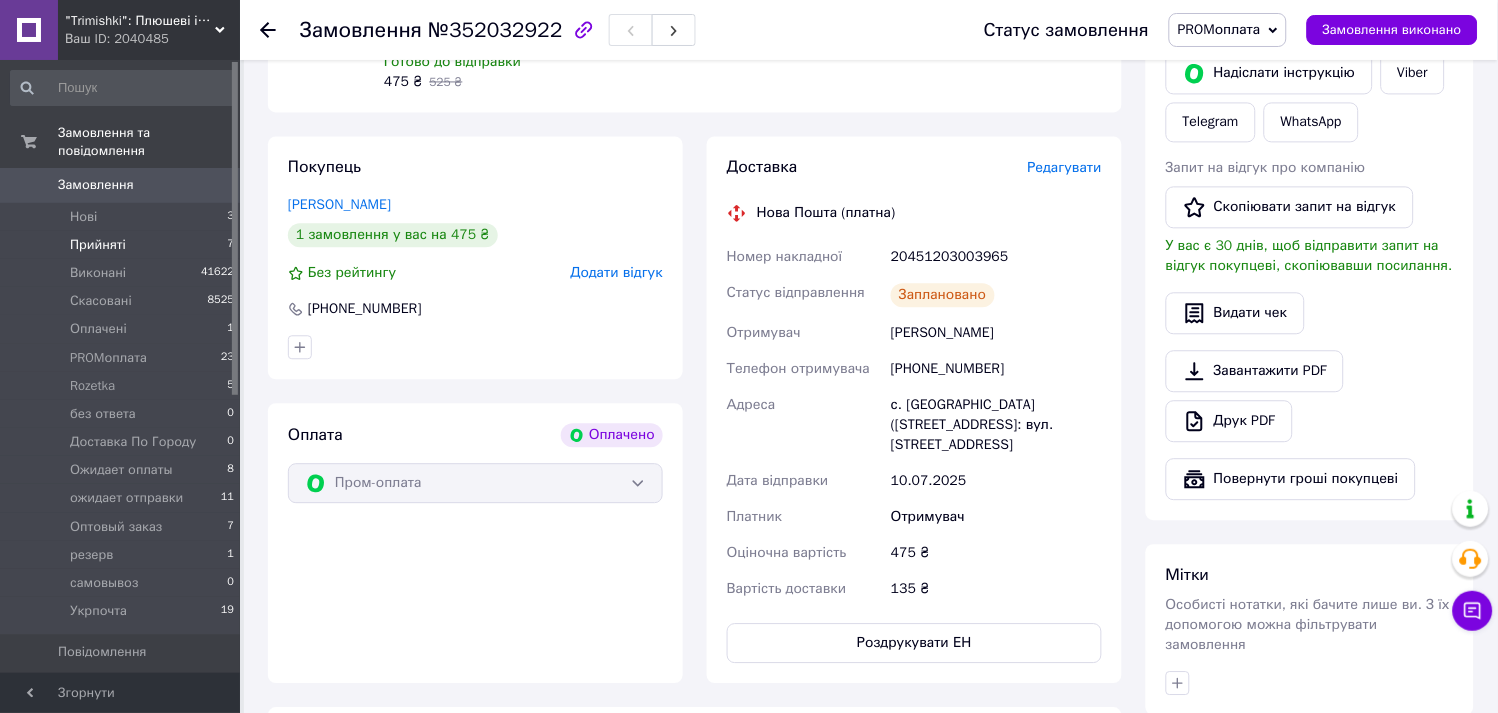 click on "Прийняті" at bounding box center (98, 245) 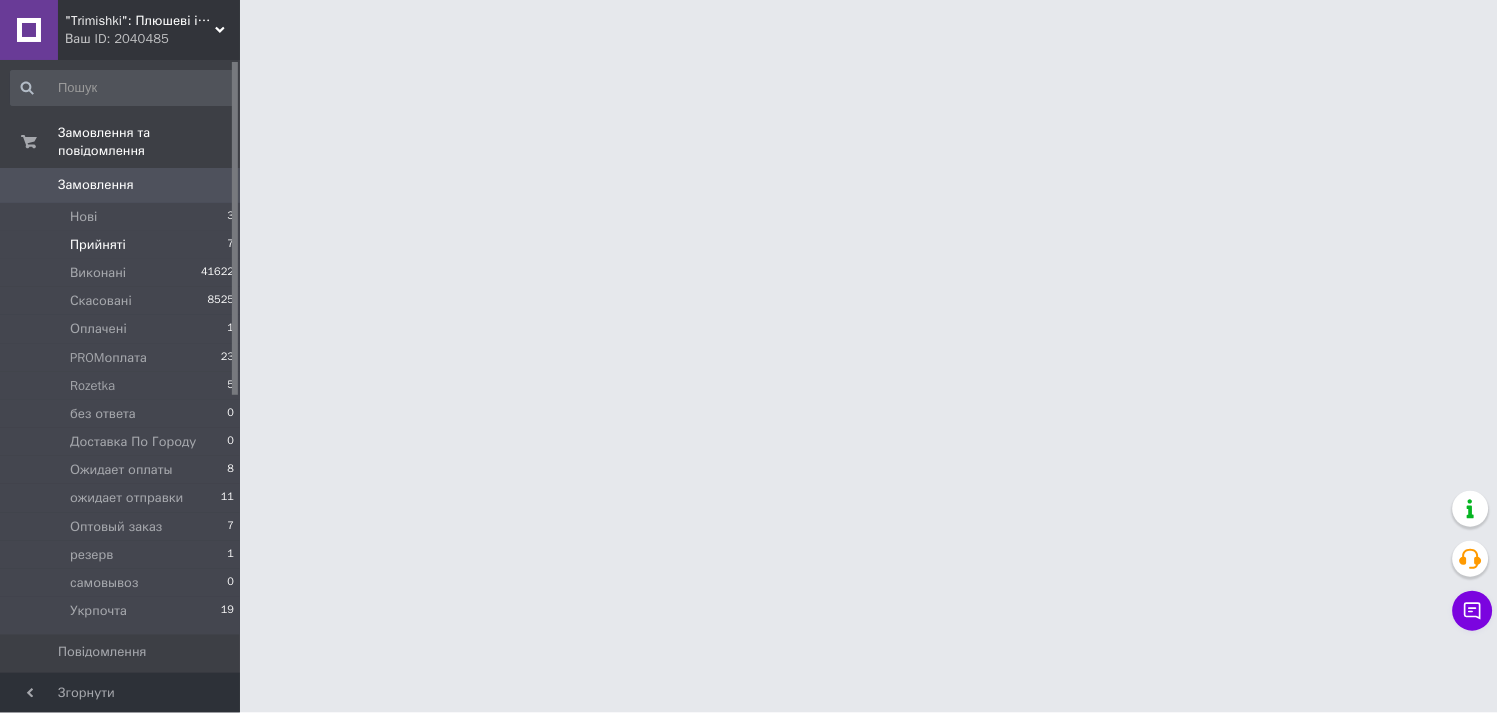 scroll, scrollTop: 0, scrollLeft: 0, axis: both 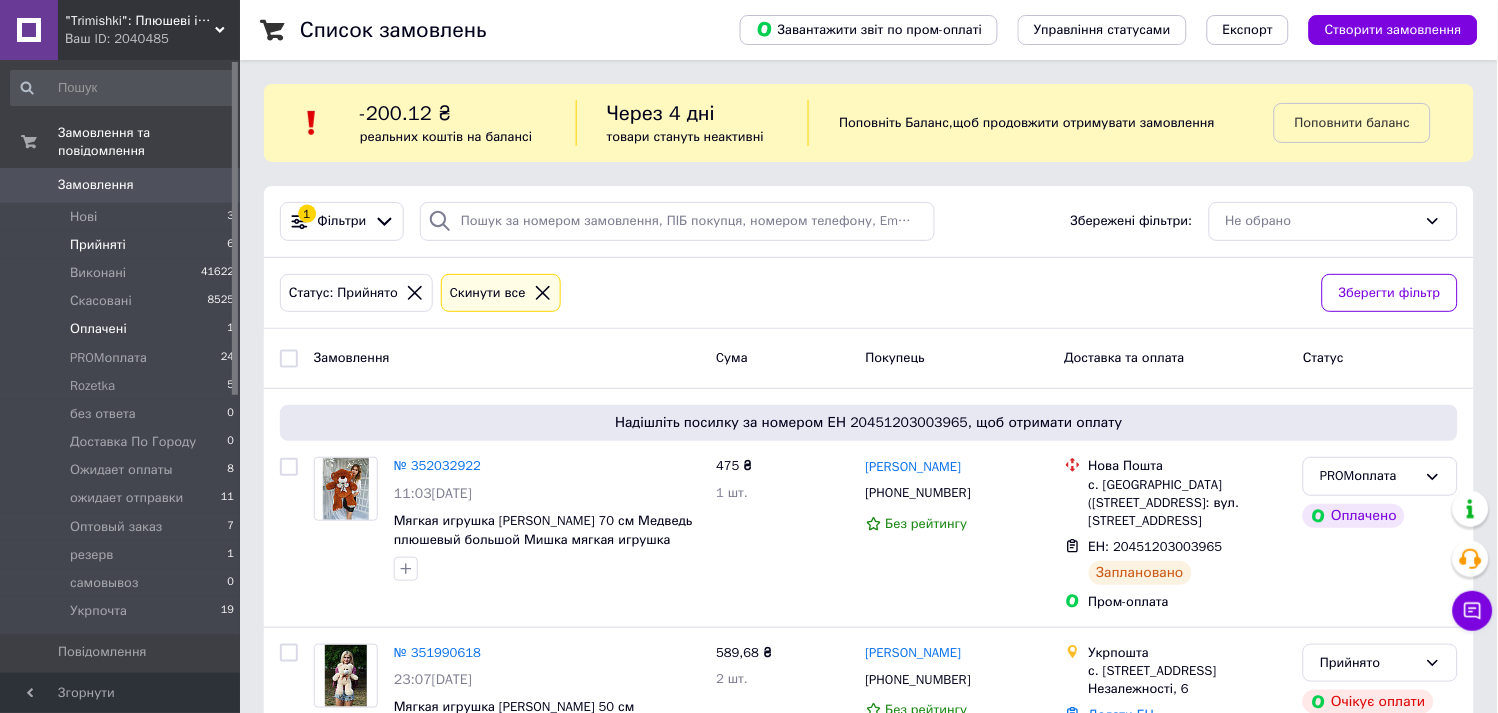 click on "Оплачені" at bounding box center [98, 329] 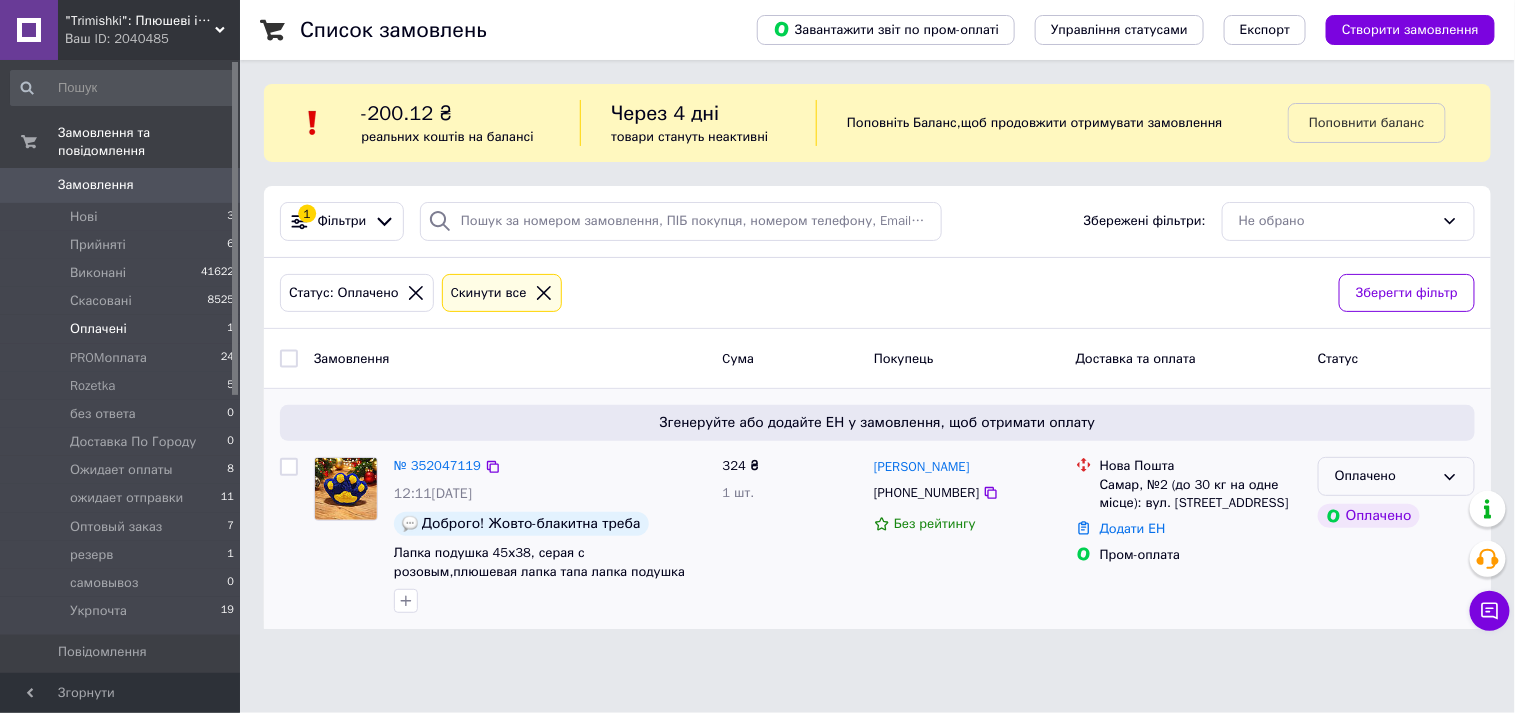click on "Оплачено" at bounding box center (1384, 476) 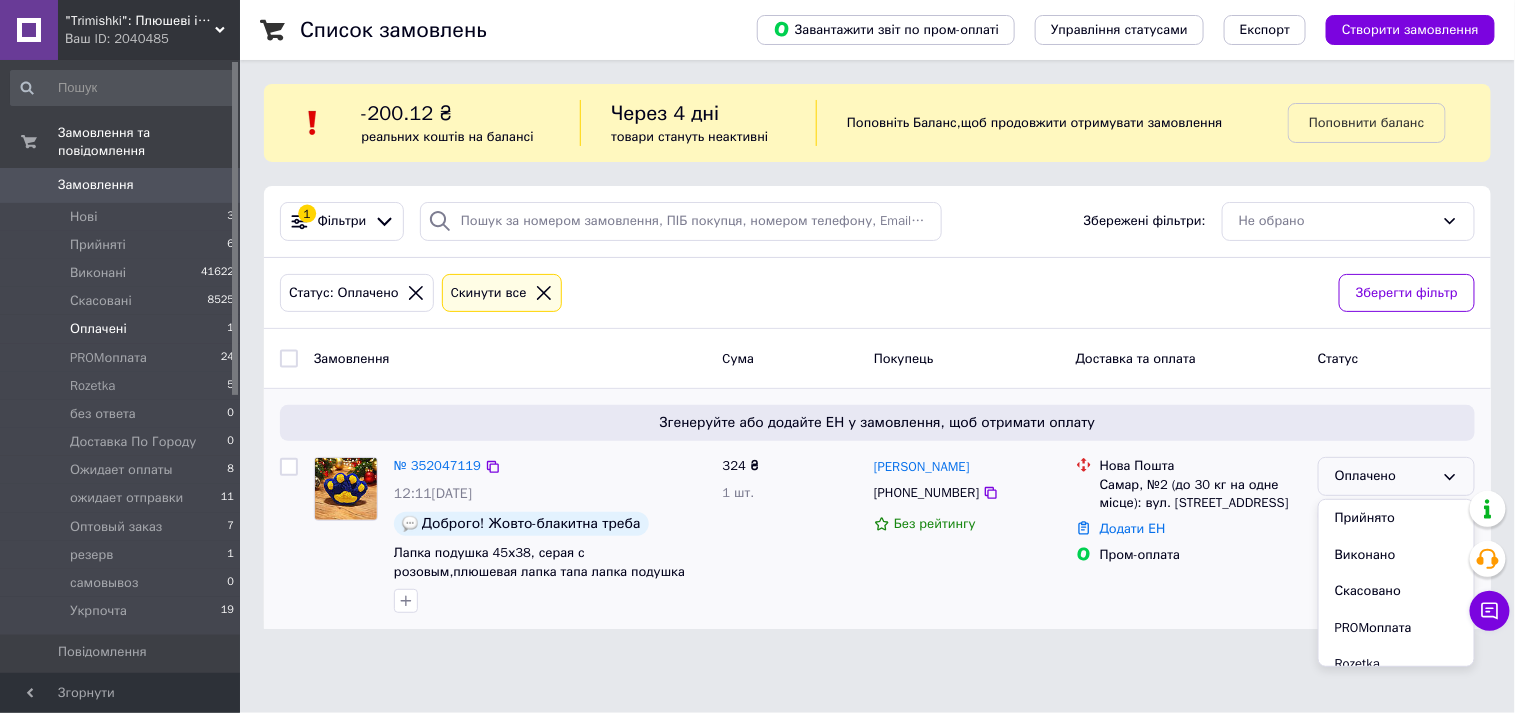 drag, startPoint x: 1350, startPoint y: 515, endPoint x: 1322, endPoint y: 510, distance: 28.442924 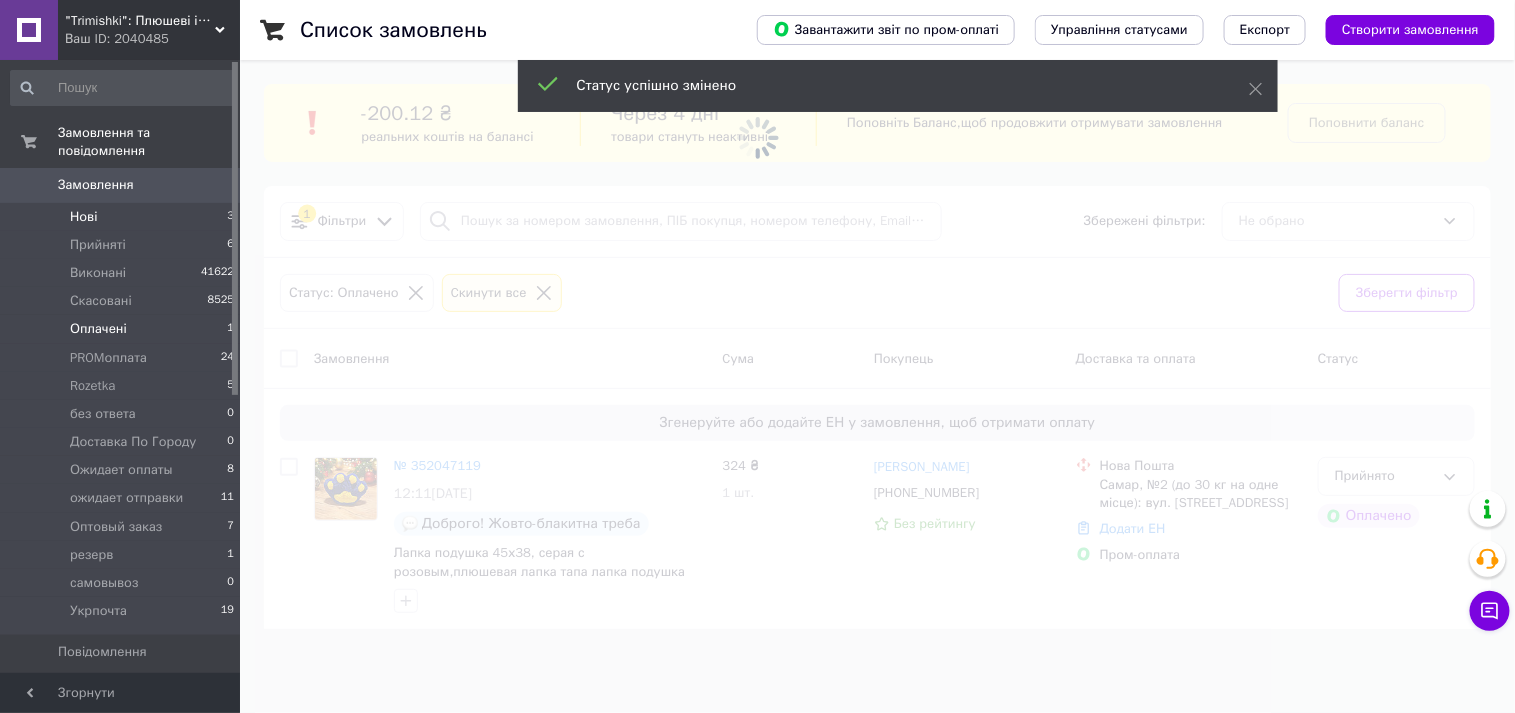 click on "Нові" at bounding box center [83, 217] 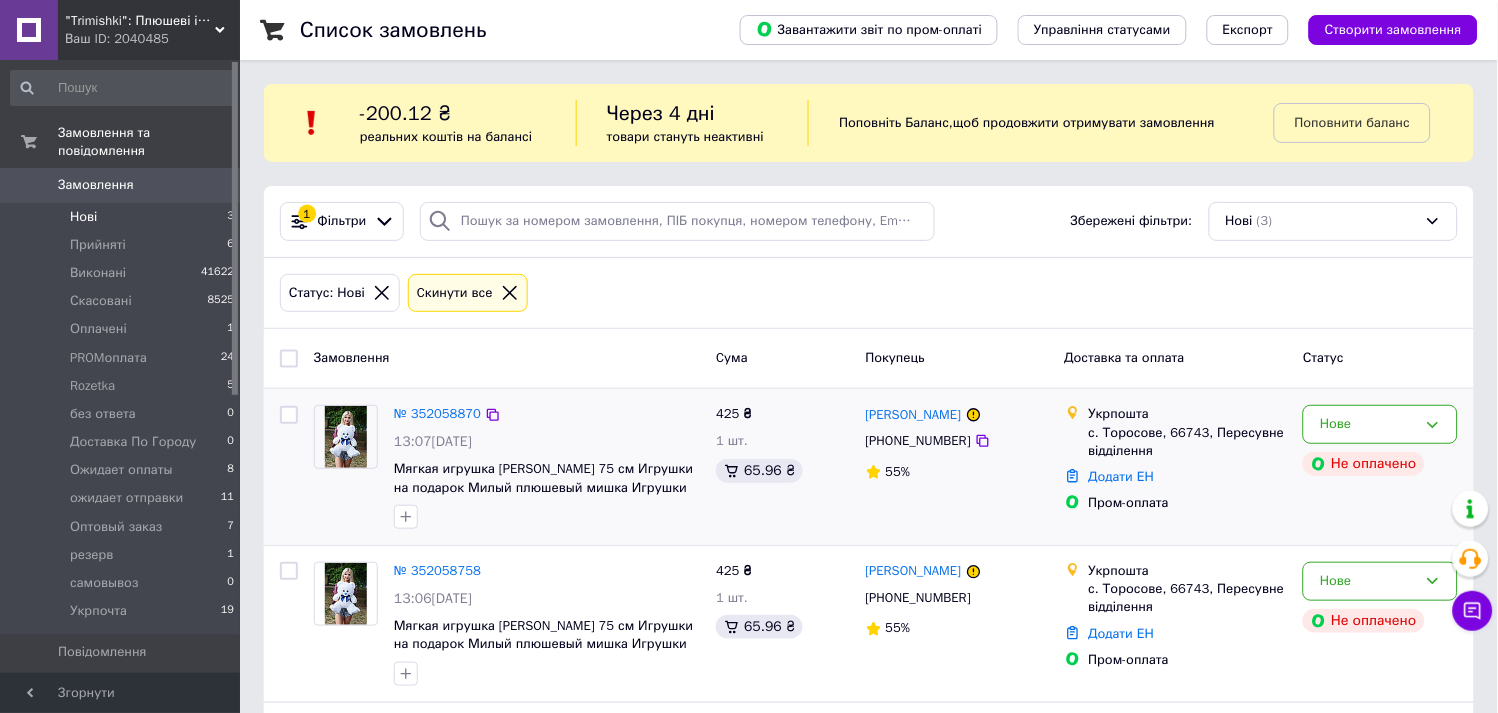 scroll, scrollTop: 202, scrollLeft: 0, axis: vertical 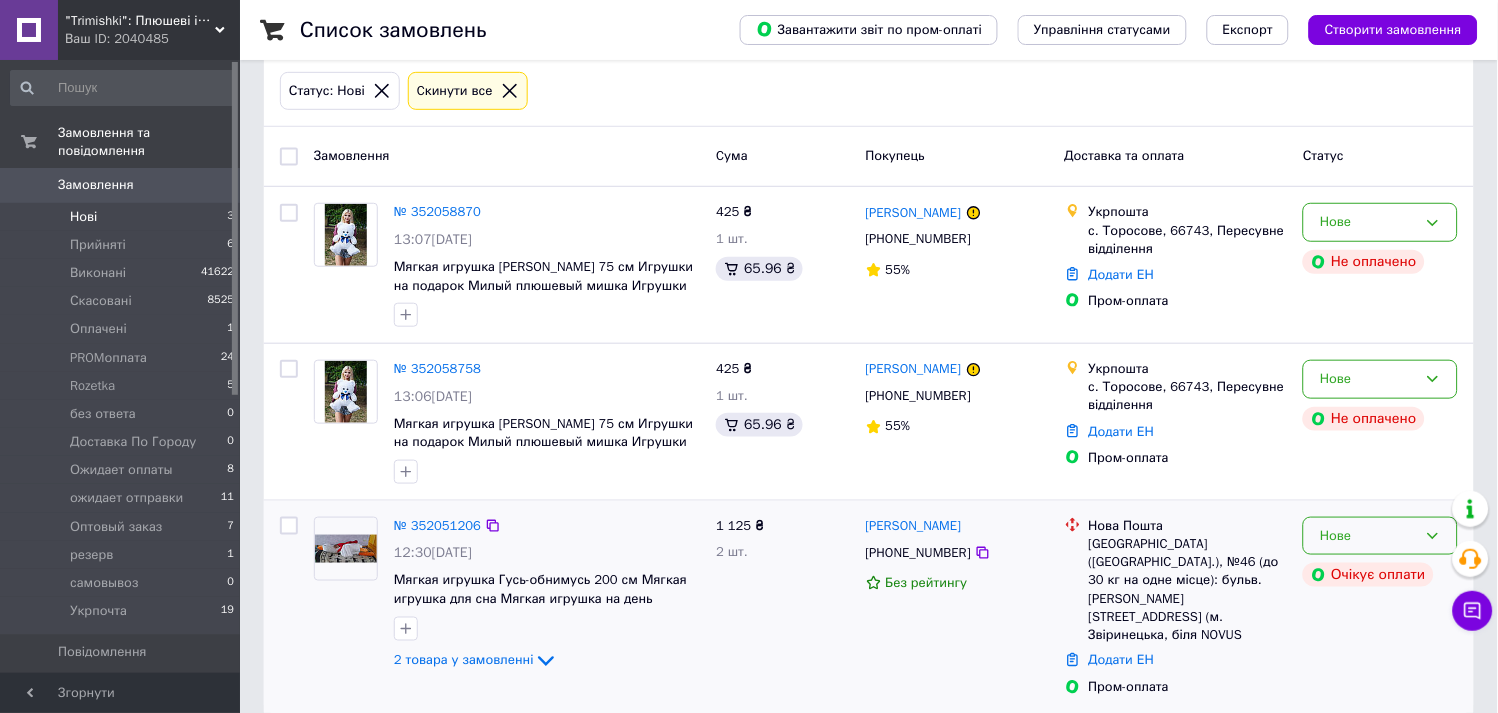 click on "Нове" at bounding box center (1368, 536) 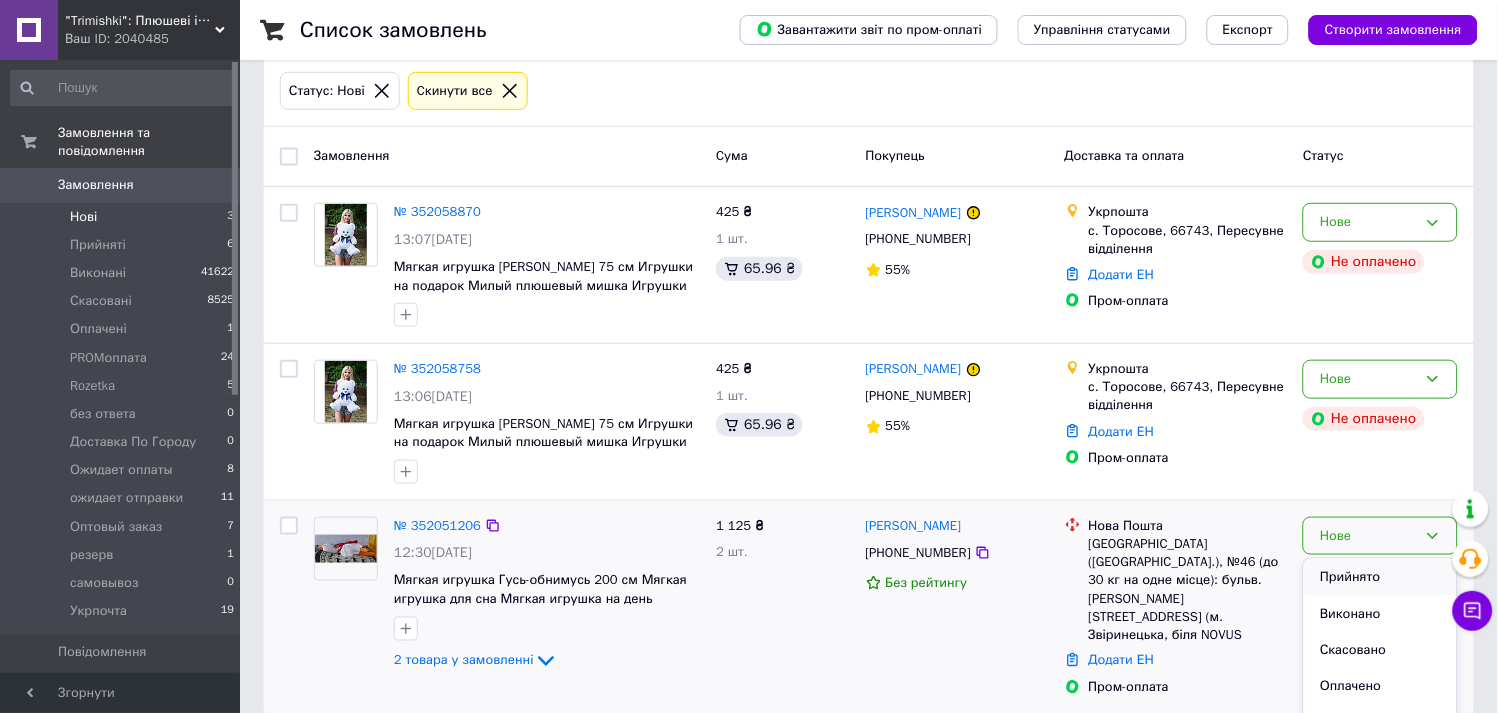 click on "Прийнято" at bounding box center (1380, 577) 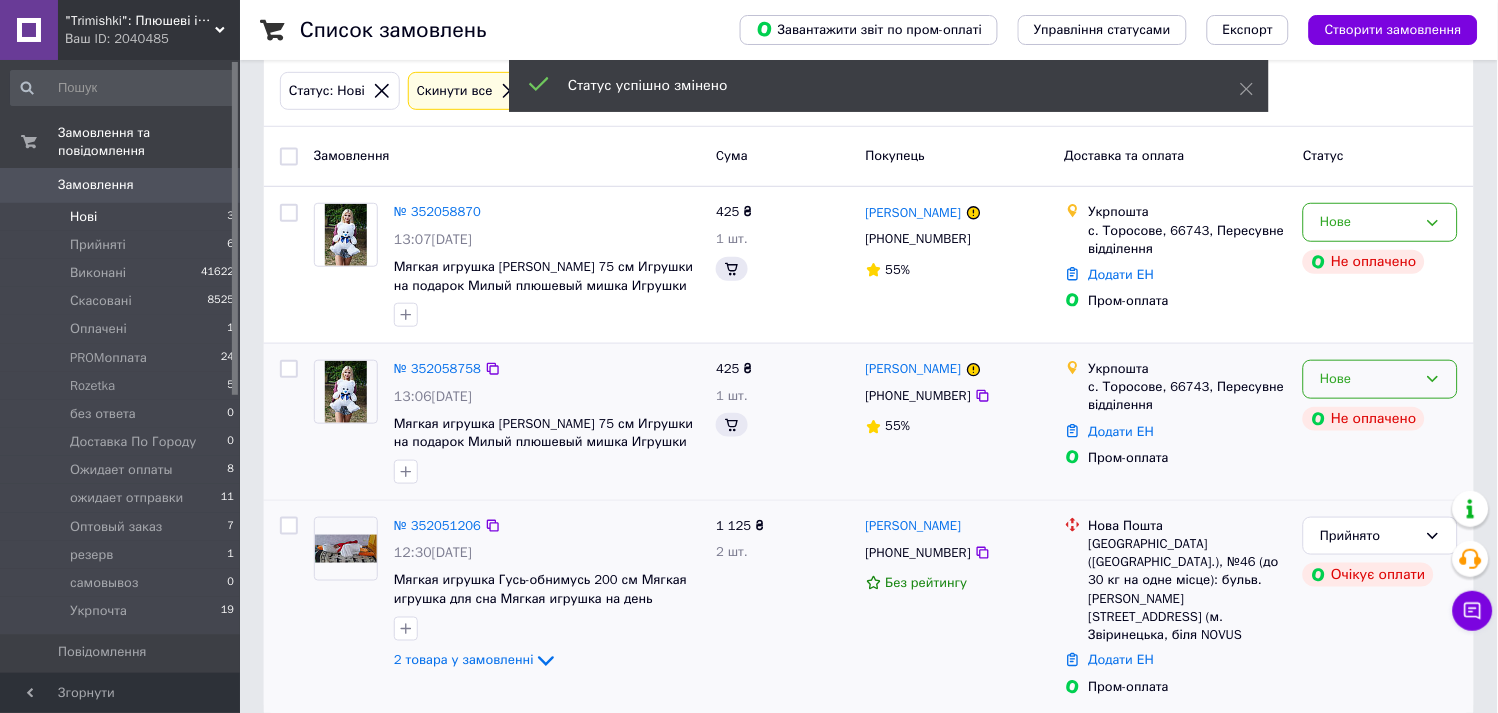 click on "Нове" at bounding box center (1368, 379) 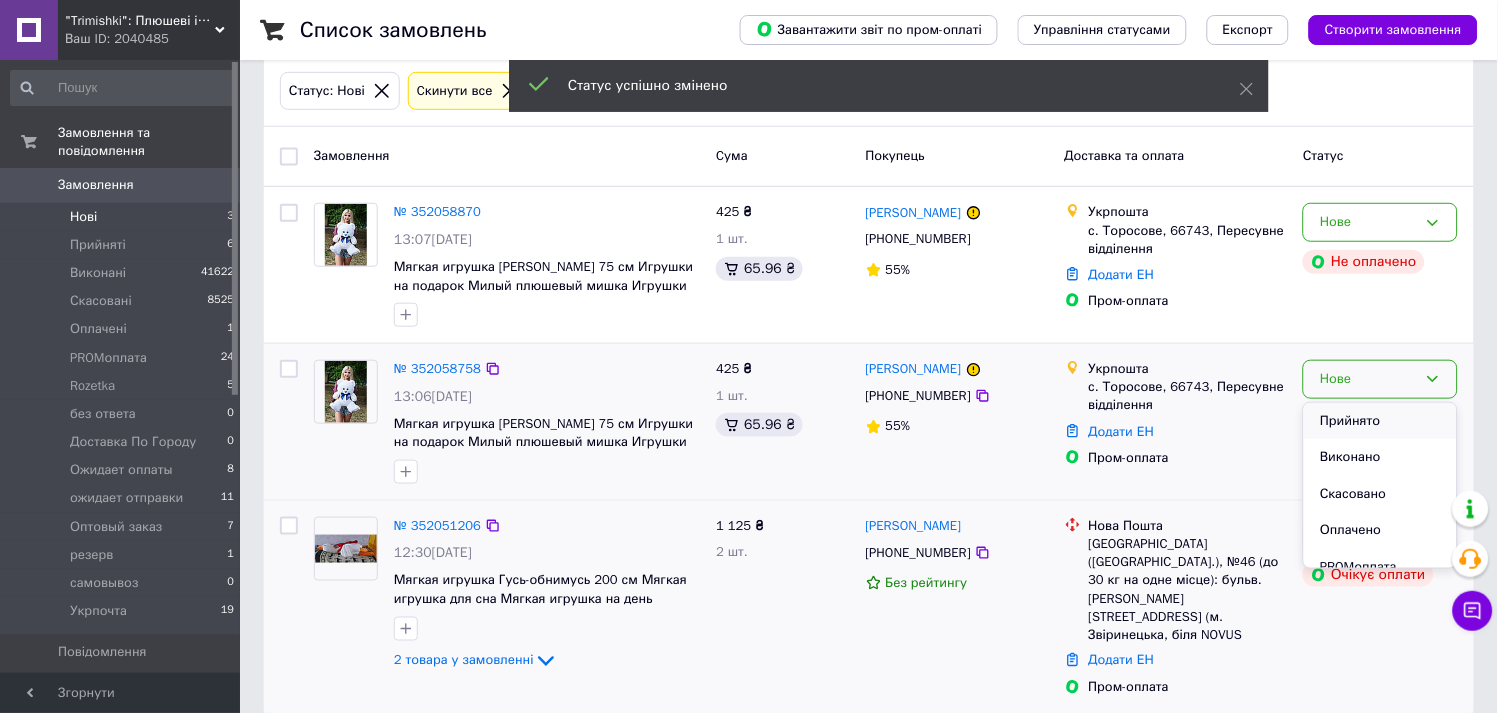 click on "Прийнято" at bounding box center (1380, 421) 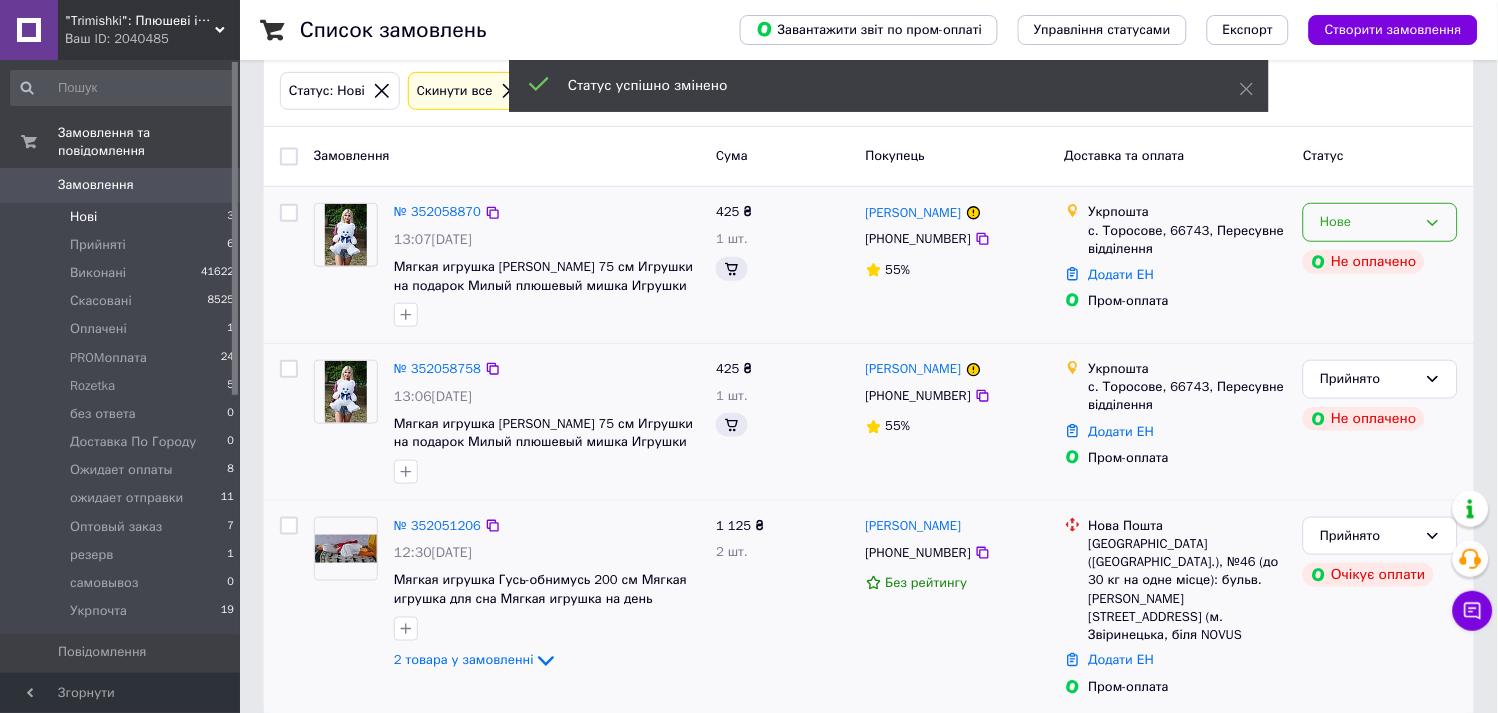 click on "Нове" at bounding box center [1368, 222] 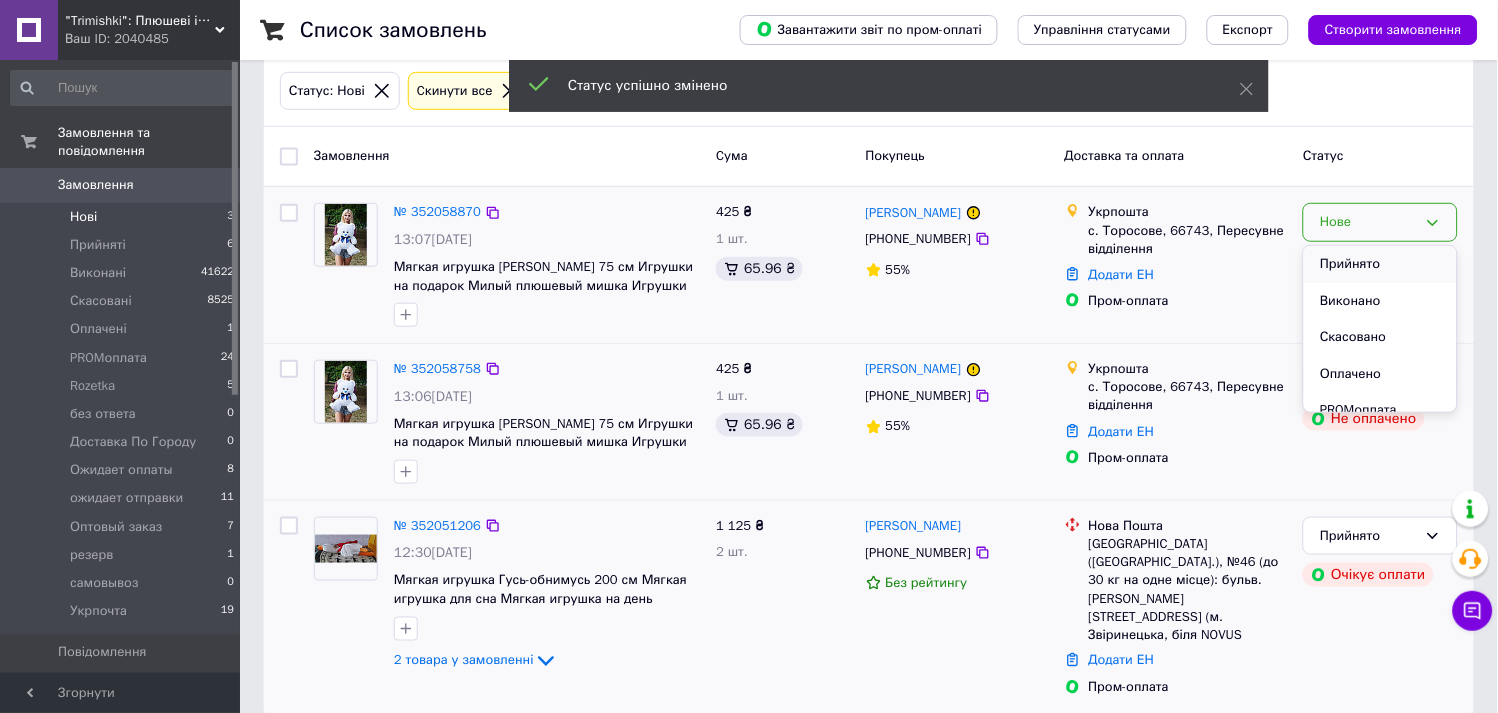 click on "Прийнято" at bounding box center (1380, 264) 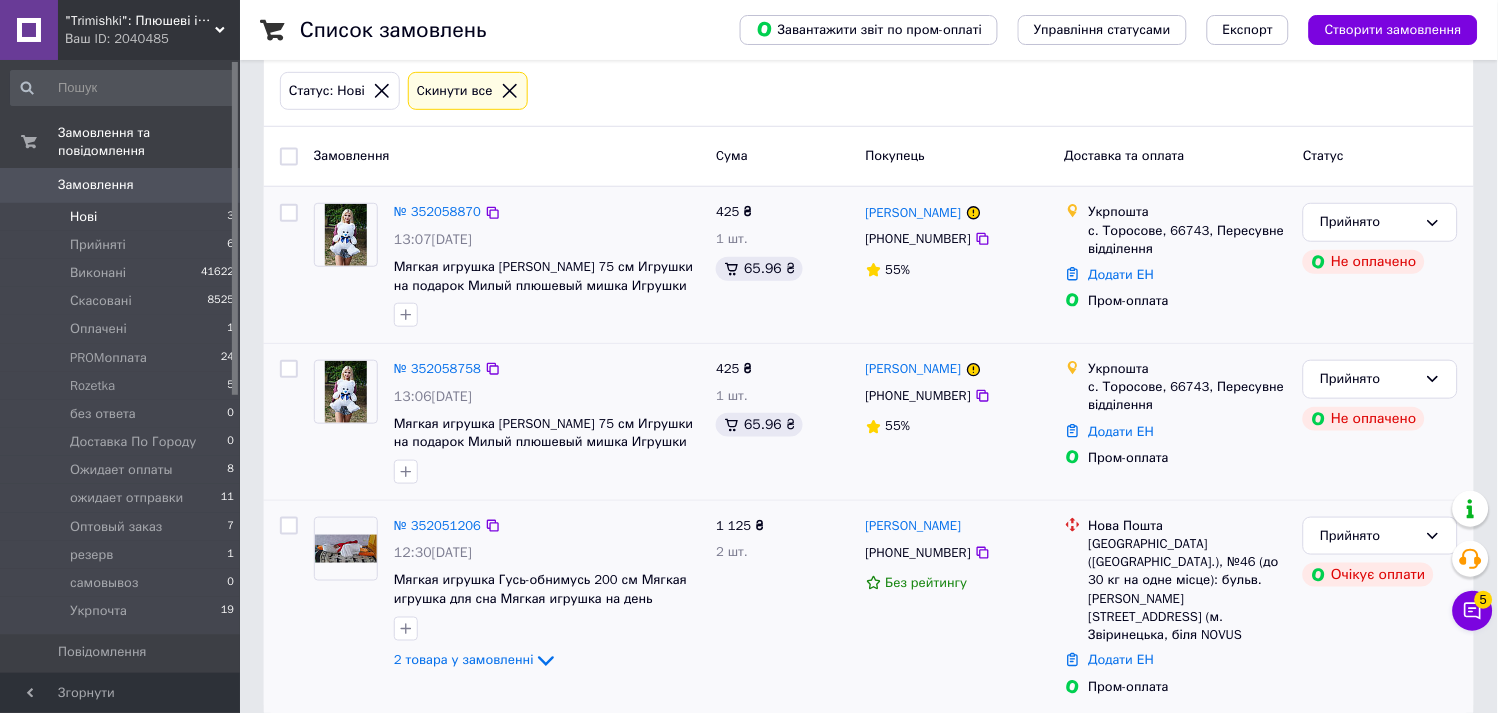 click 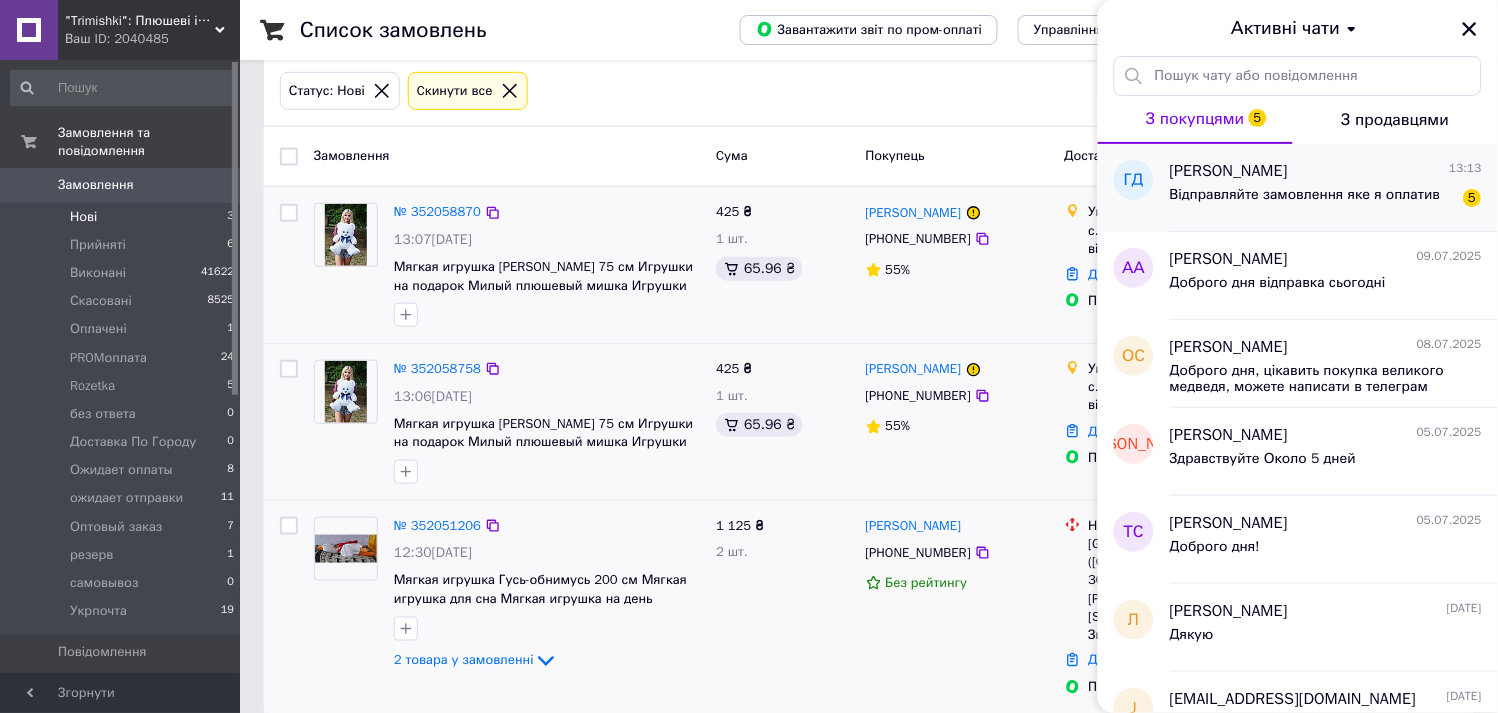 click on "Відправляйте замовлення яке я оплатив 5" at bounding box center (1326, 199) 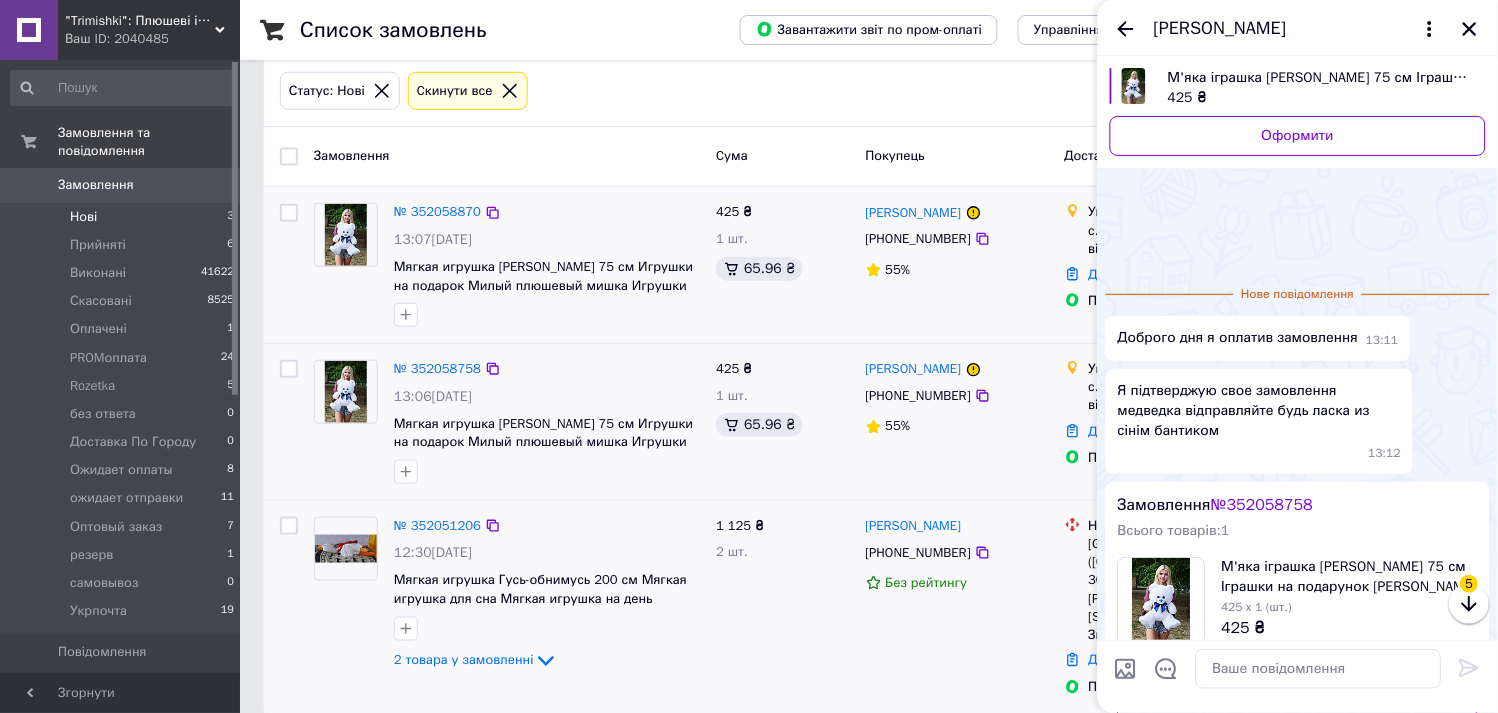 scroll, scrollTop: 115, scrollLeft: 0, axis: vertical 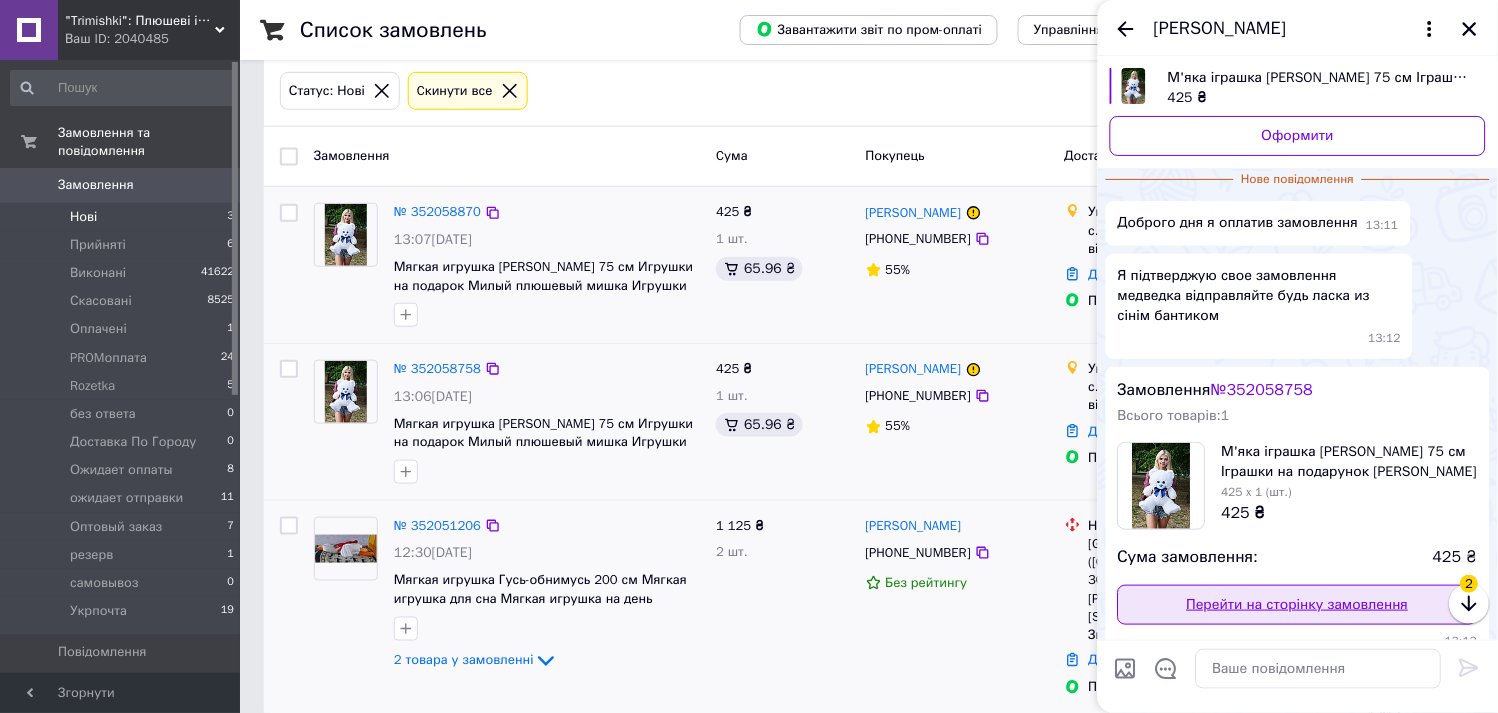 click on "Перейти на сторінку замовлення" at bounding box center [1298, 605] 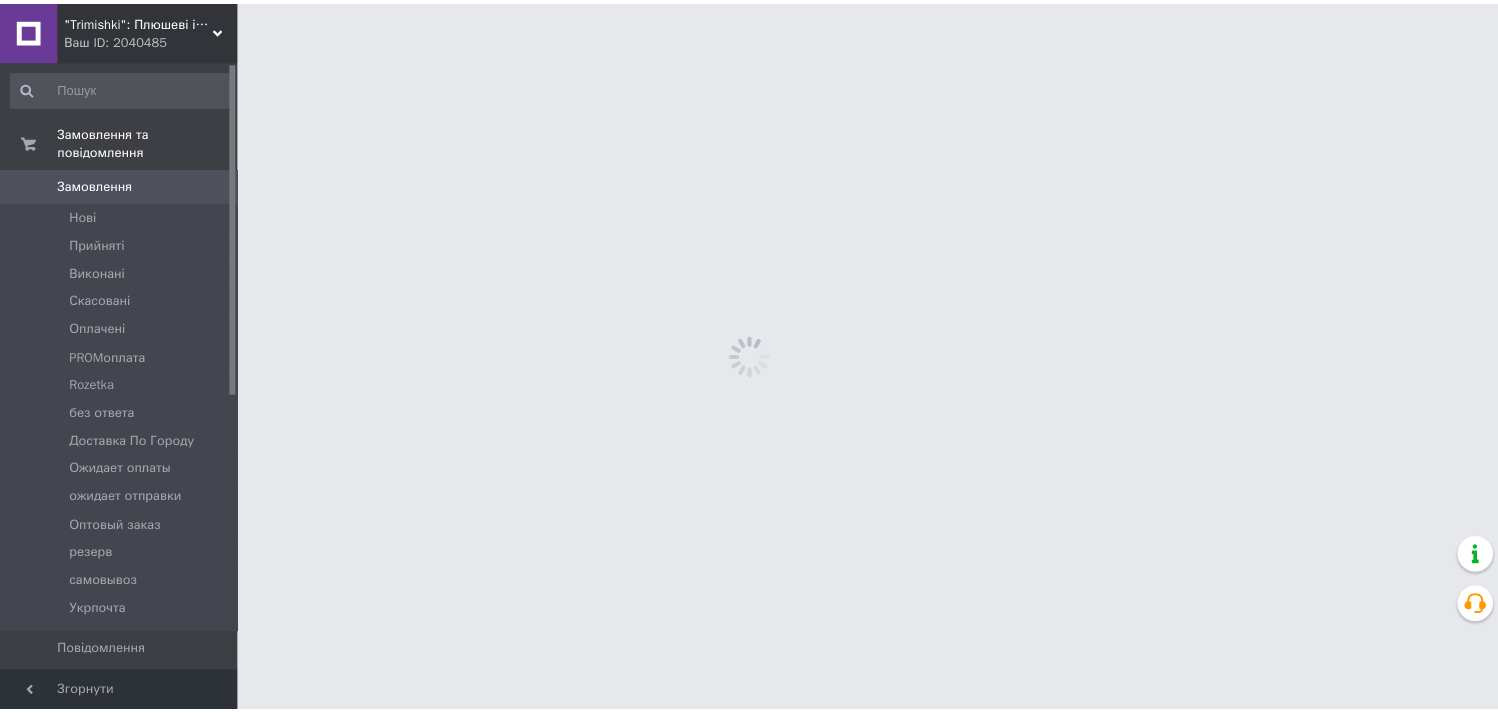 scroll, scrollTop: 0, scrollLeft: 0, axis: both 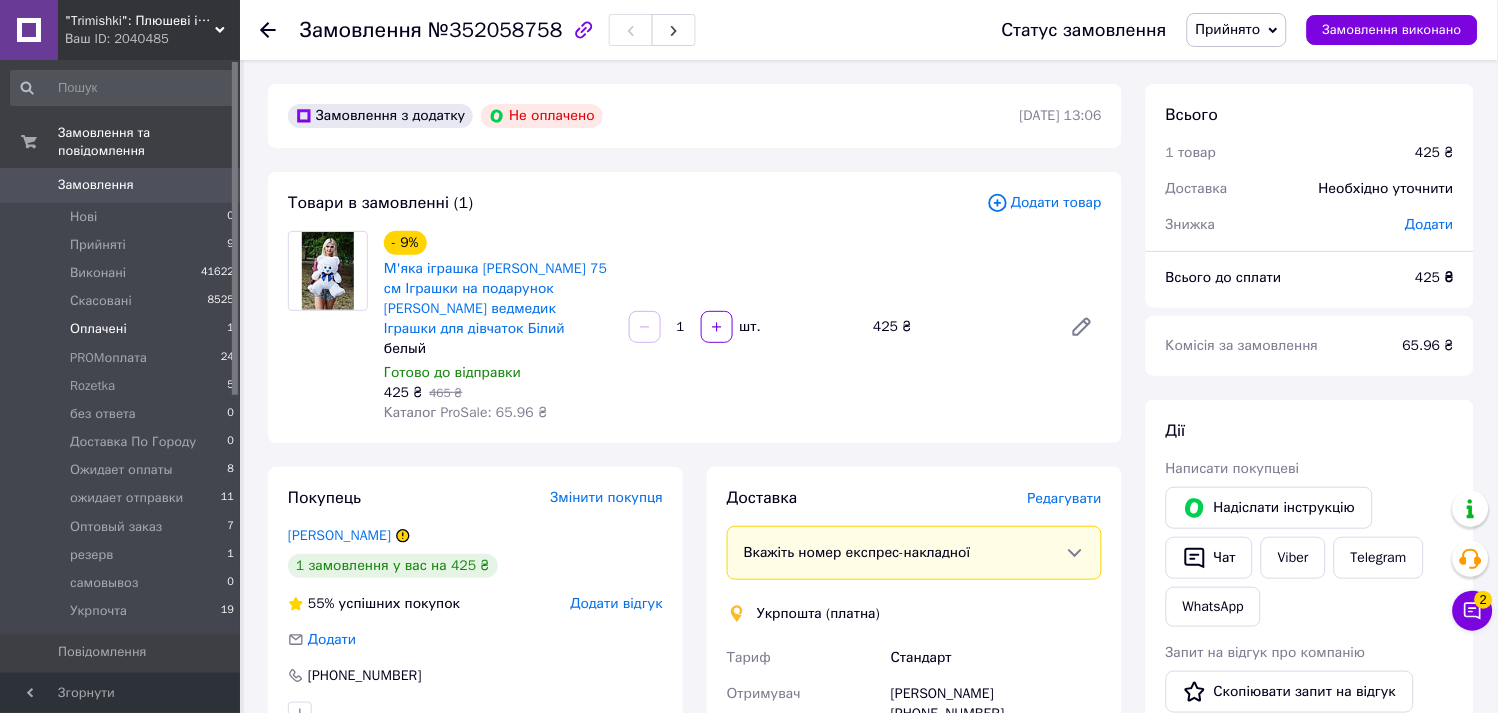 click on "Оплачені" at bounding box center (98, 329) 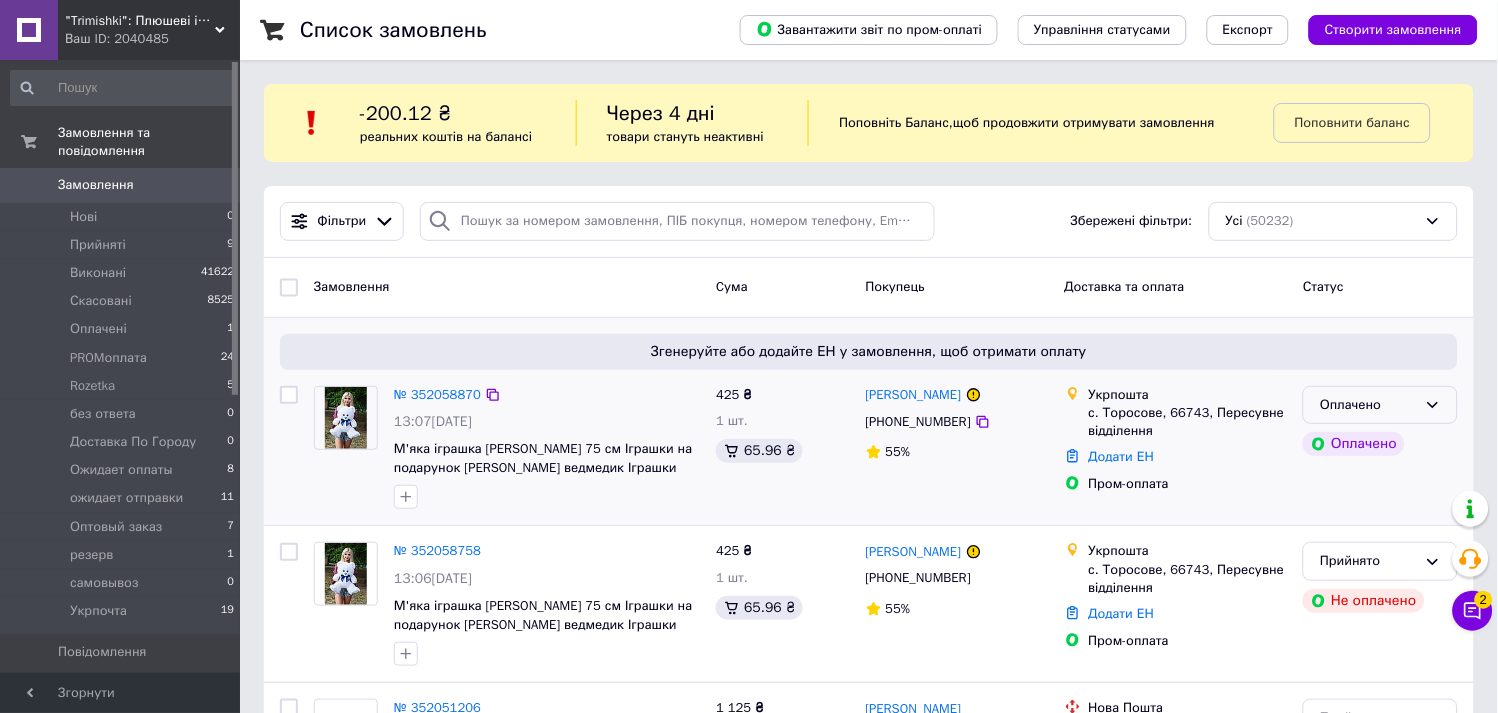click on "Оплачено" at bounding box center (1368, 405) 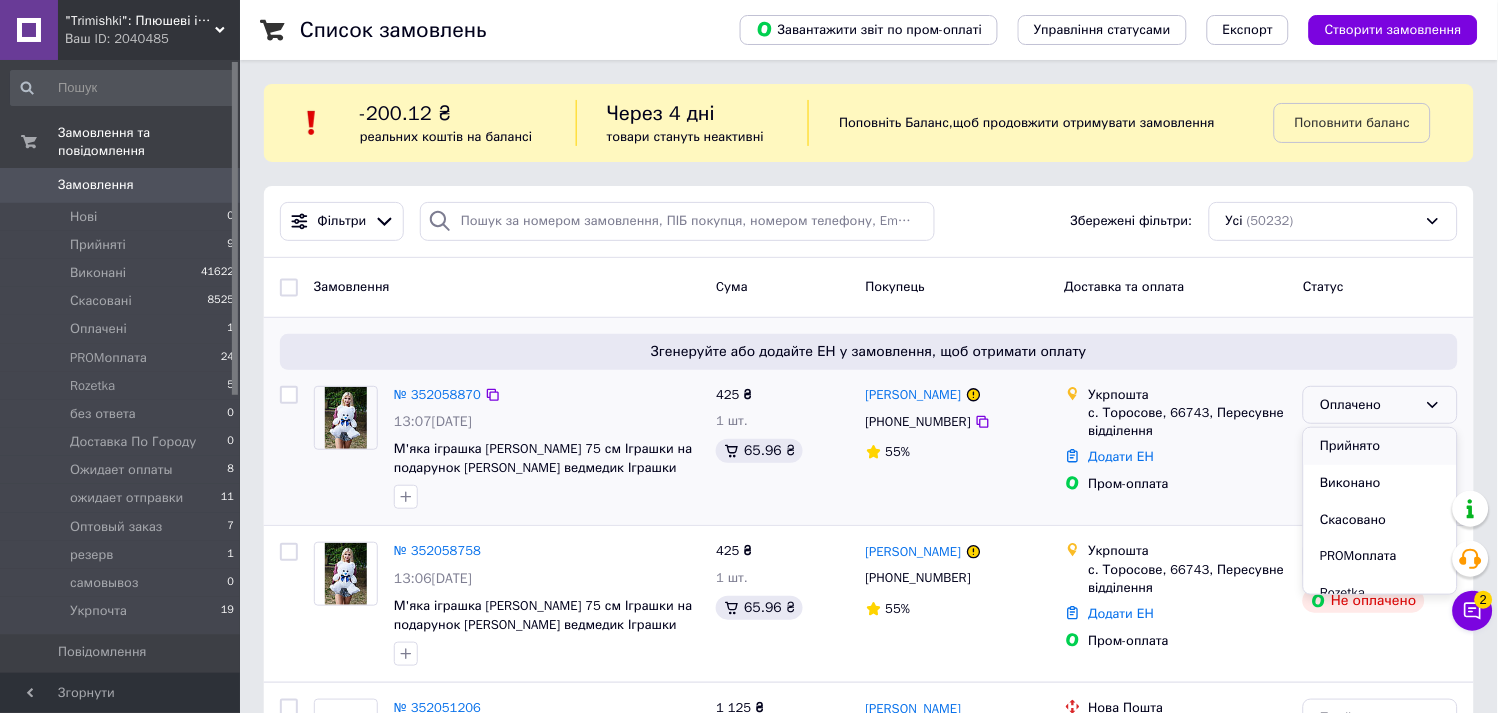 click on "Прийнято" at bounding box center (1380, 446) 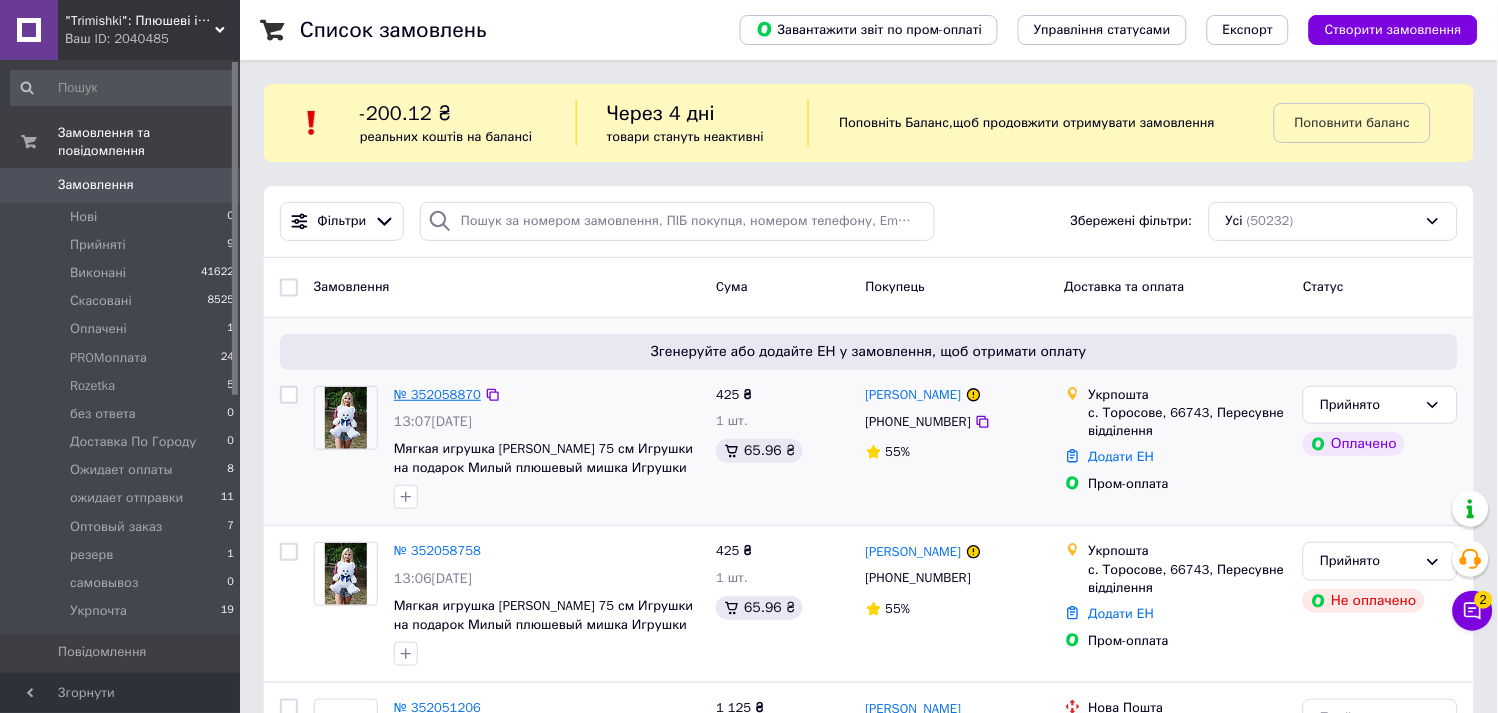 click on "№ 352058870" at bounding box center (437, 394) 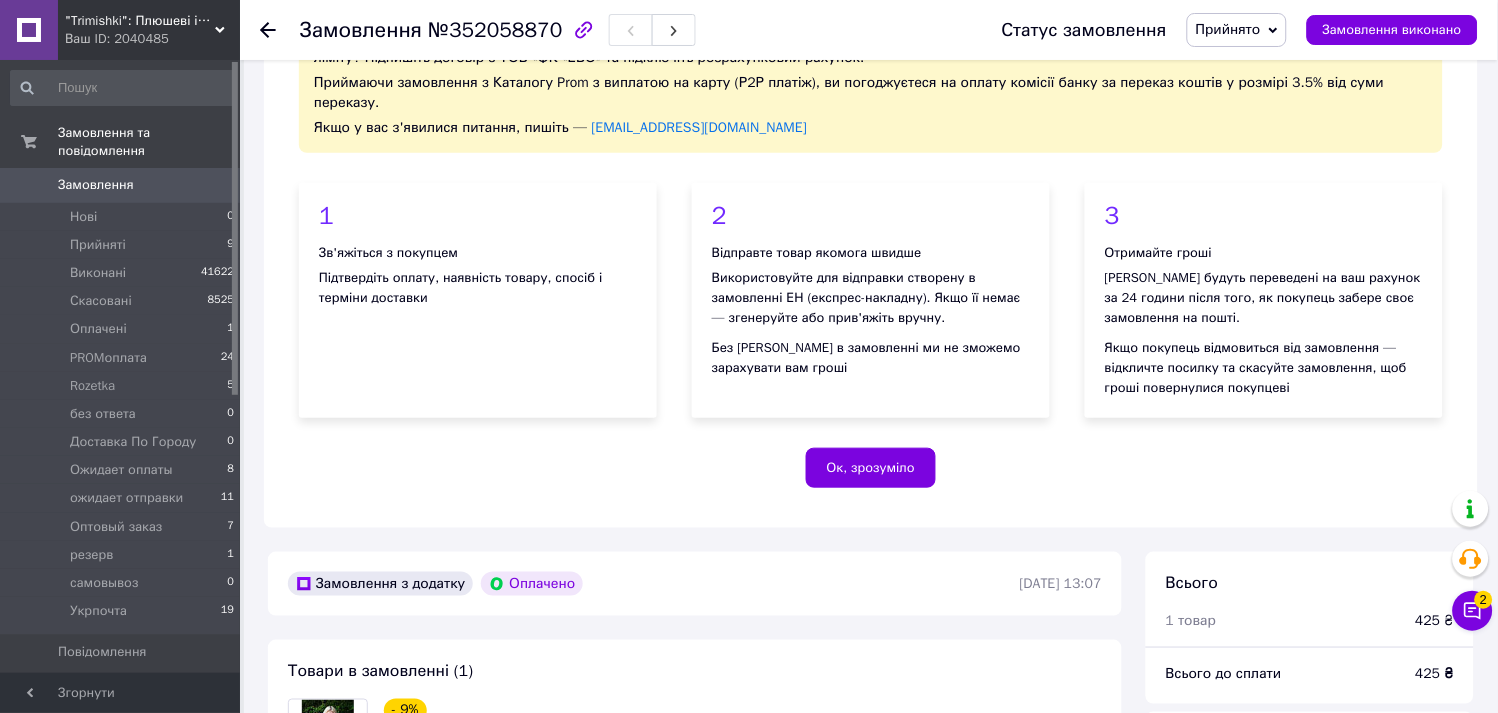 scroll, scrollTop: 333, scrollLeft: 0, axis: vertical 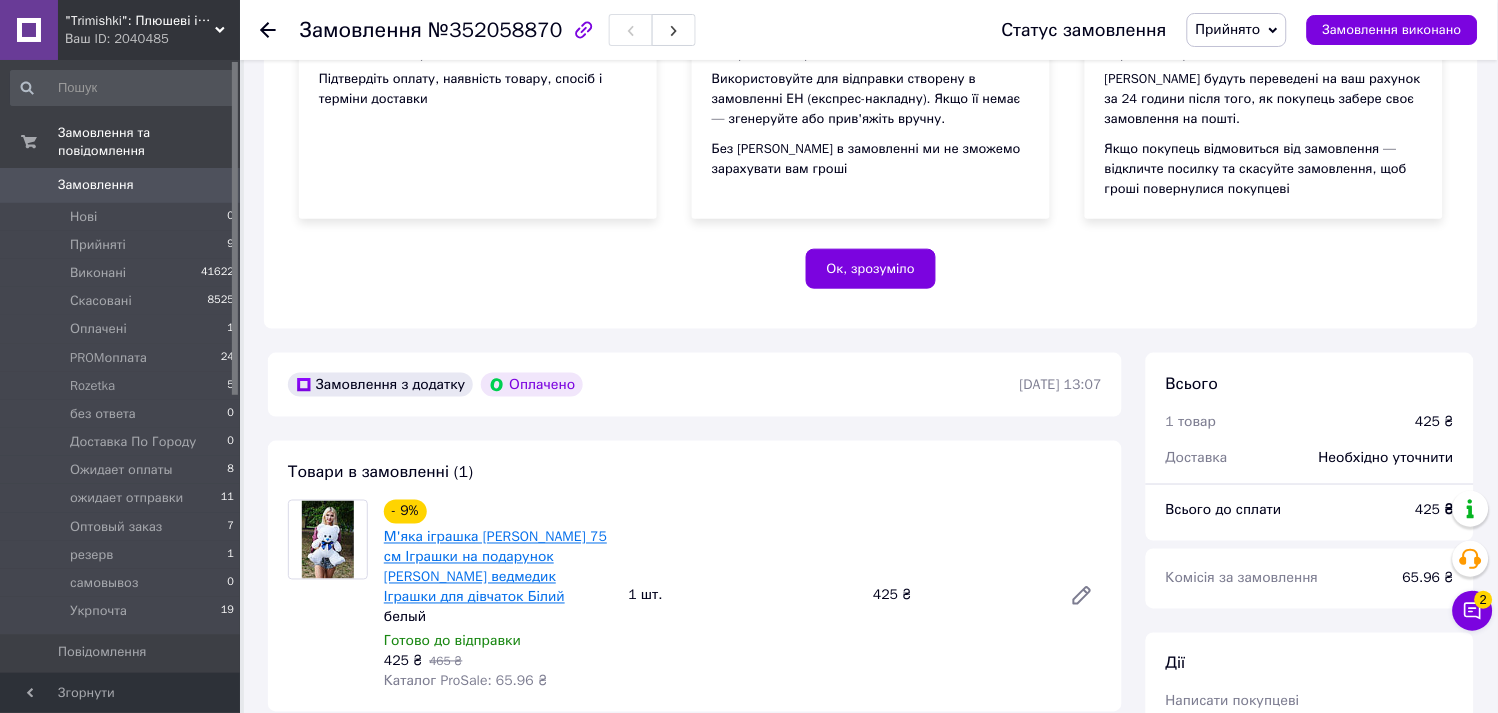 drag, startPoint x: 526, startPoint y: 607, endPoint x: 544, endPoint y: 546, distance: 63.600315 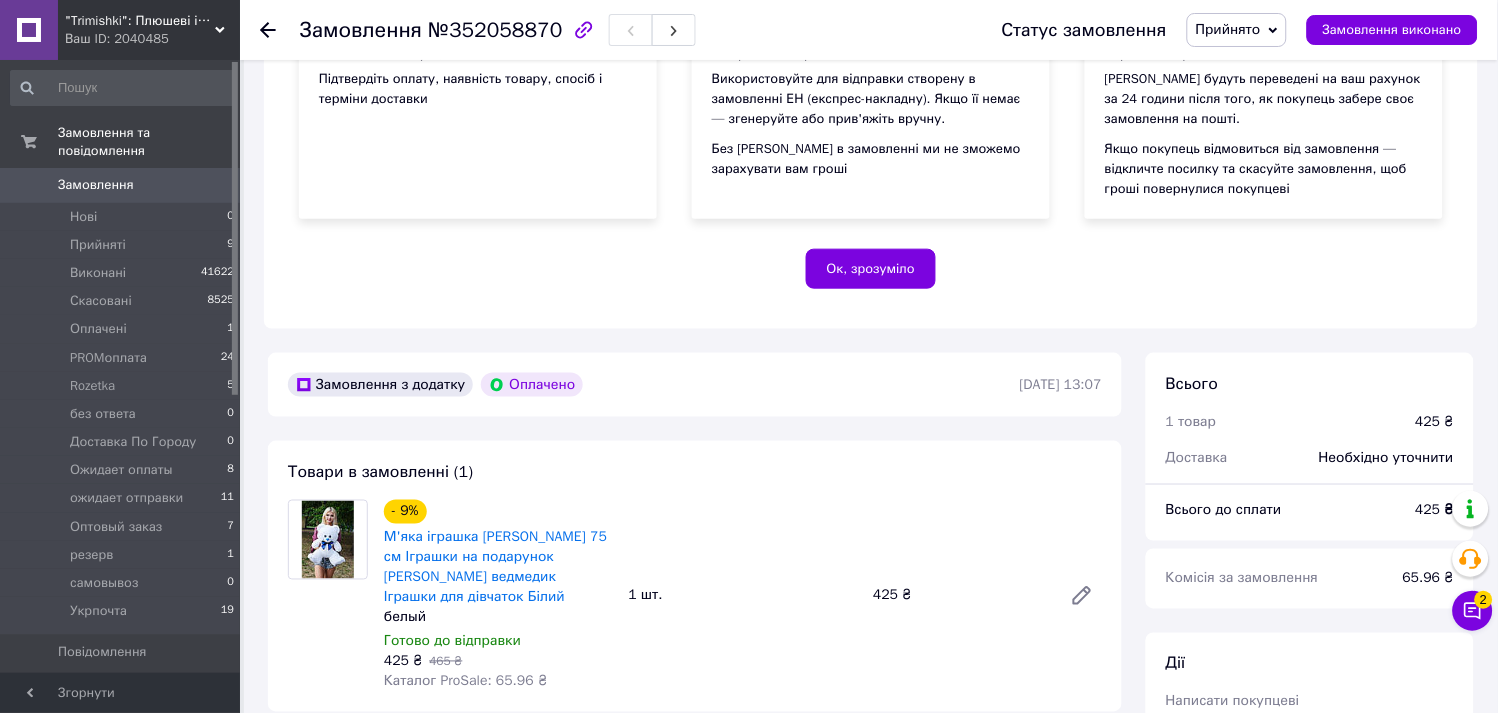 click on "1 Зв'яжіться з покупцем Підтвердіть оплату, наявність товару, спосіб і терміни доставки" at bounding box center (478, 102) 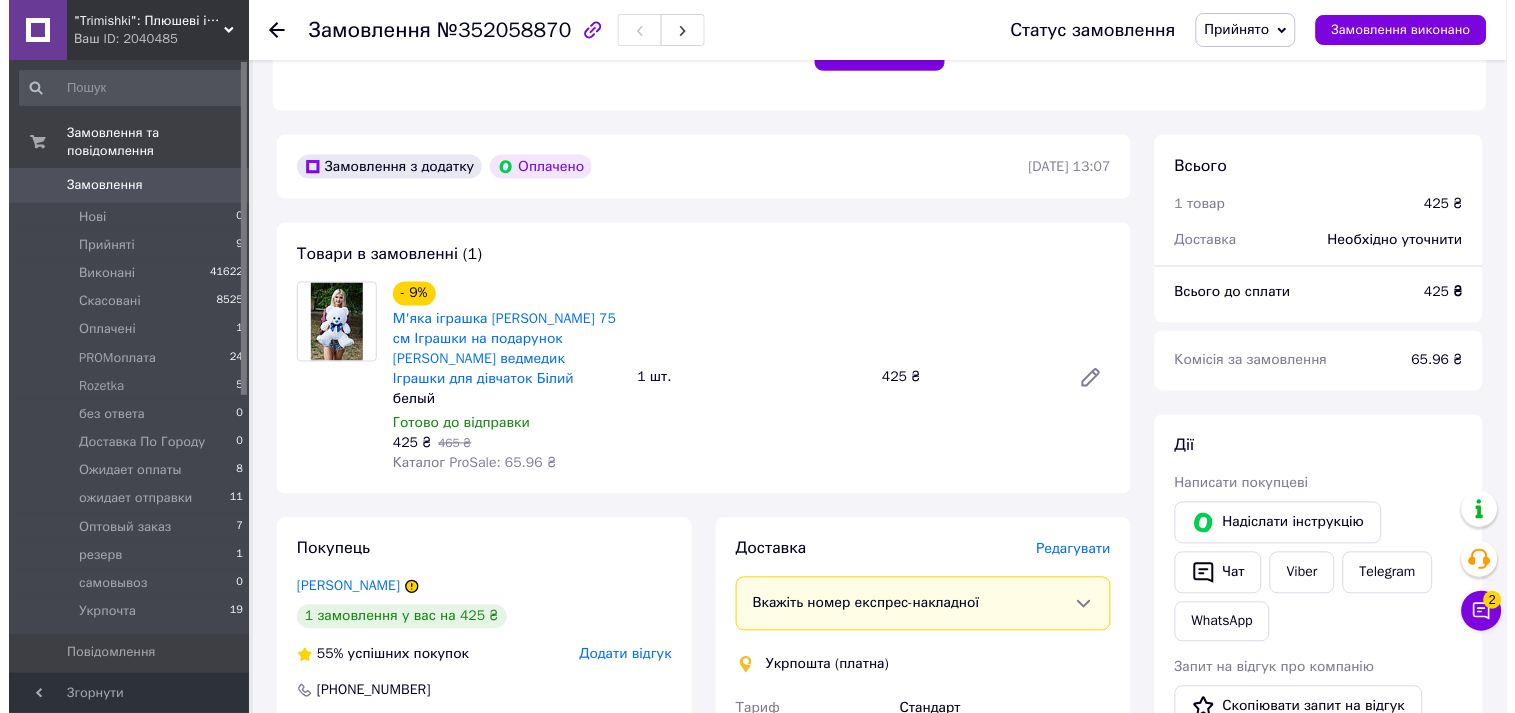 scroll, scrollTop: 777, scrollLeft: 0, axis: vertical 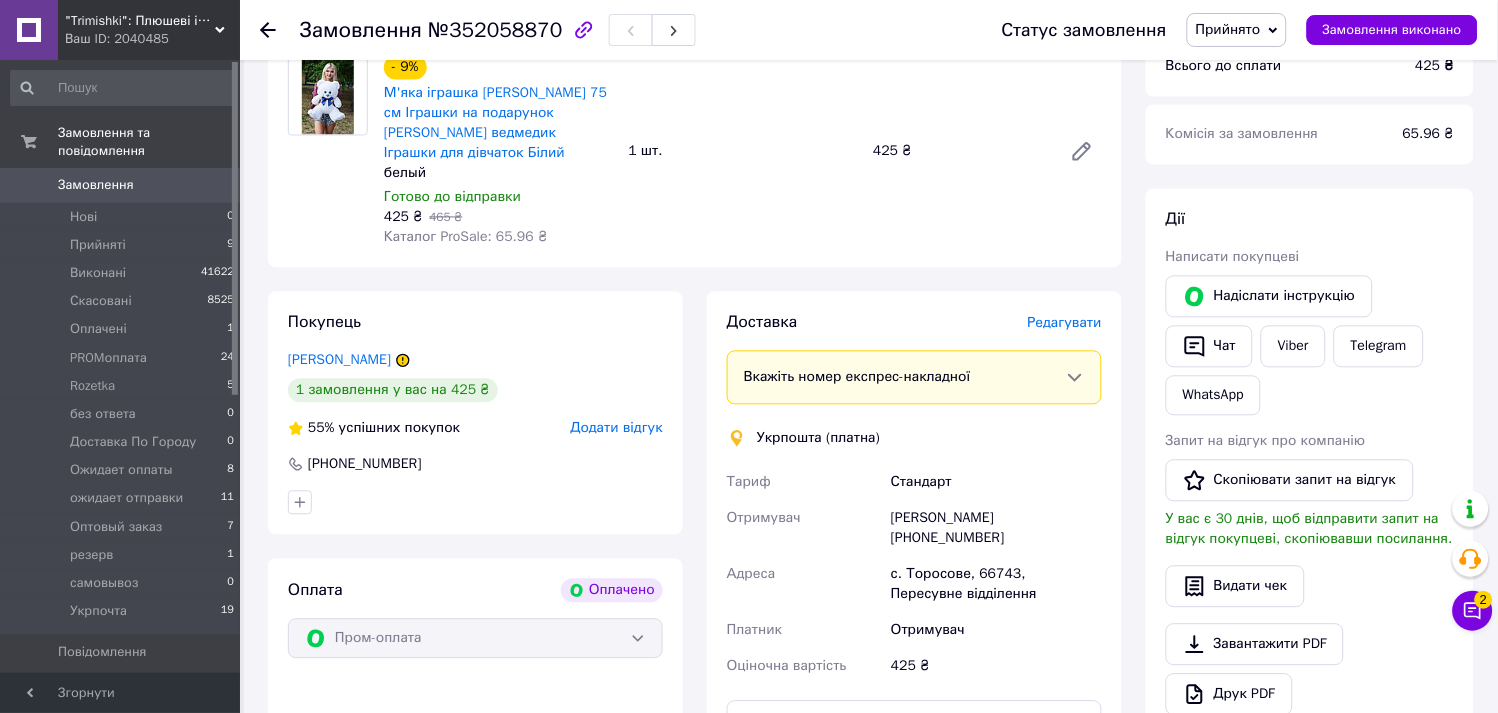 drag, startPoint x: 994, startPoint y: 570, endPoint x: 983, endPoint y: 570, distance: 11 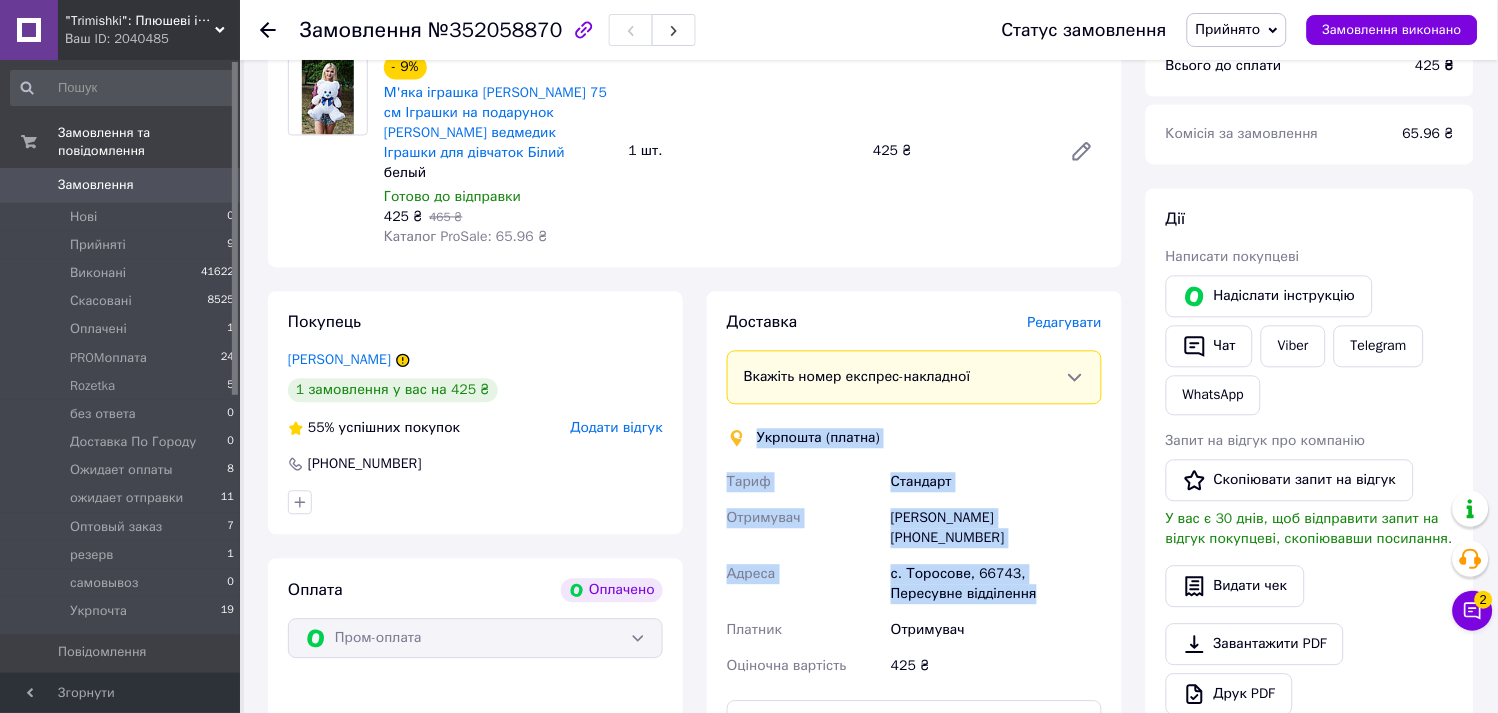 drag, startPoint x: 990, startPoint y: 573, endPoint x: 741, endPoint y: 424, distance: 290.1758 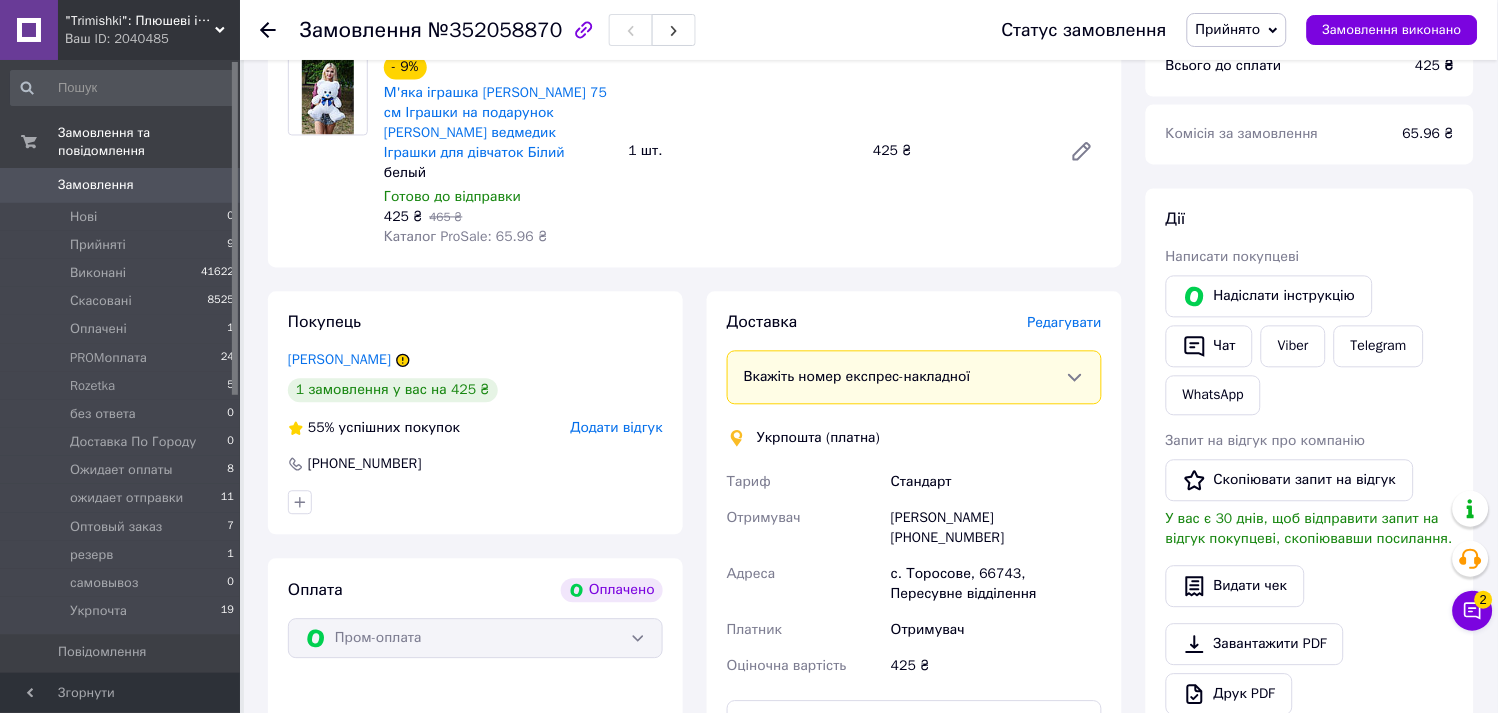 click on "- 9% М'яка іграшка Ведмедик [PERSON_NAME] 75 см Іграшки на подарунок Милий плюшевий ведмедик Іграшки для дівчаток Білий белый Готово до відправки 425 ₴   465 ₴ Каталог ProSale: 65.96 ₴  1 шт. 425 ₴" at bounding box center [743, 152] 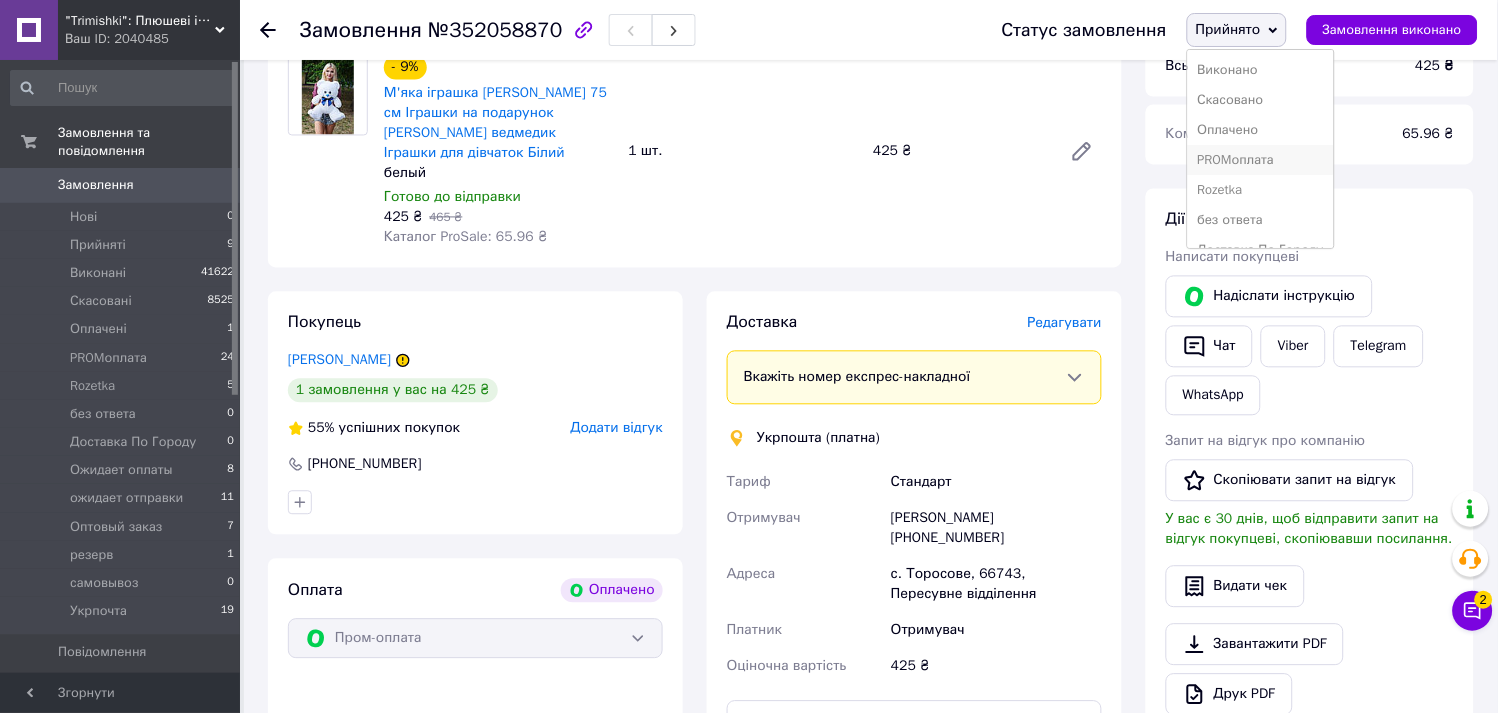 click on "PROMоплата" at bounding box center [1261, 160] 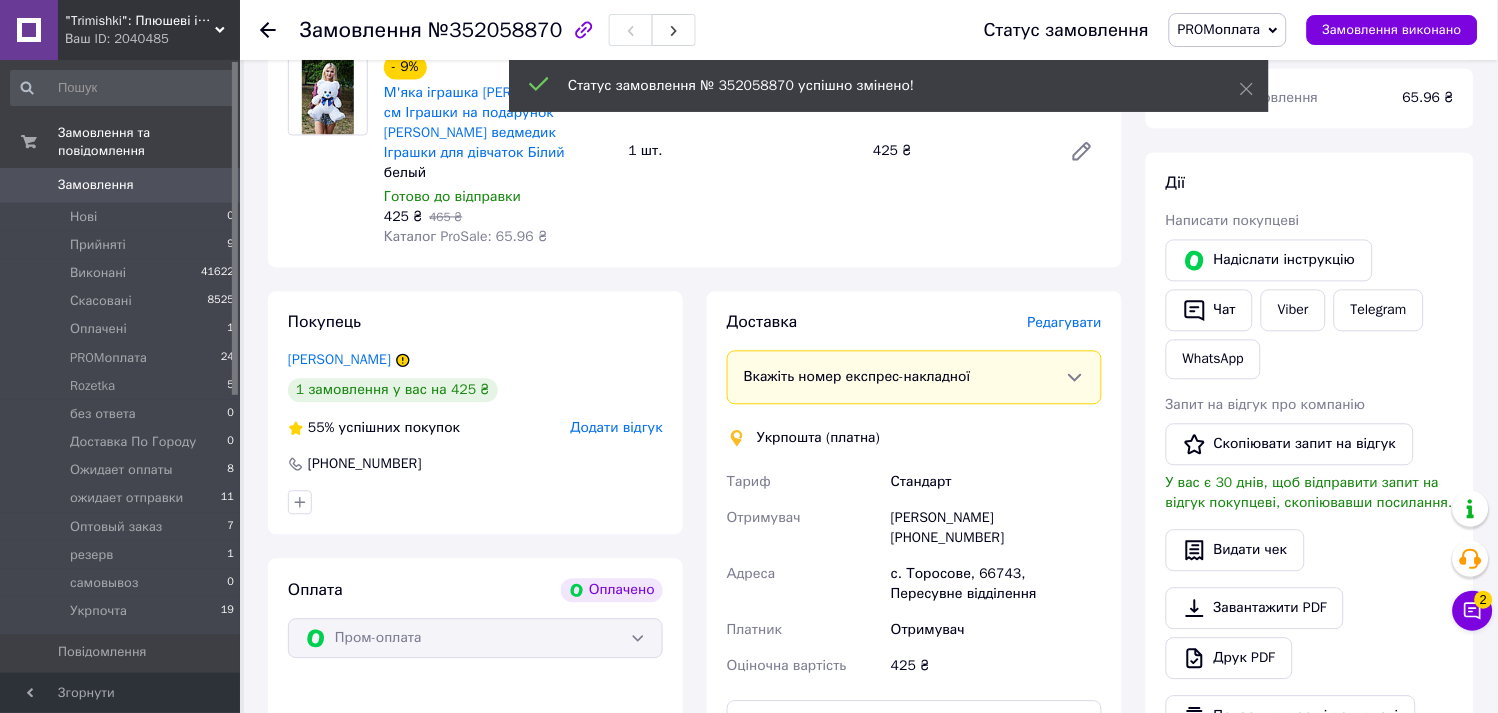 click on "Редагувати" at bounding box center (1065, 323) 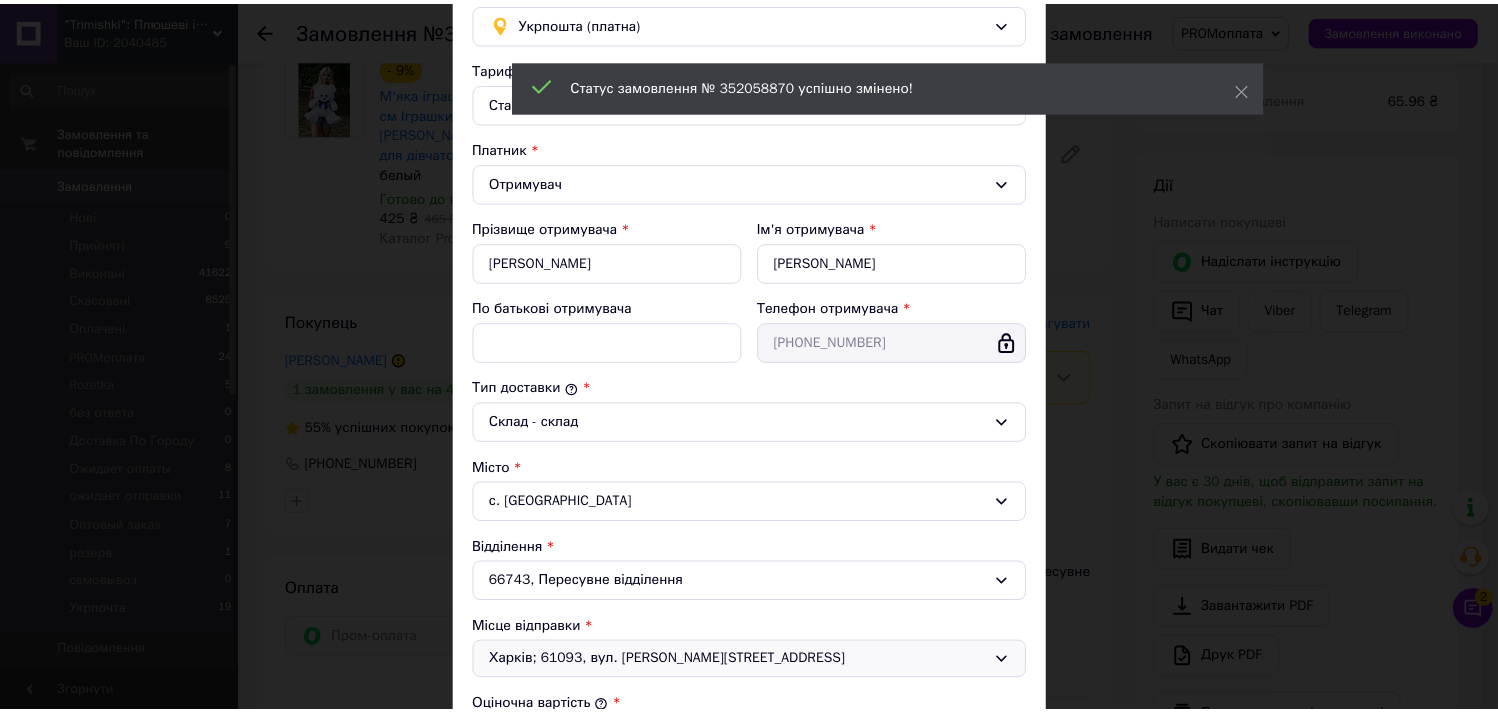 scroll, scrollTop: 540, scrollLeft: 0, axis: vertical 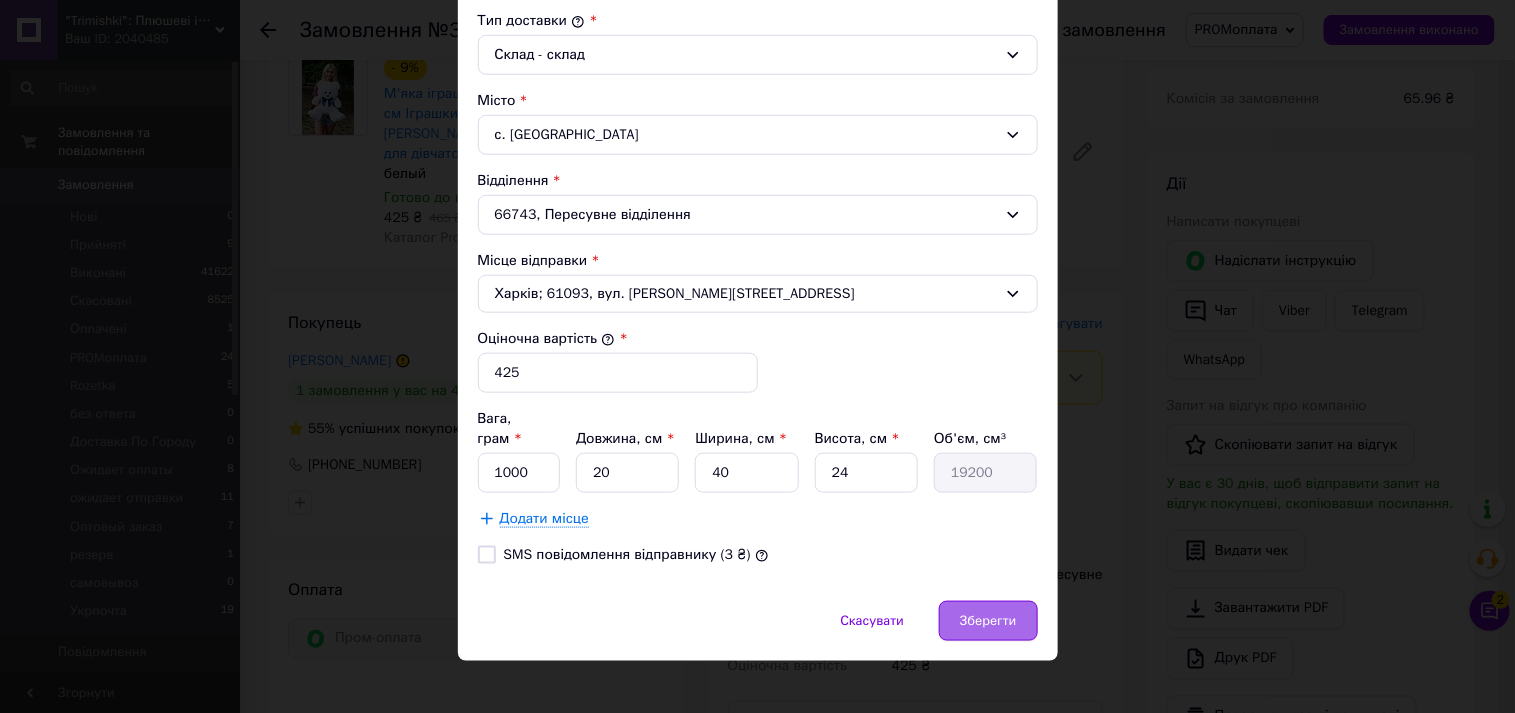 click on "Зберегти" at bounding box center [988, 621] 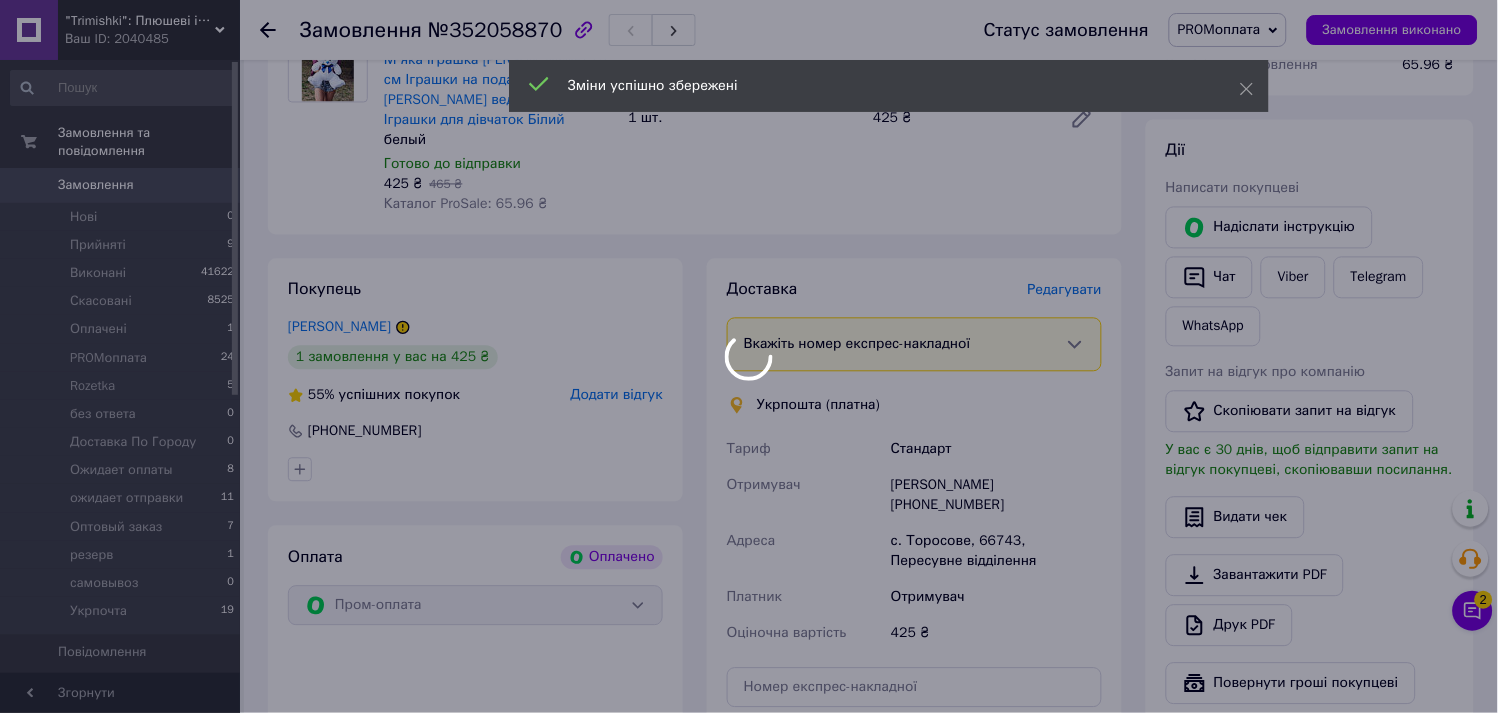 scroll, scrollTop: 1111, scrollLeft: 0, axis: vertical 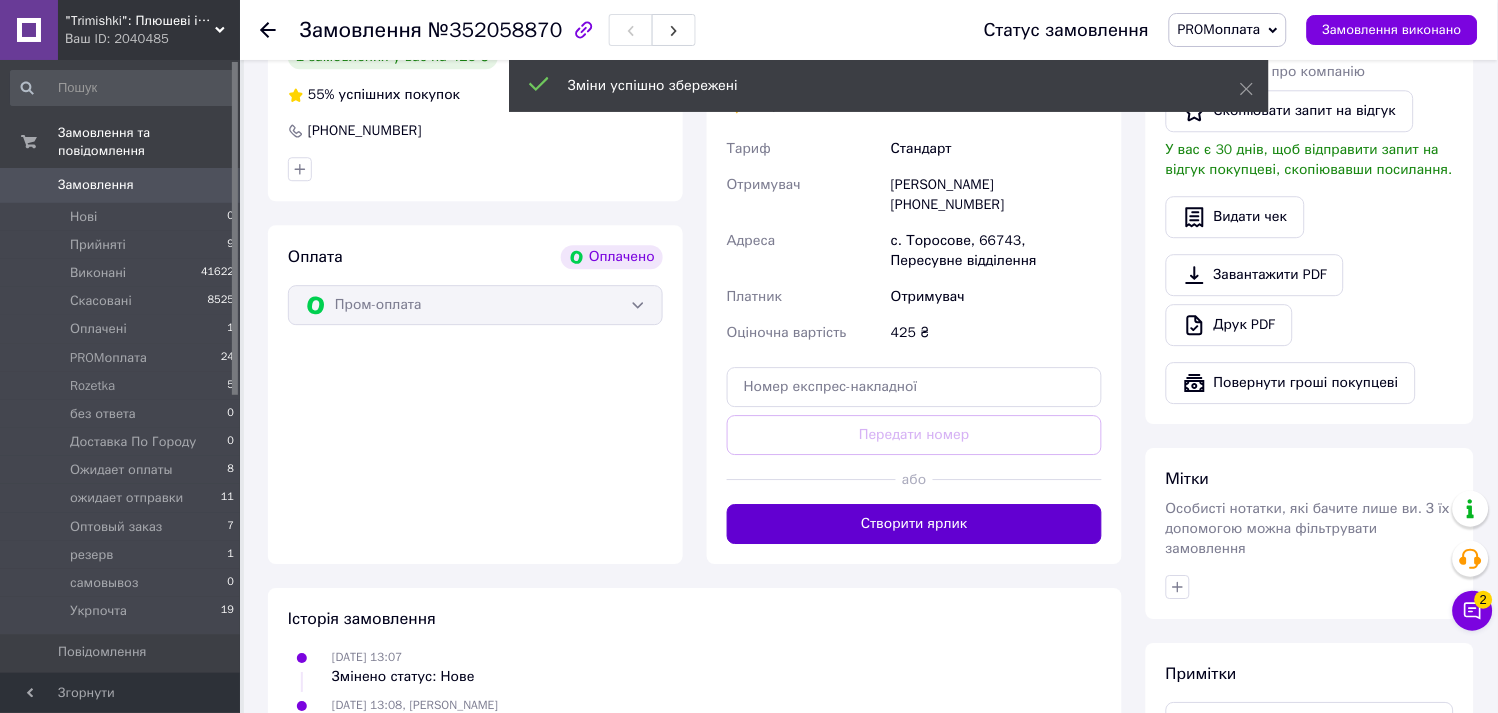 click on "Створити ярлик" at bounding box center [914, 524] 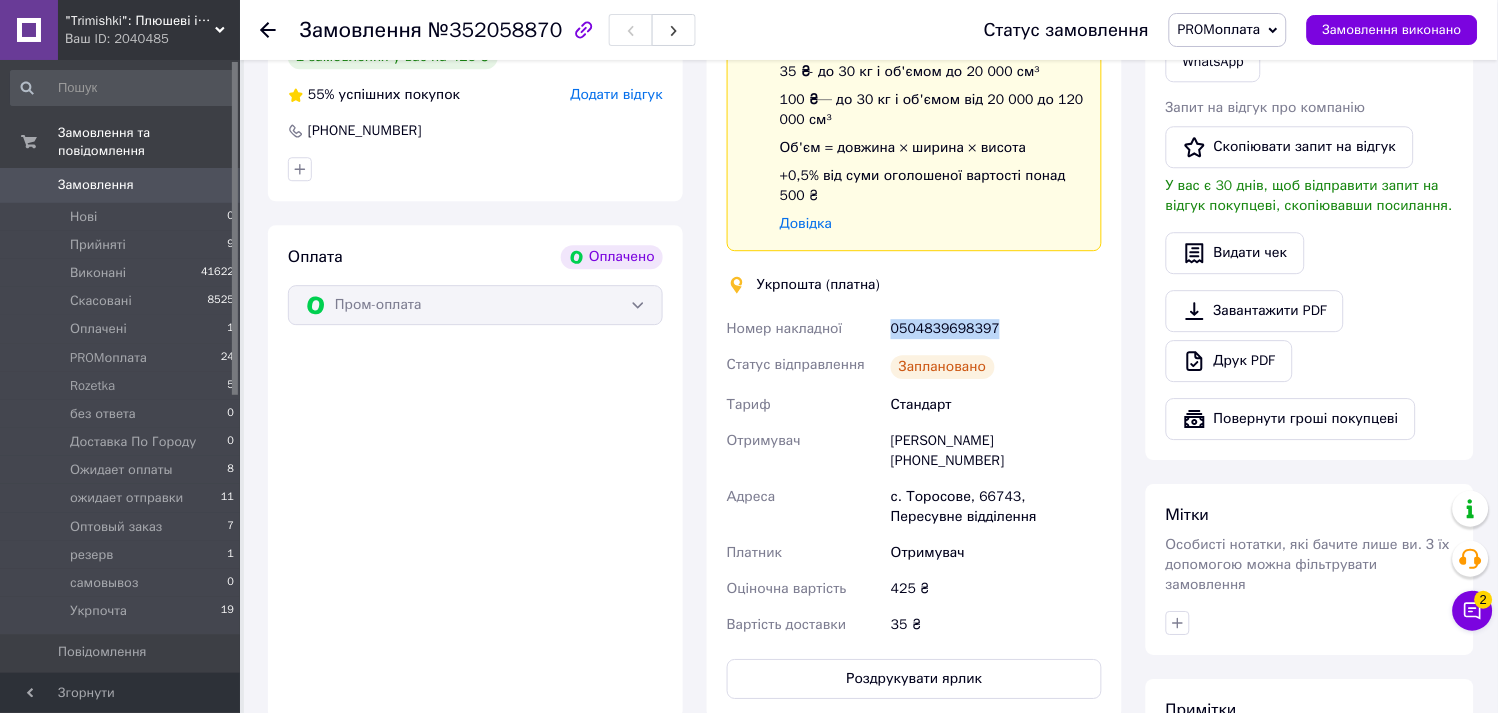 drag, startPoint x: 1023, startPoint y: 330, endPoint x: 884, endPoint y: 334, distance: 139.05754 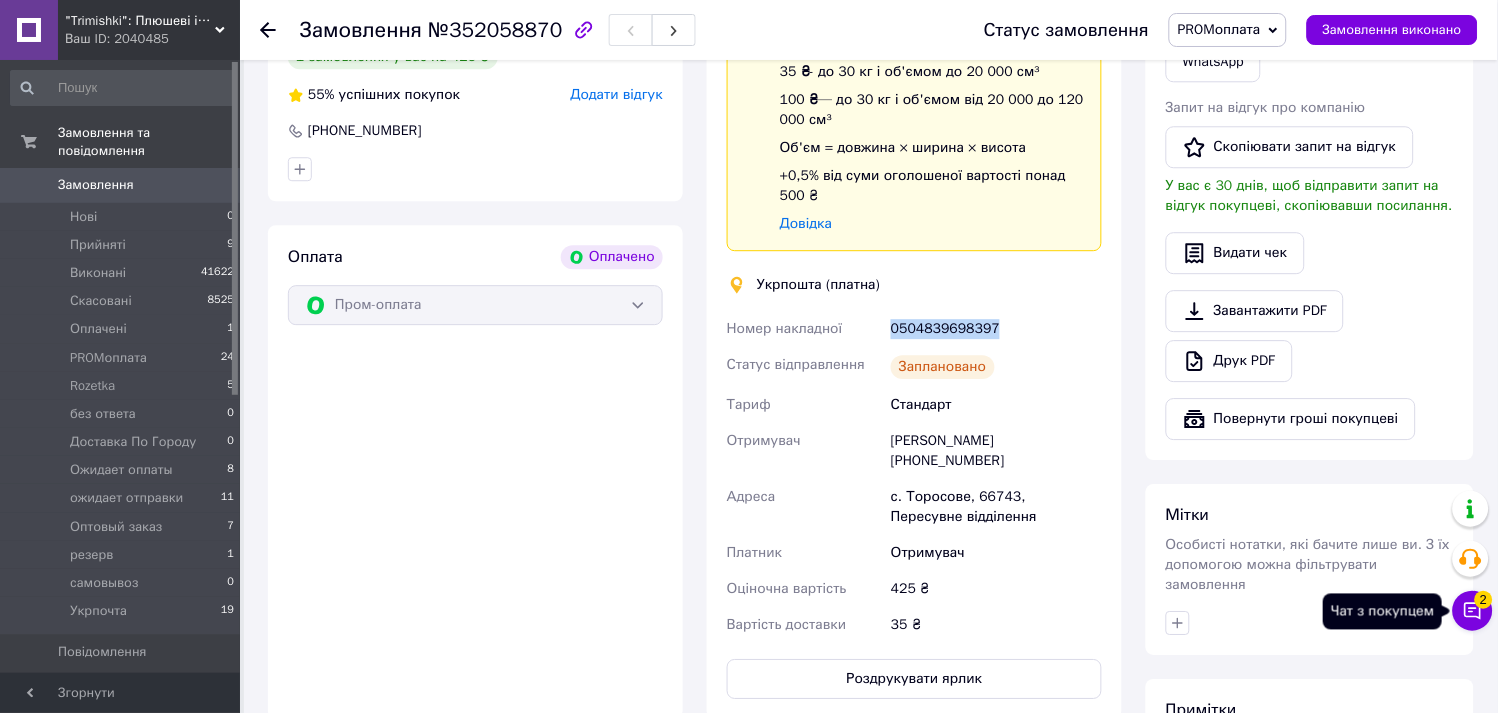 click 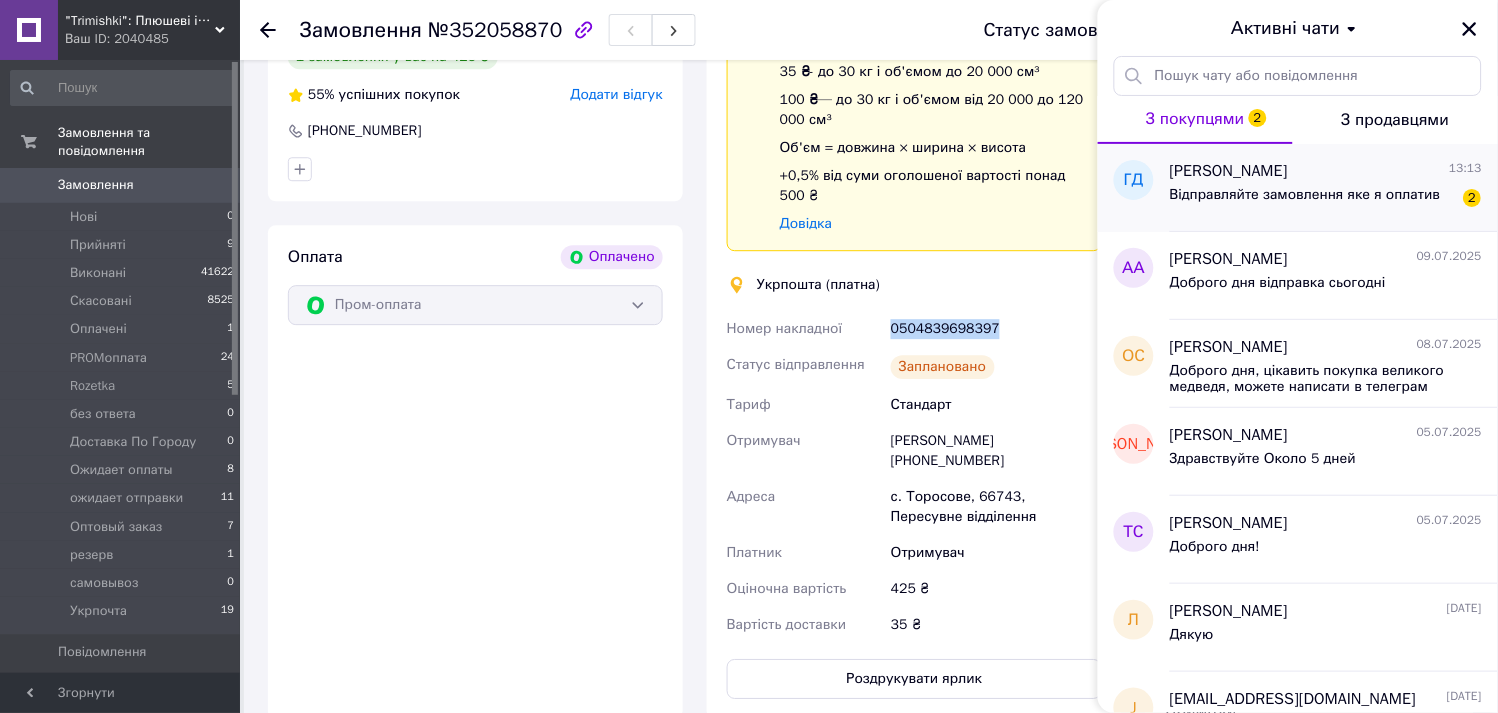 click on "Відправляйте замовлення яке я оплатив 2" at bounding box center (1326, 199) 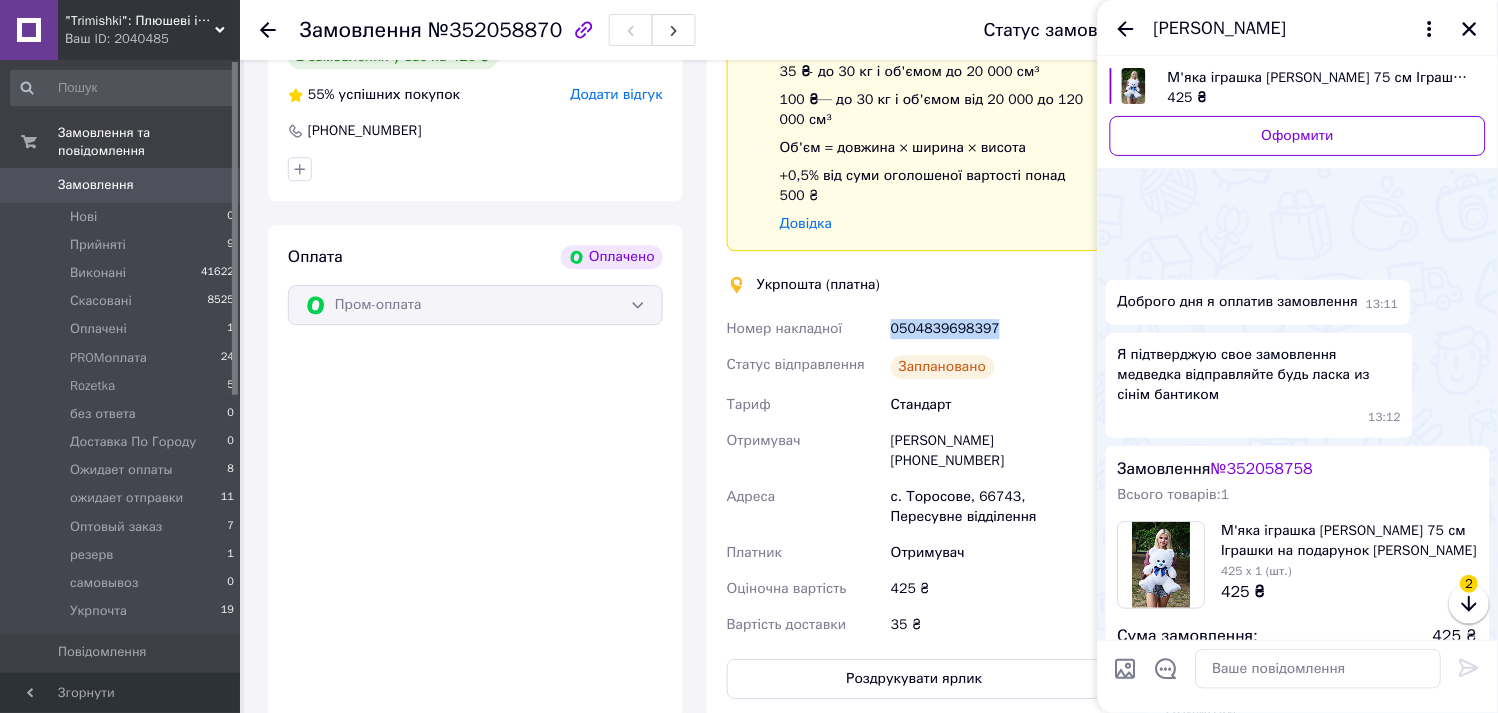 scroll, scrollTop: 271, scrollLeft: 0, axis: vertical 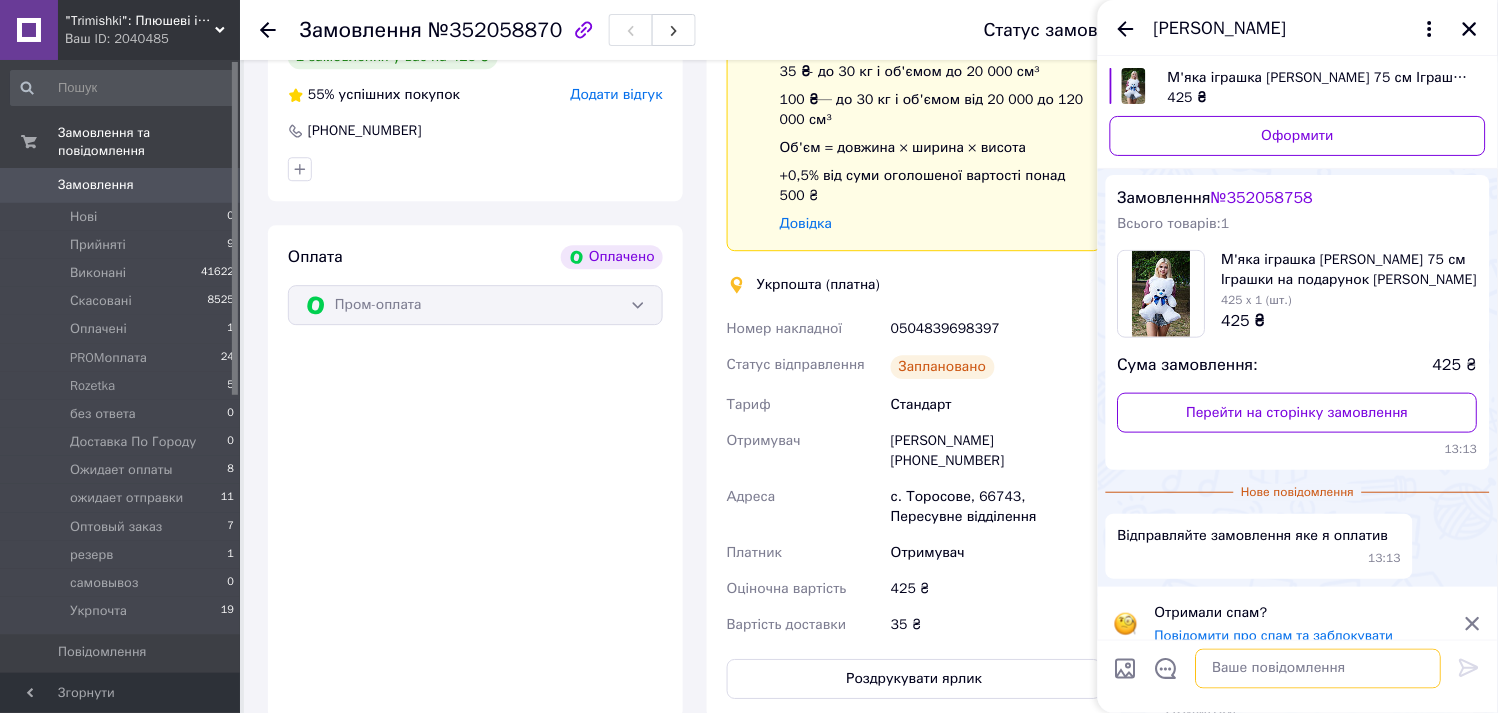 click at bounding box center (1319, 669) 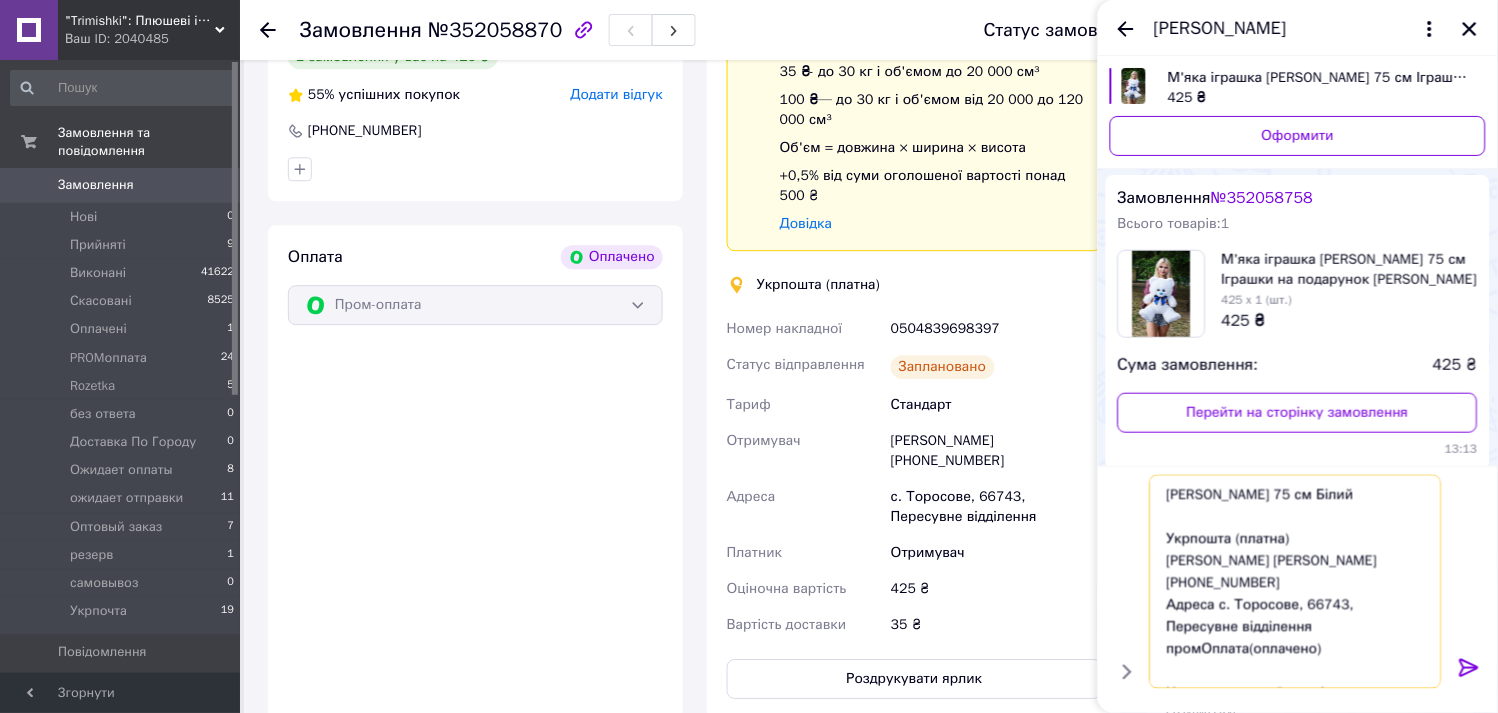 scroll, scrollTop: 67, scrollLeft: 0, axis: vertical 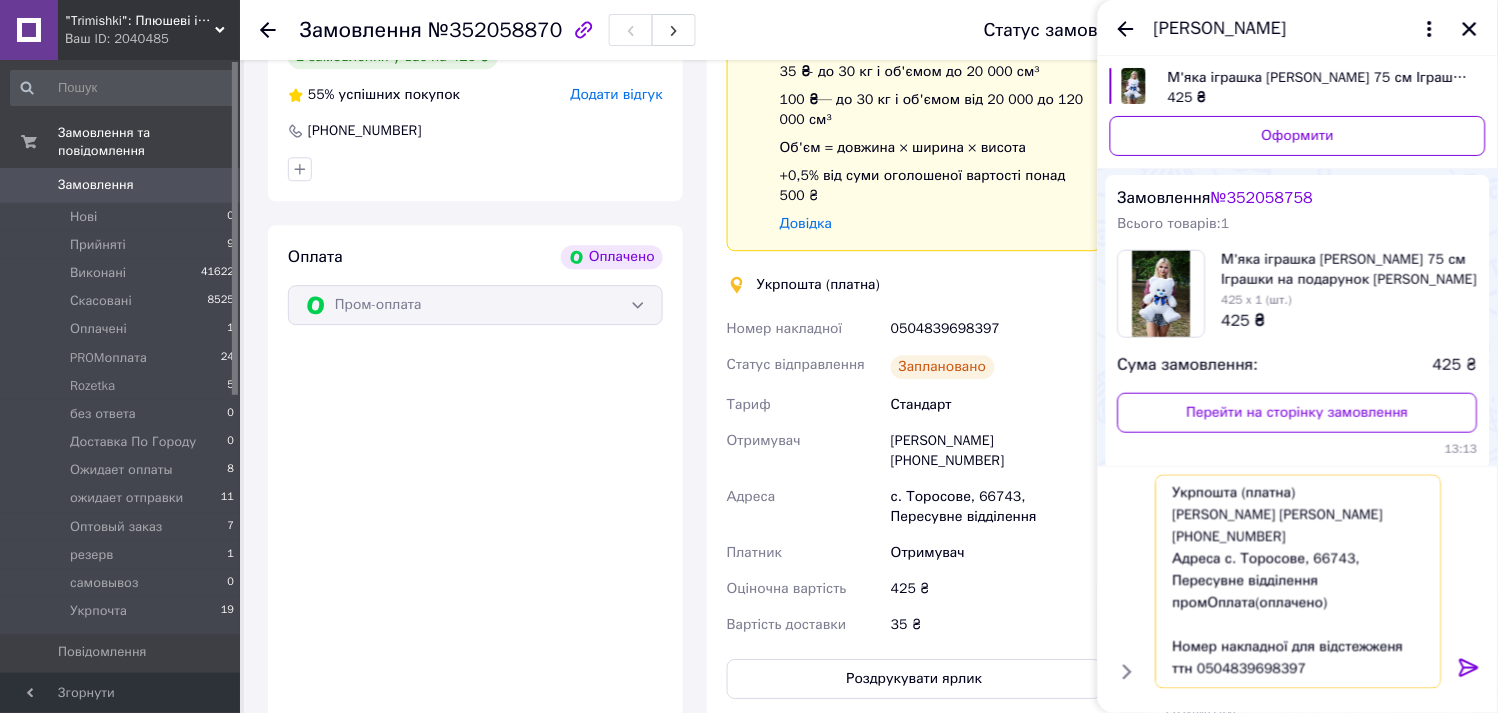 type on "[PERSON_NAME] 75 см Білий
Укрпошта (платна)
[PERSON_NAME] [PERSON_NAME] [PHONE_NUMBER]
Адреса с. Торосове, 66743, Пересувне відділення
промОплата(оплачено)
Номер накладної для відстежженя
ттн 0504839698397" 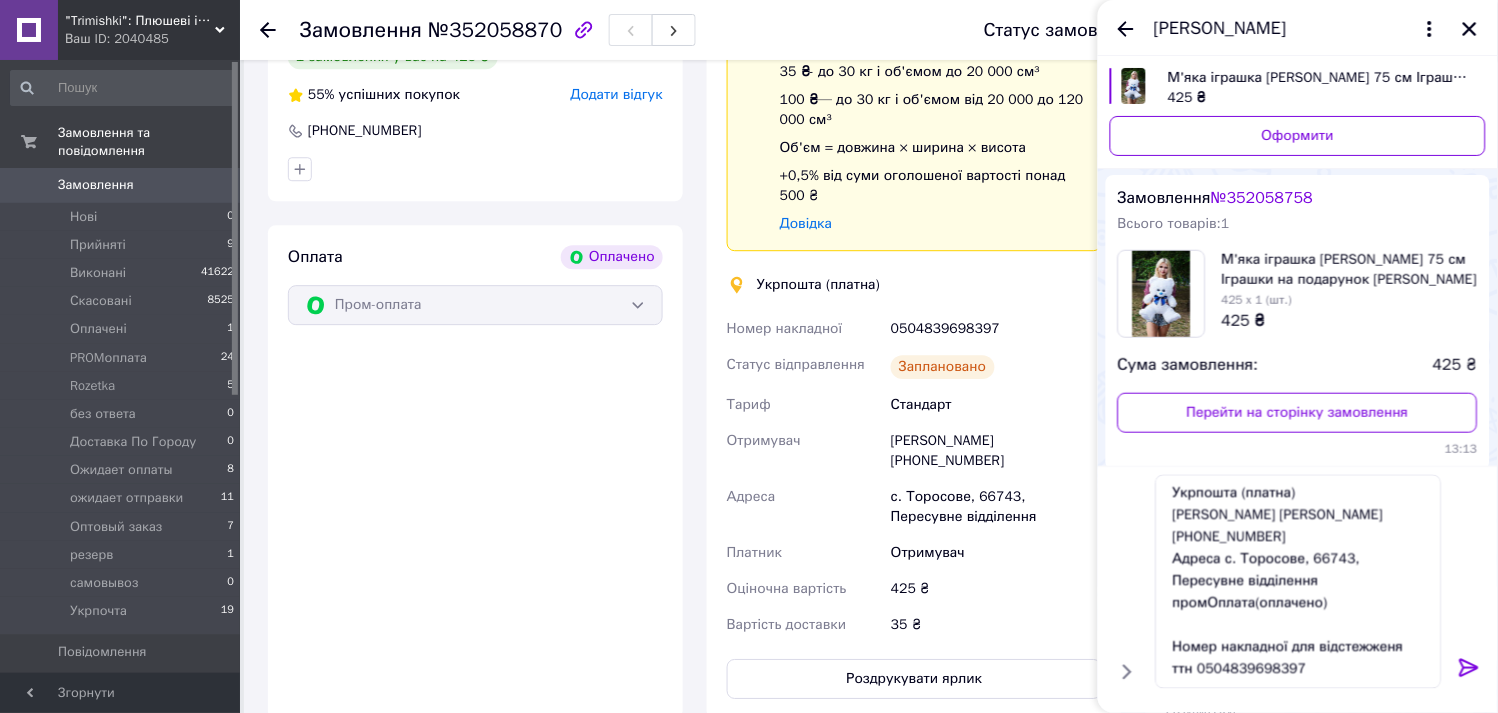 click 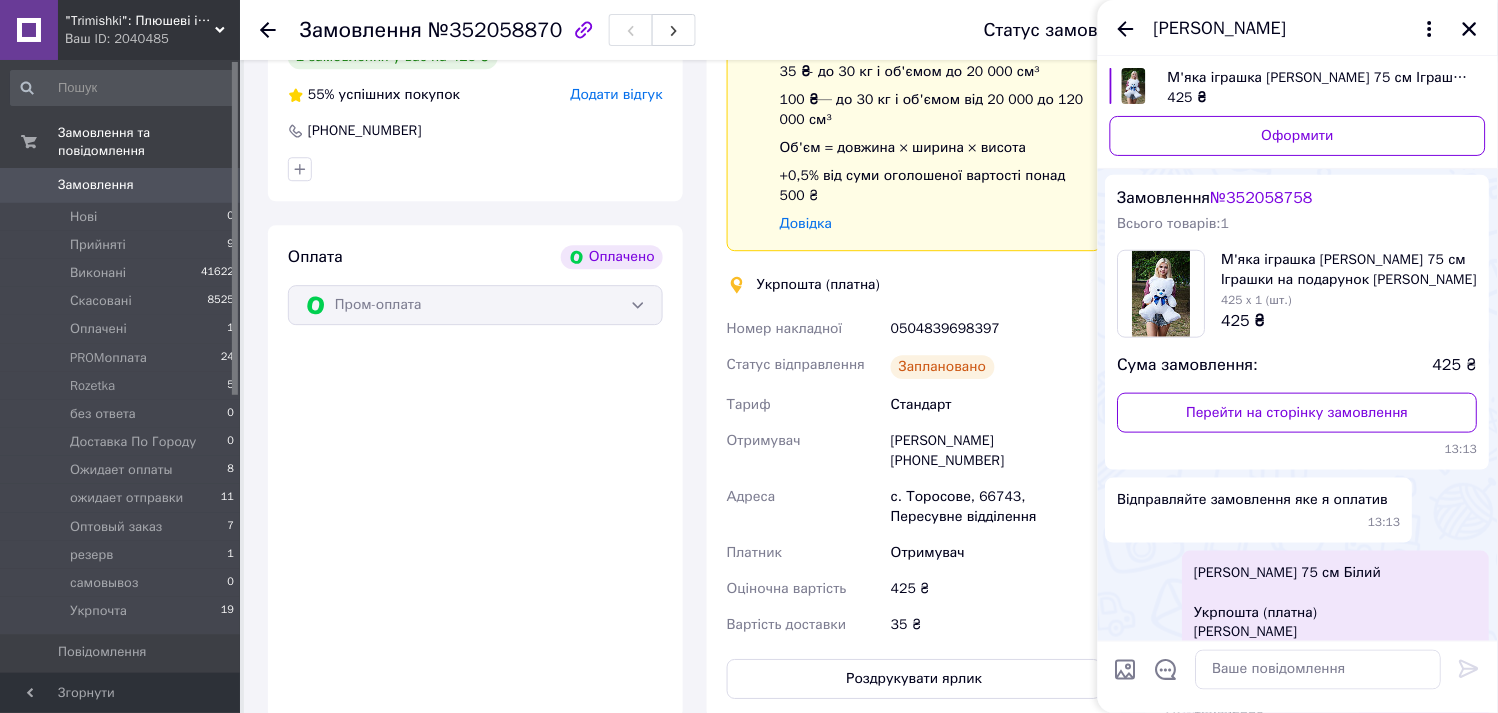 scroll, scrollTop: 0, scrollLeft: 0, axis: both 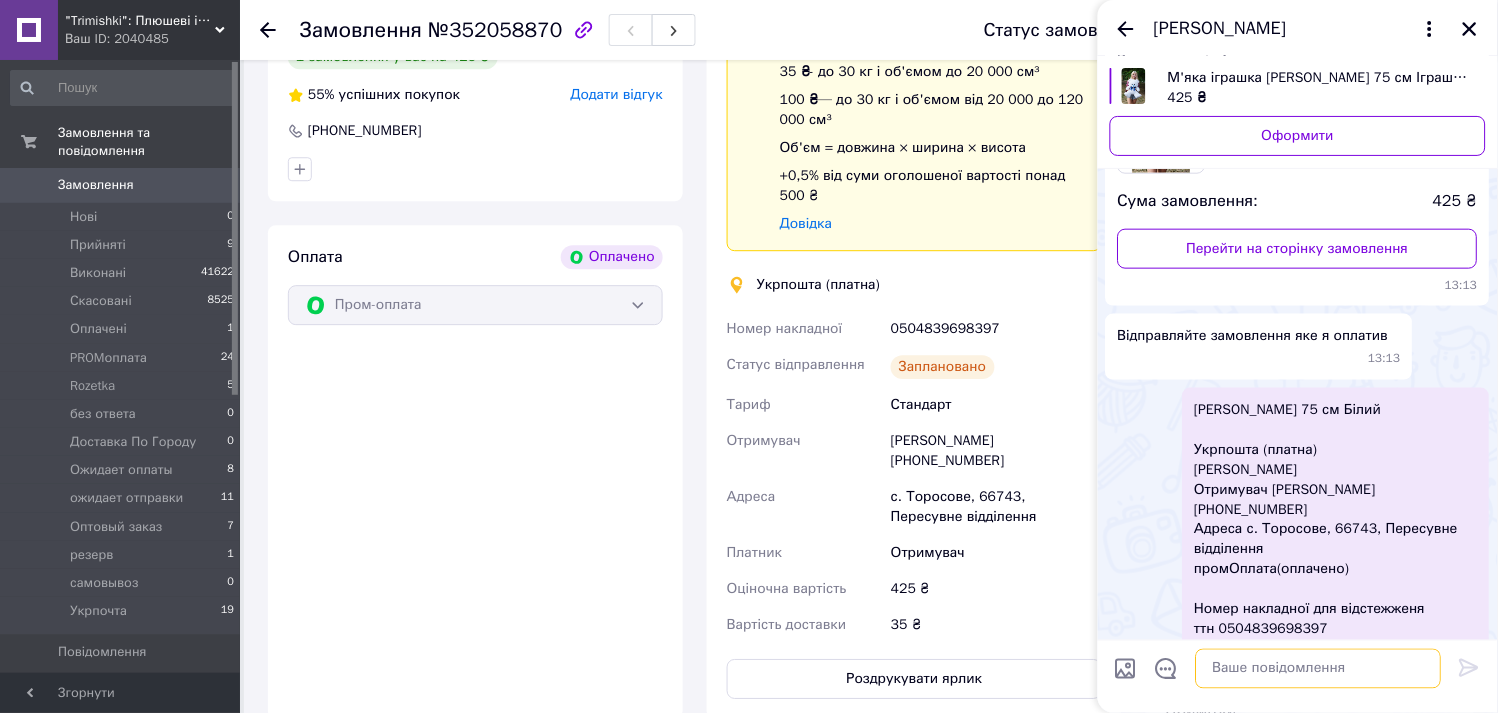 click at bounding box center (1319, 669) 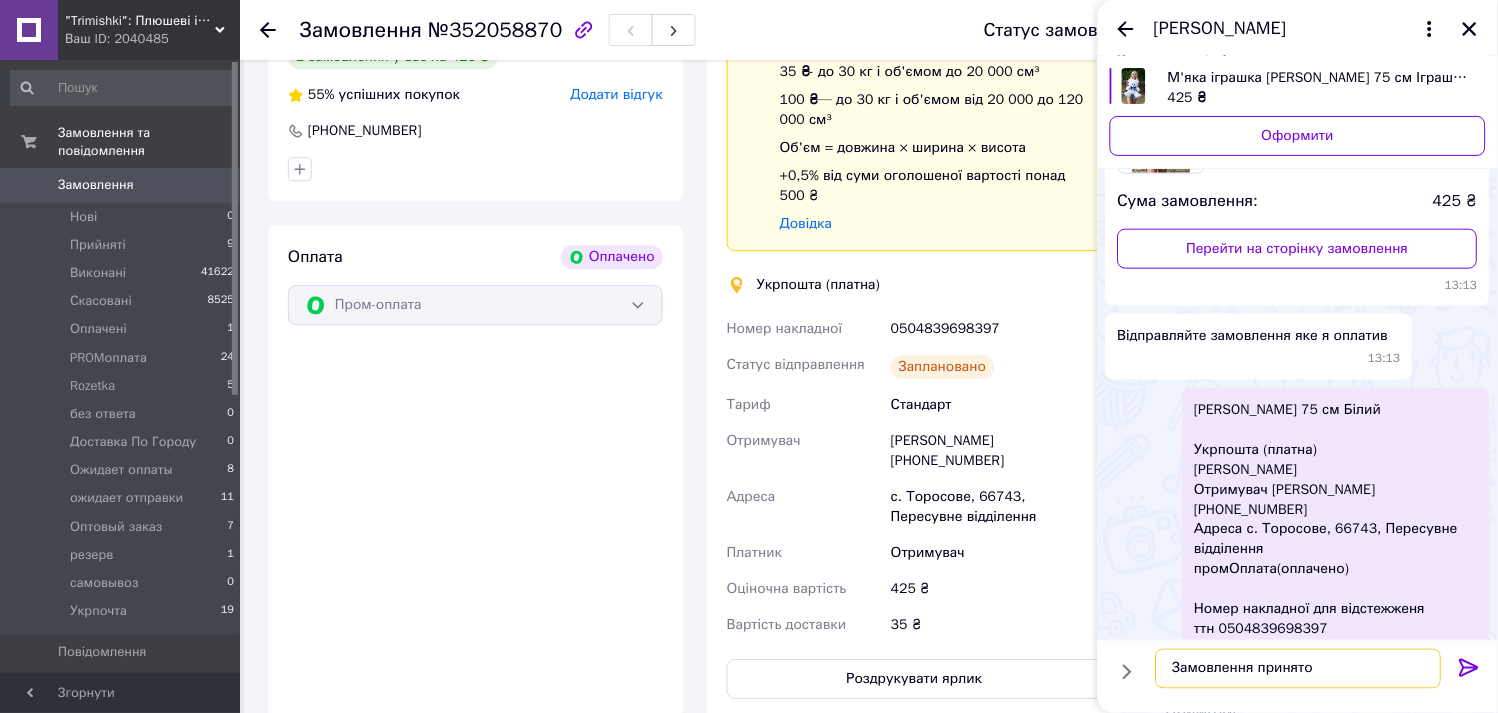 type on "Замовлення принято" 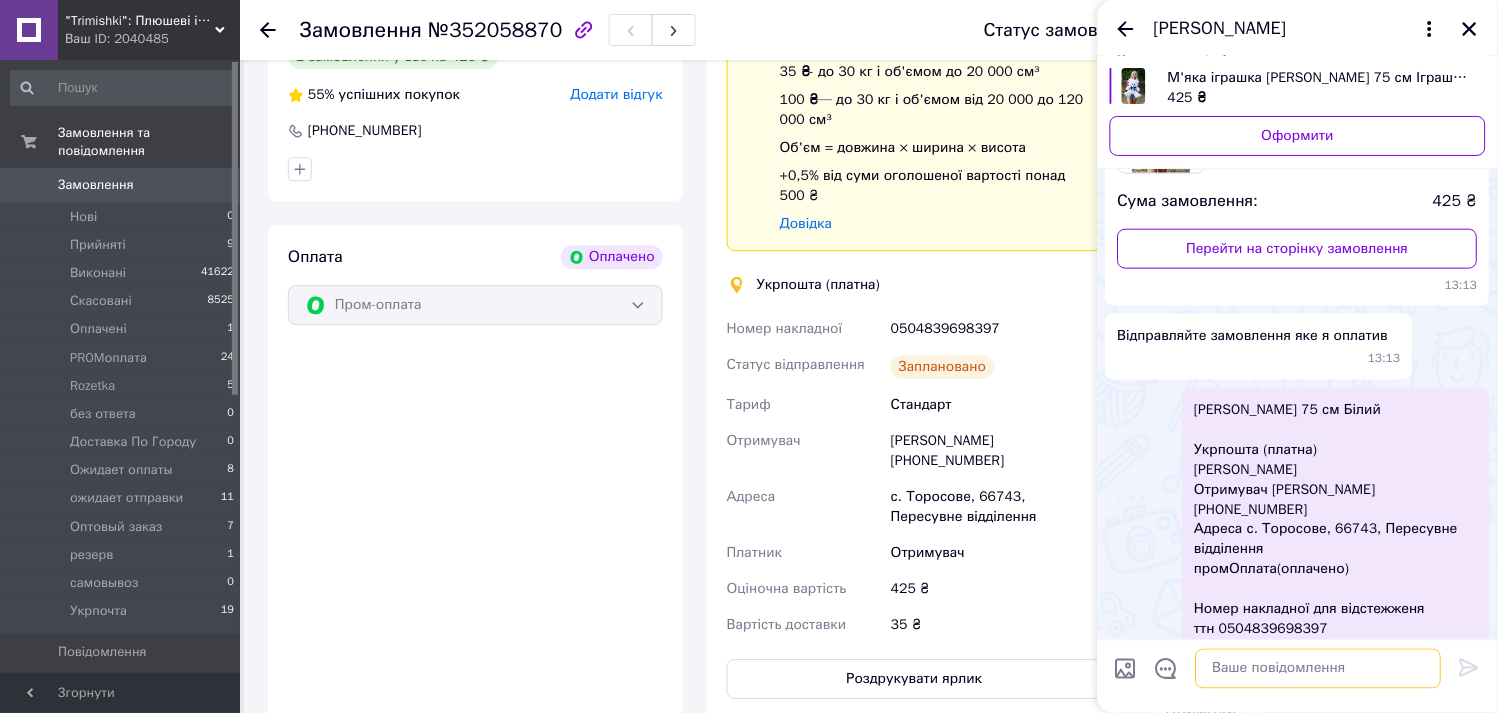 scroll, scrollTop: 436, scrollLeft: 0, axis: vertical 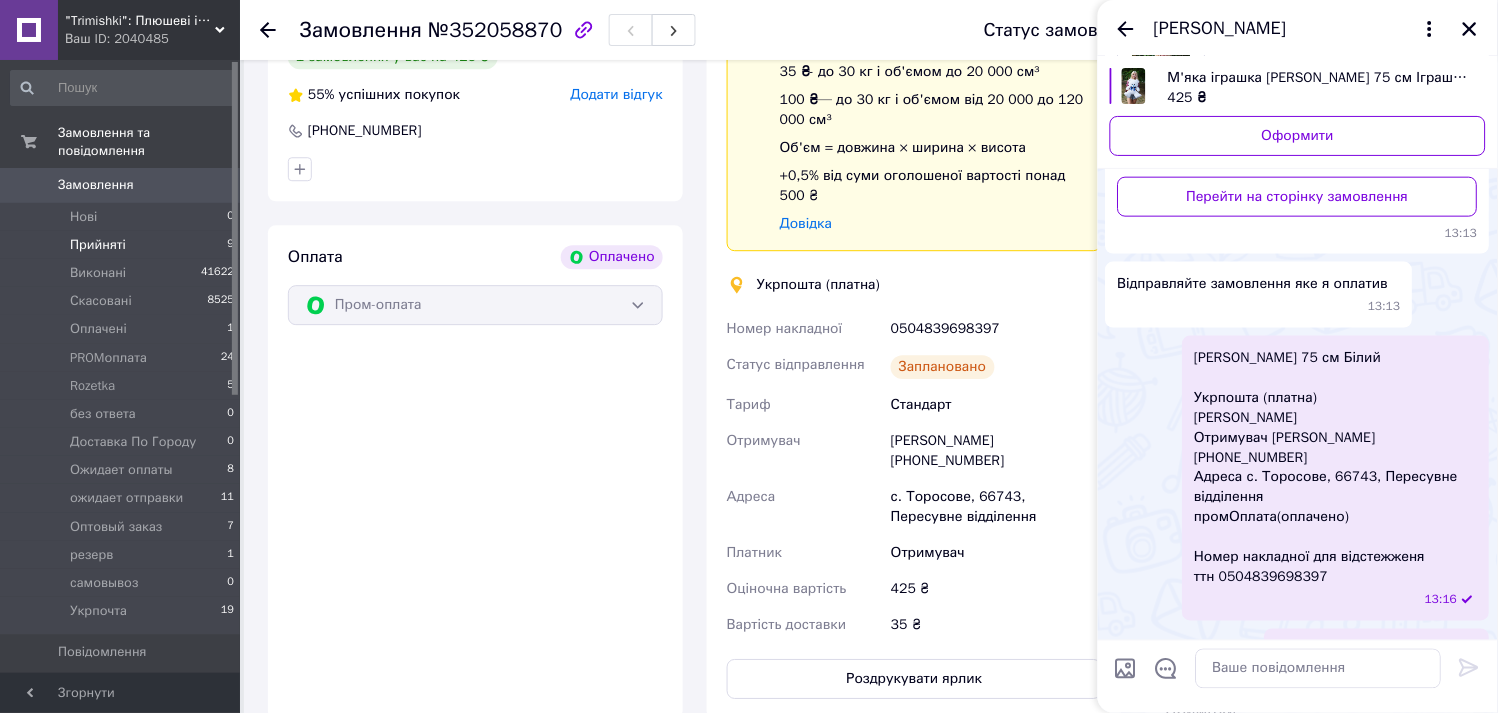 click on "Прийняті" at bounding box center [98, 245] 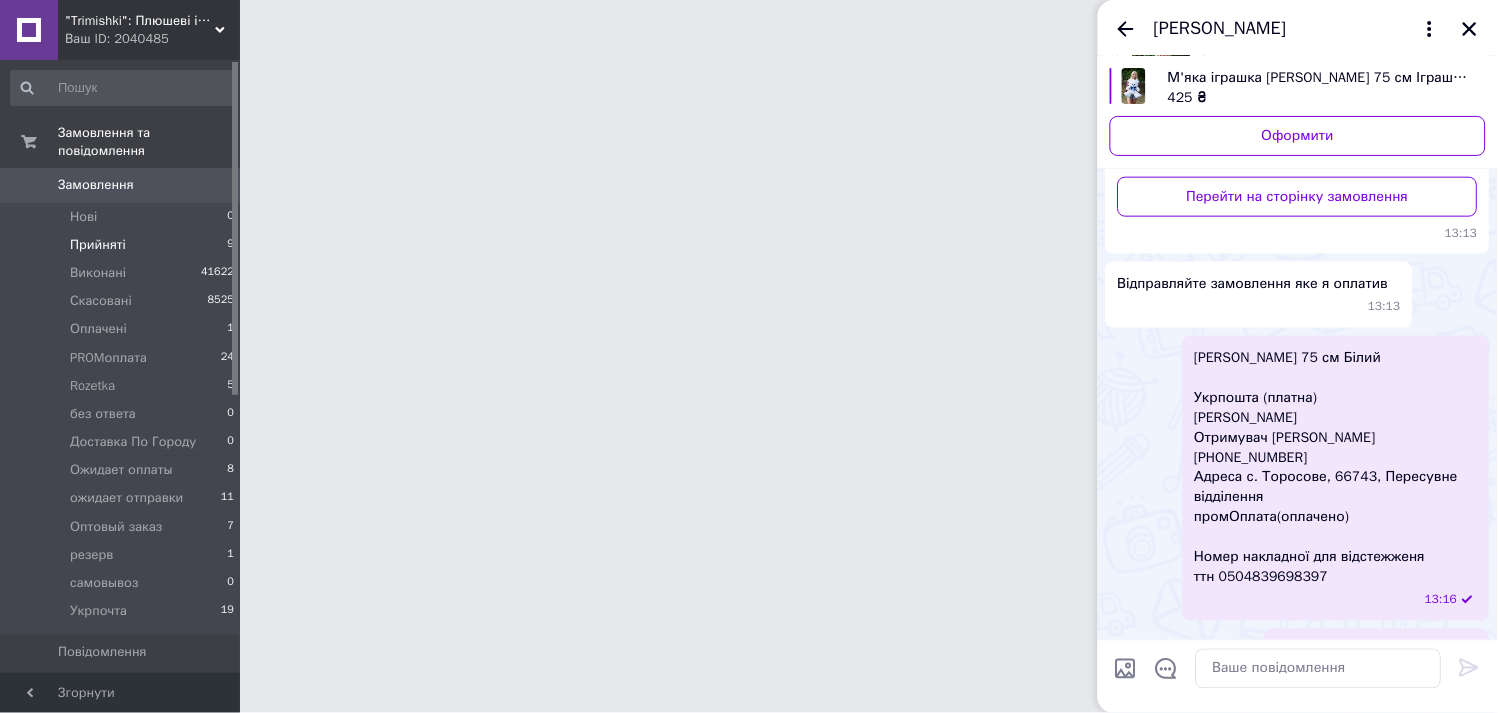 scroll, scrollTop: 0, scrollLeft: 0, axis: both 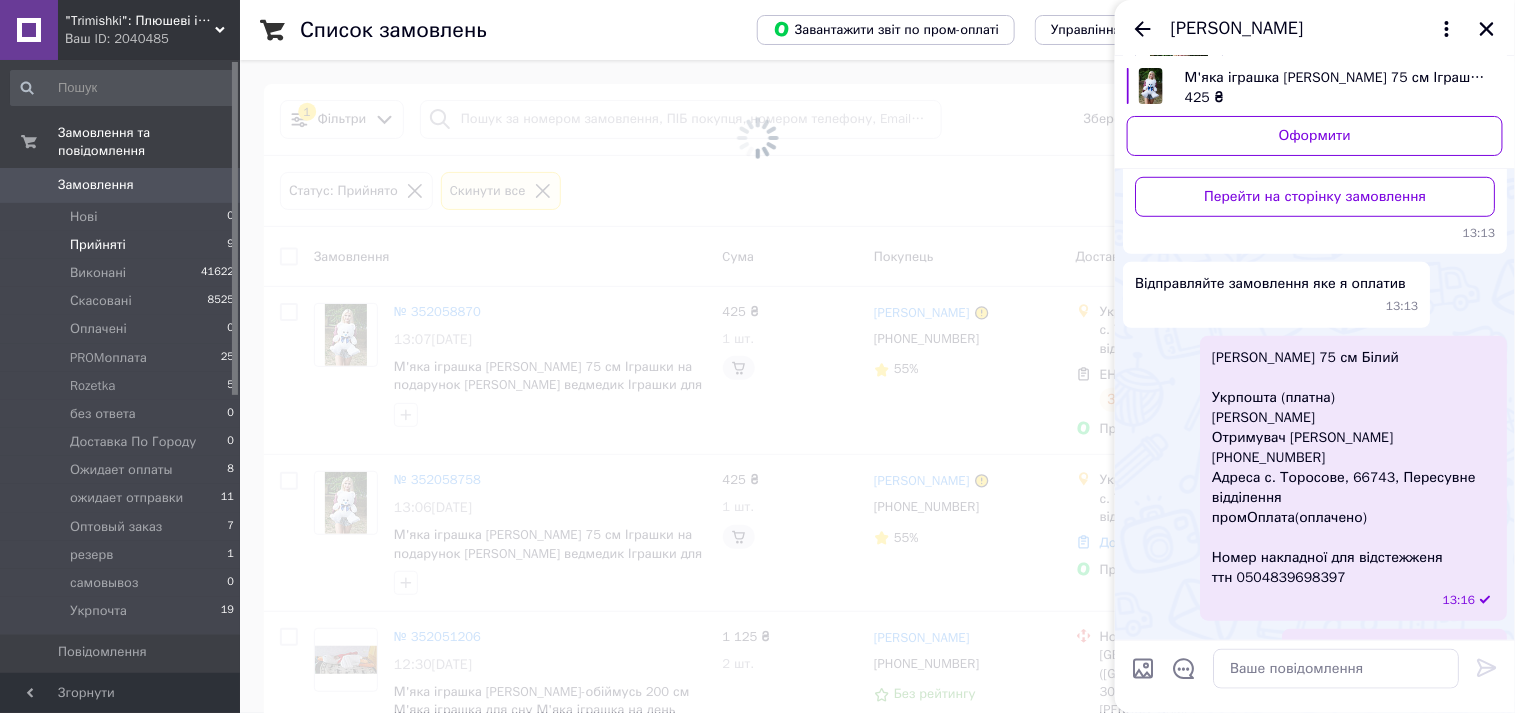 click 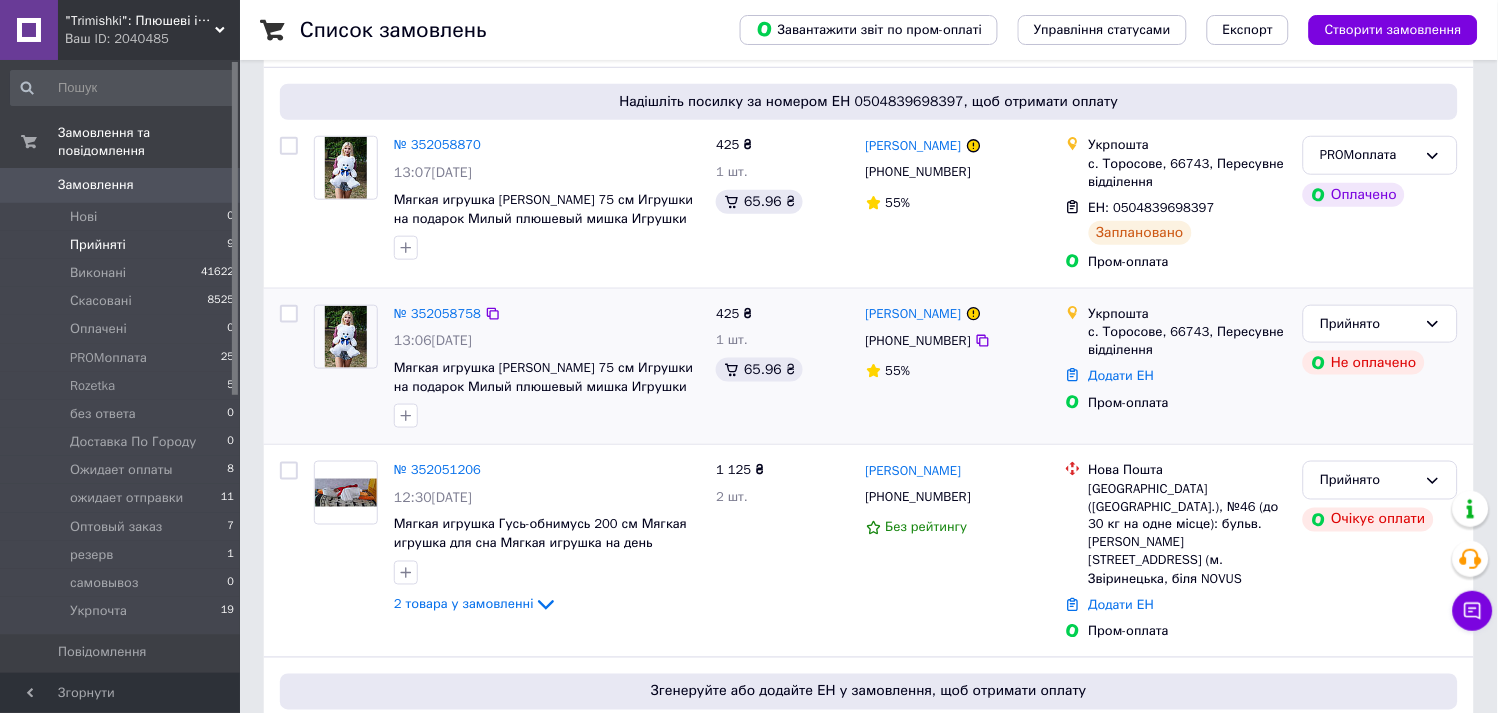 scroll, scrollTop: 333, scrollLeft: 0, axis: vertical 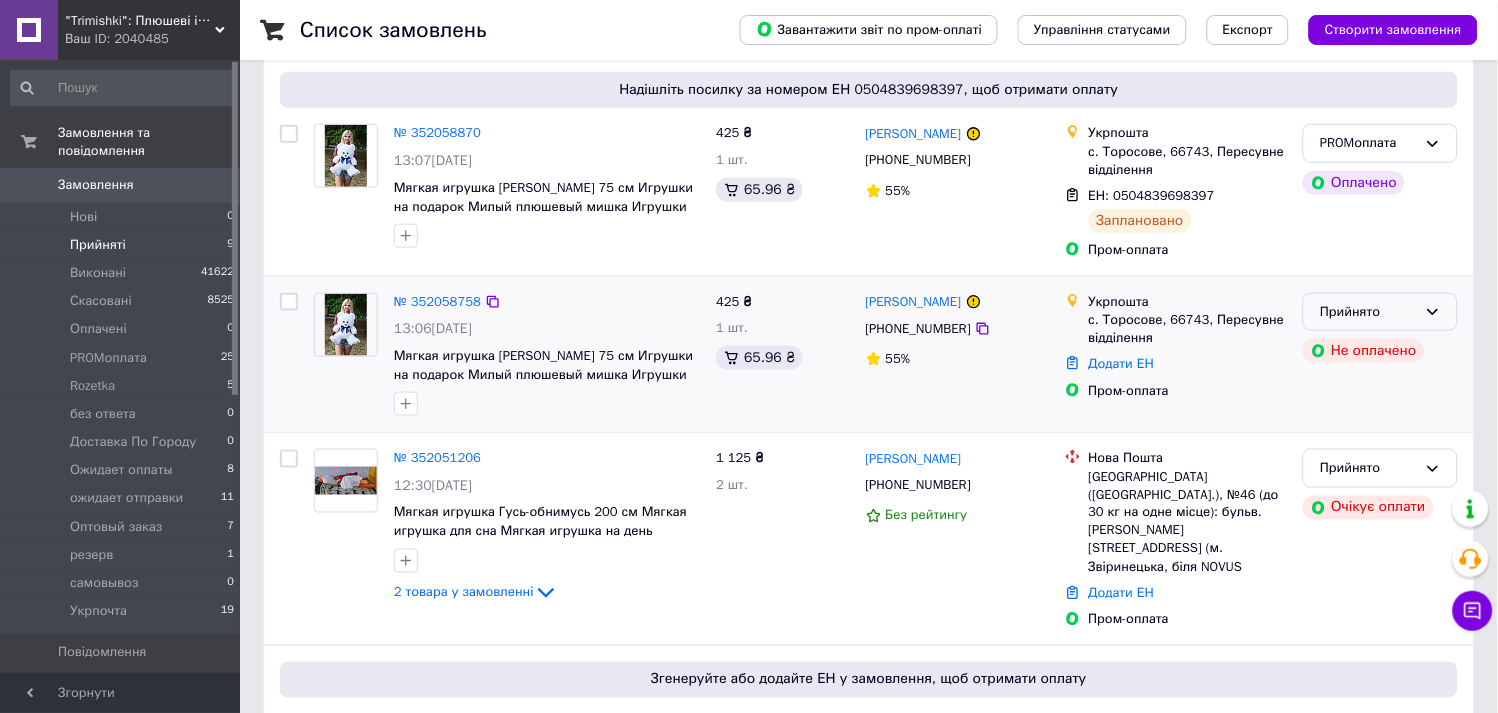 click on "Прийнято" at bounding box center [1380, 312] 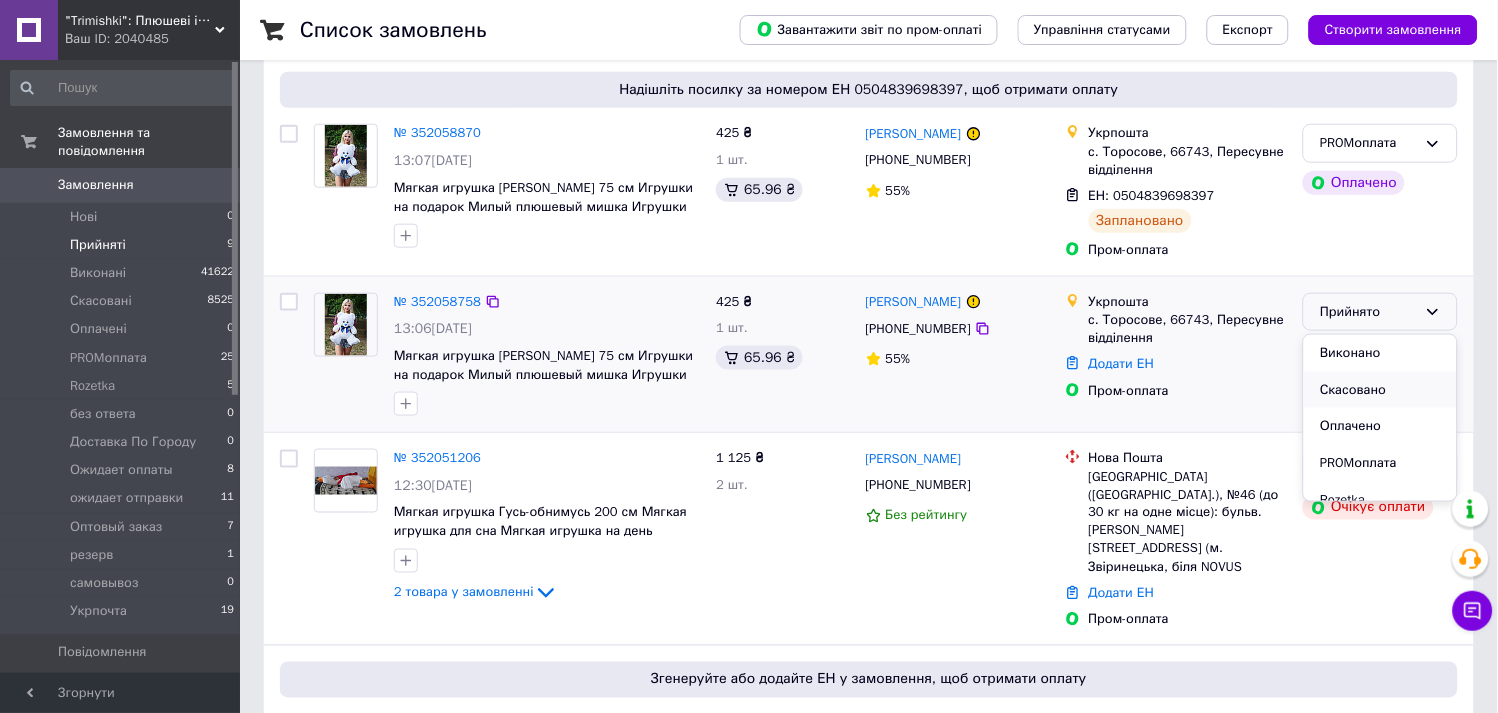 click on "Скасовано" at bounding box center [1380, 390] 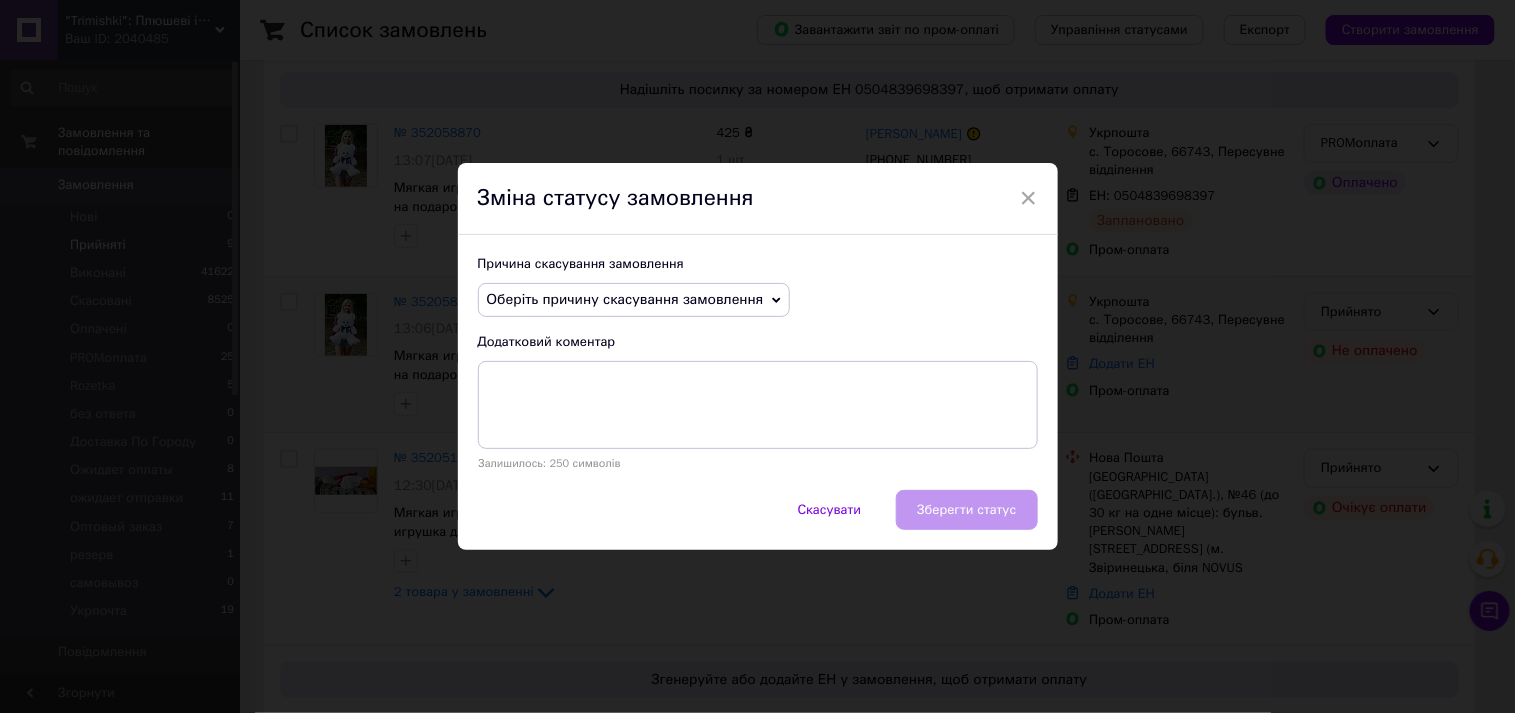 click on "Оберіть причину скасування замовлення" at bounding box center [625, 299] 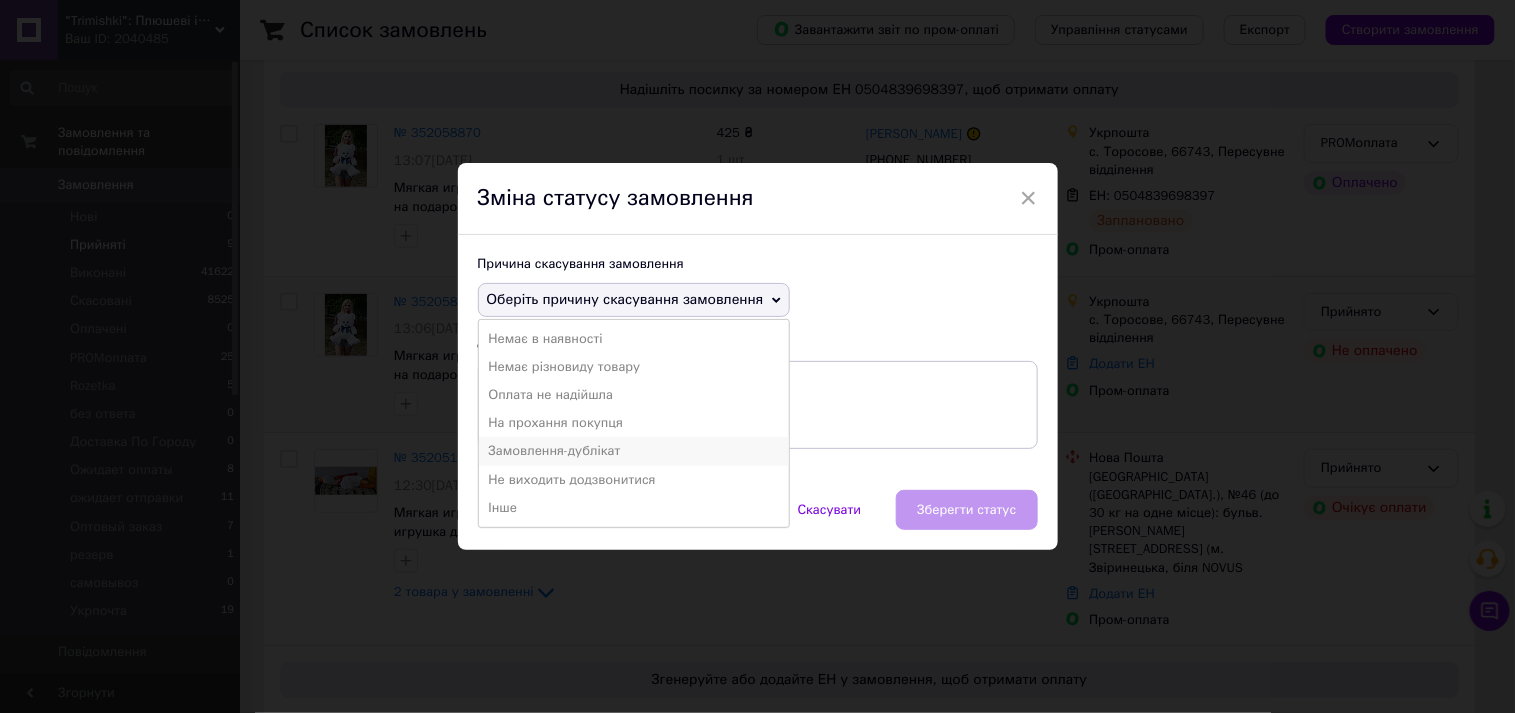 click on "Замовлення-дублікат" at bounding box center [634, 451] 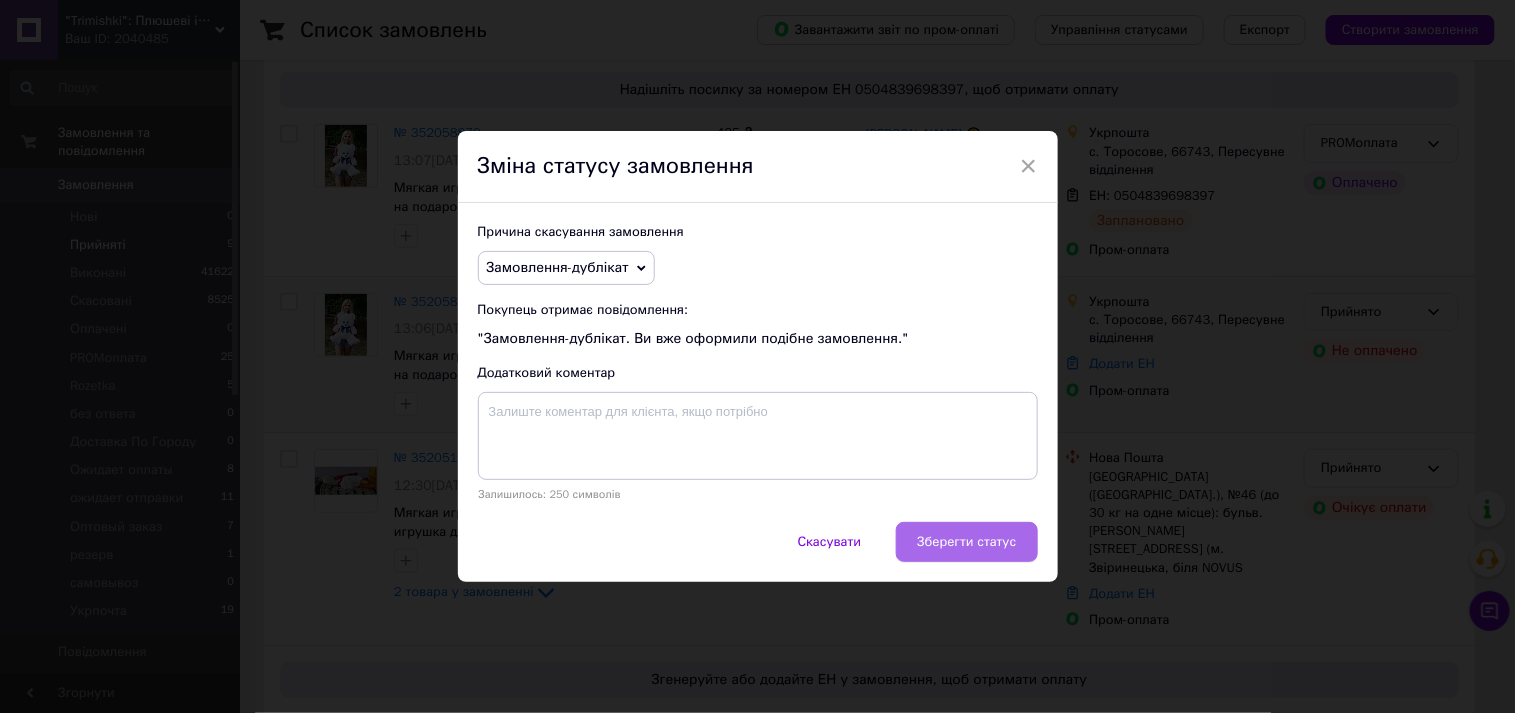 click on "Зберегти статус" at bounding box center [966, 542] 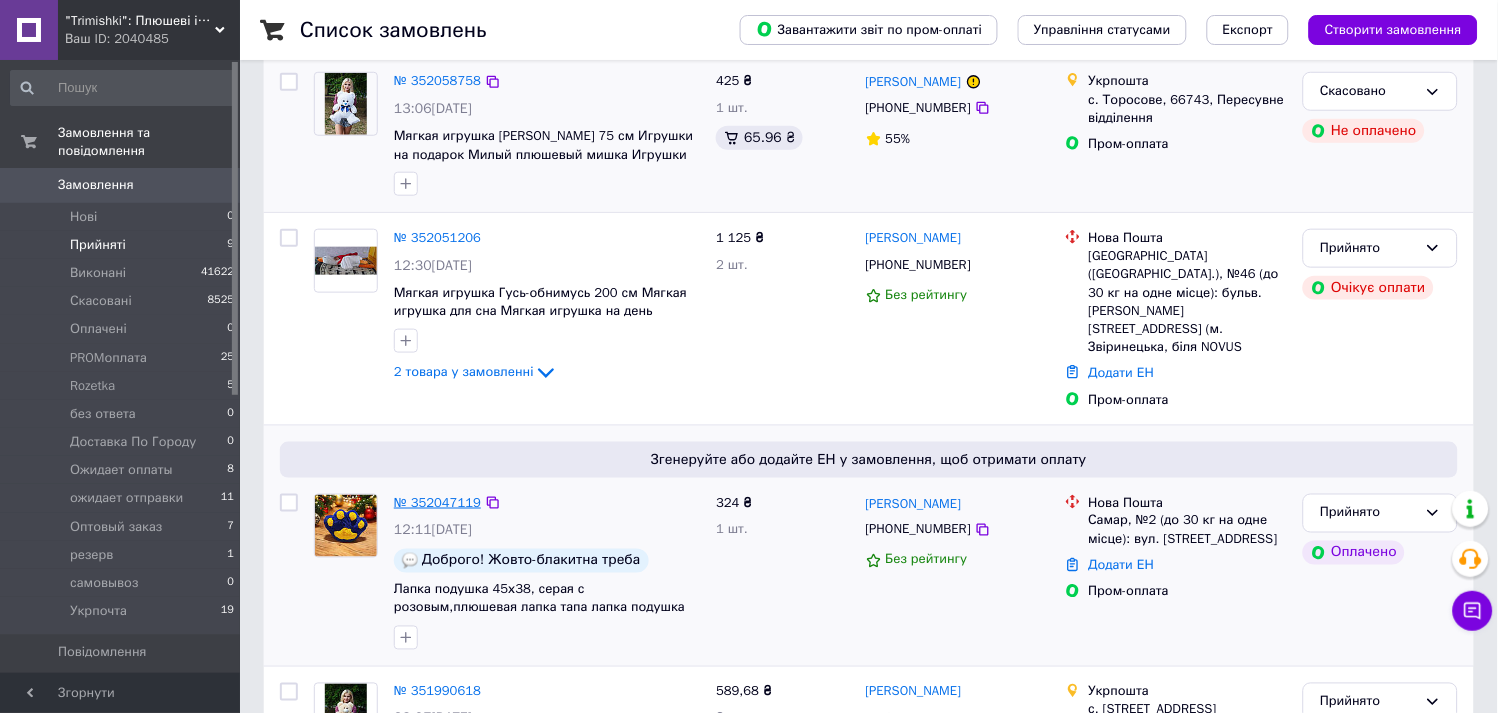 click on "№ 352047119" at bounding box center (437, 502) 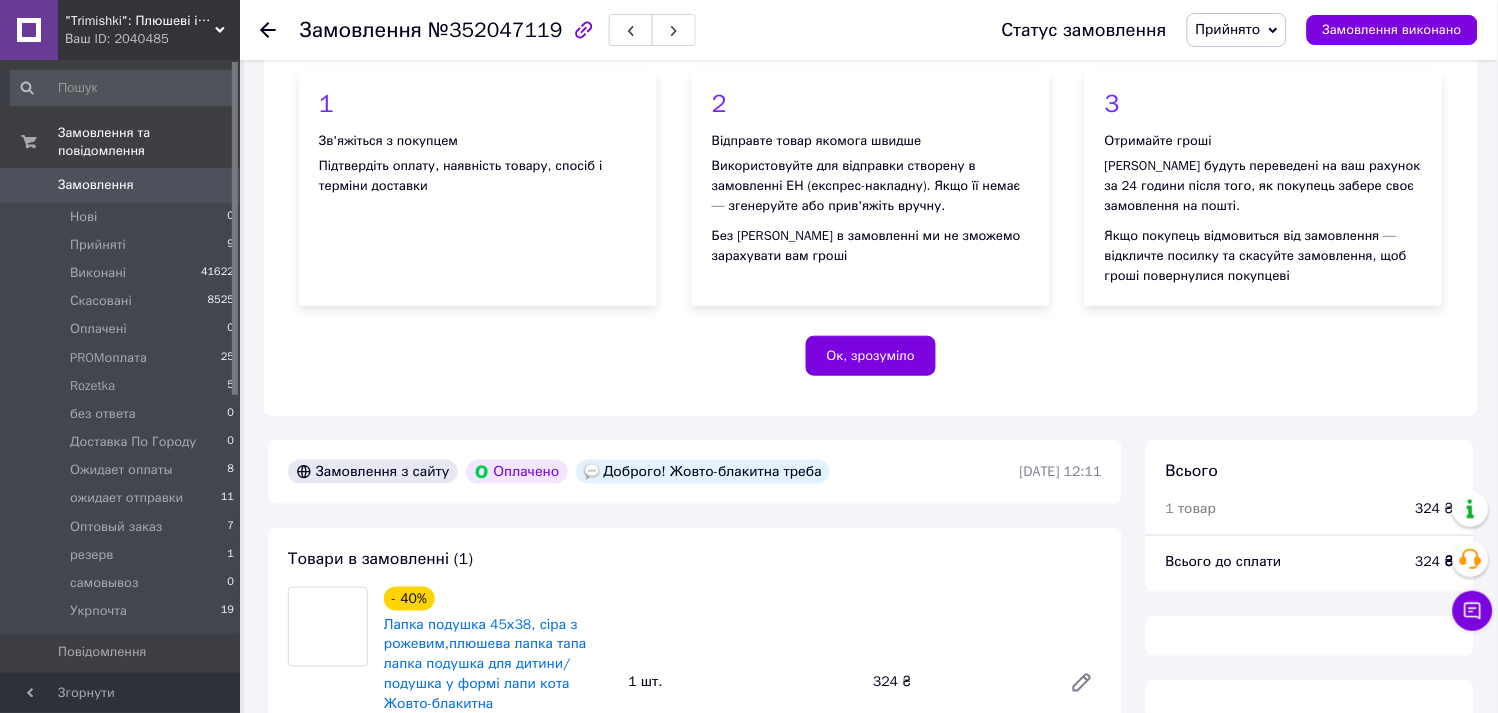 scroll, scrollTop: 333, scrollLeft: 0, axis: vertical 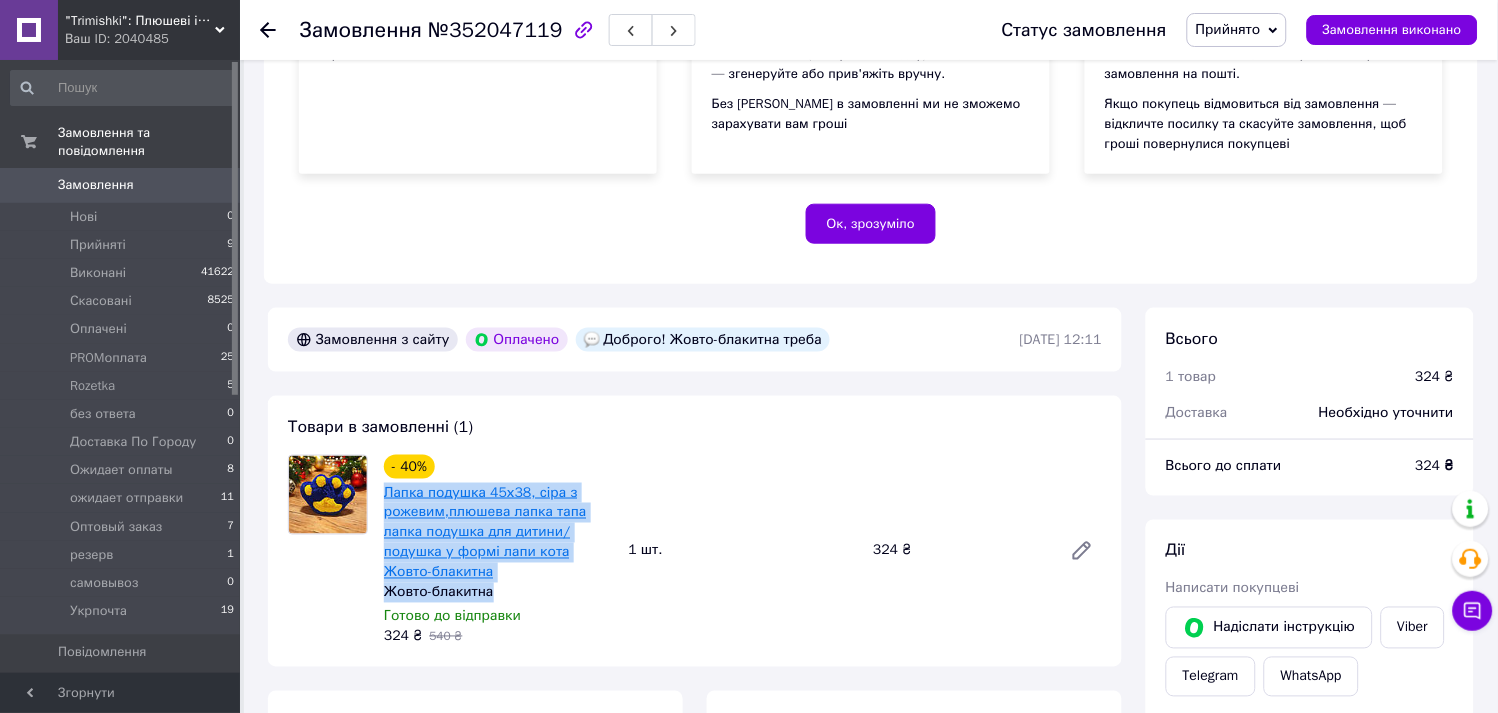 drag, startPoint x: 524, startPoint y: 592, endPoint x: 385, endPoint y: 498, distance: 167.80048 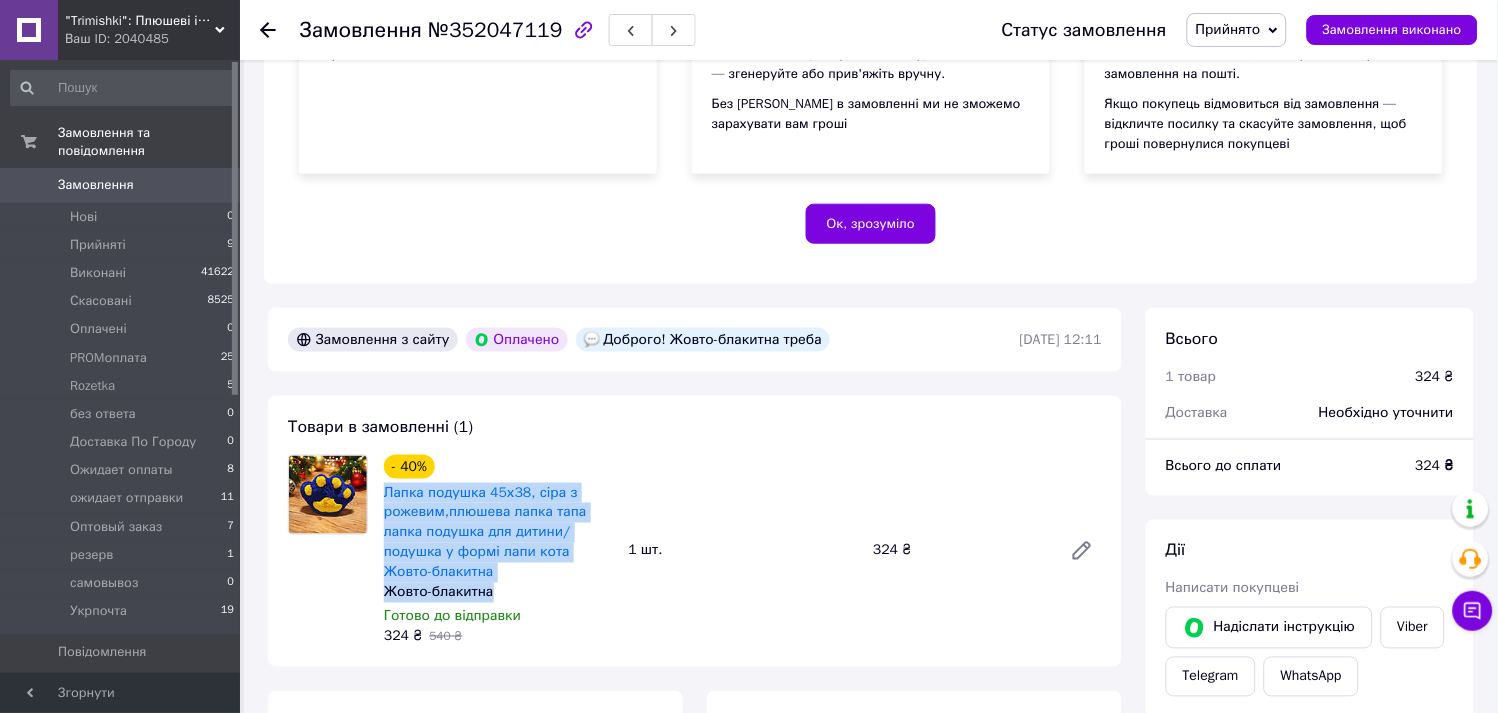 copy on "Лапка подушка 45х38, сіра з рожевим,плюшева лапка тапа лапка подушка для дитини/подушка у формі лапи кота Жовто-блакитна Жовто-блакитна" 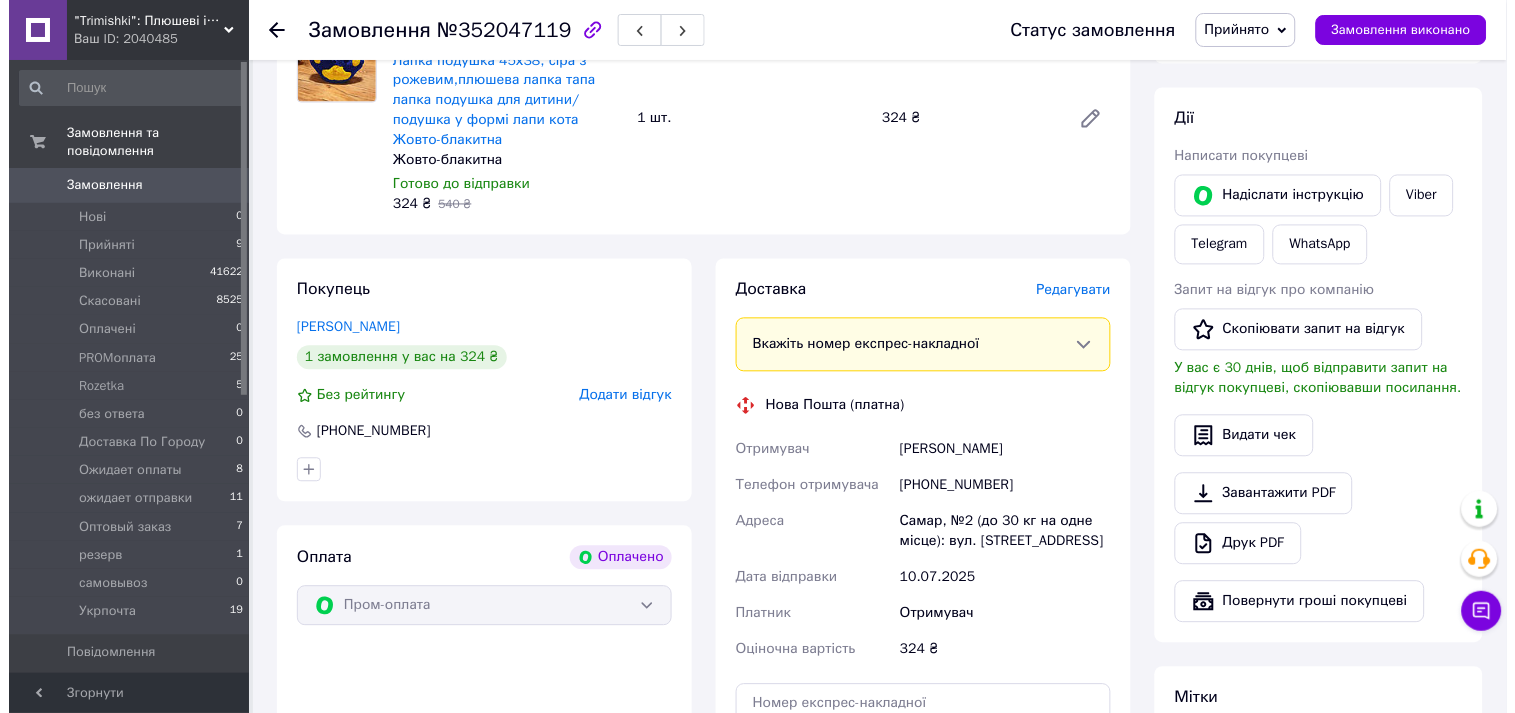scroll, scrollTop: 777, scrollLeft: 0, axis: vertical 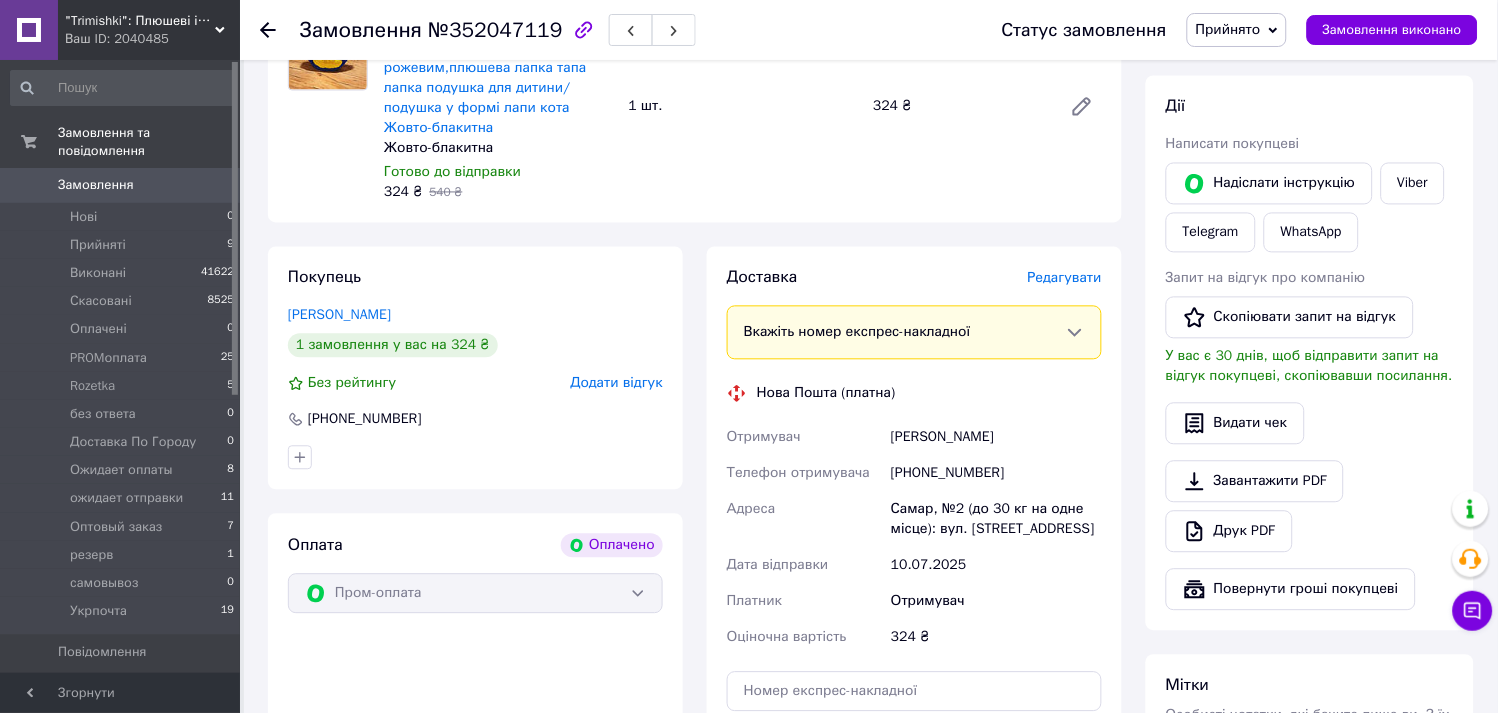 drag, startPoint x: 1116, startPoint y: 528, endPoint x: 730, endPoint y: 441, distance: 395.68295 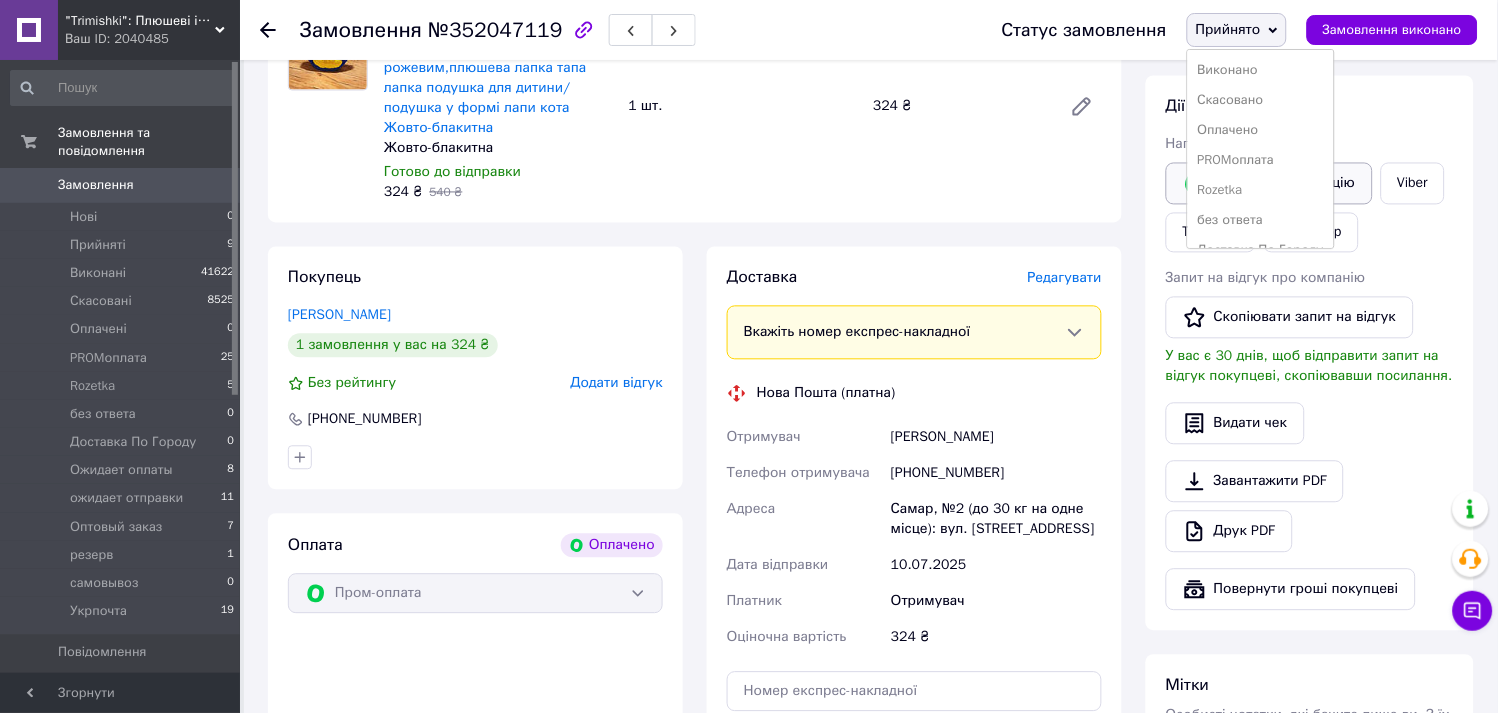 click on "PROMоплата" at bounding box center (1261, 160) 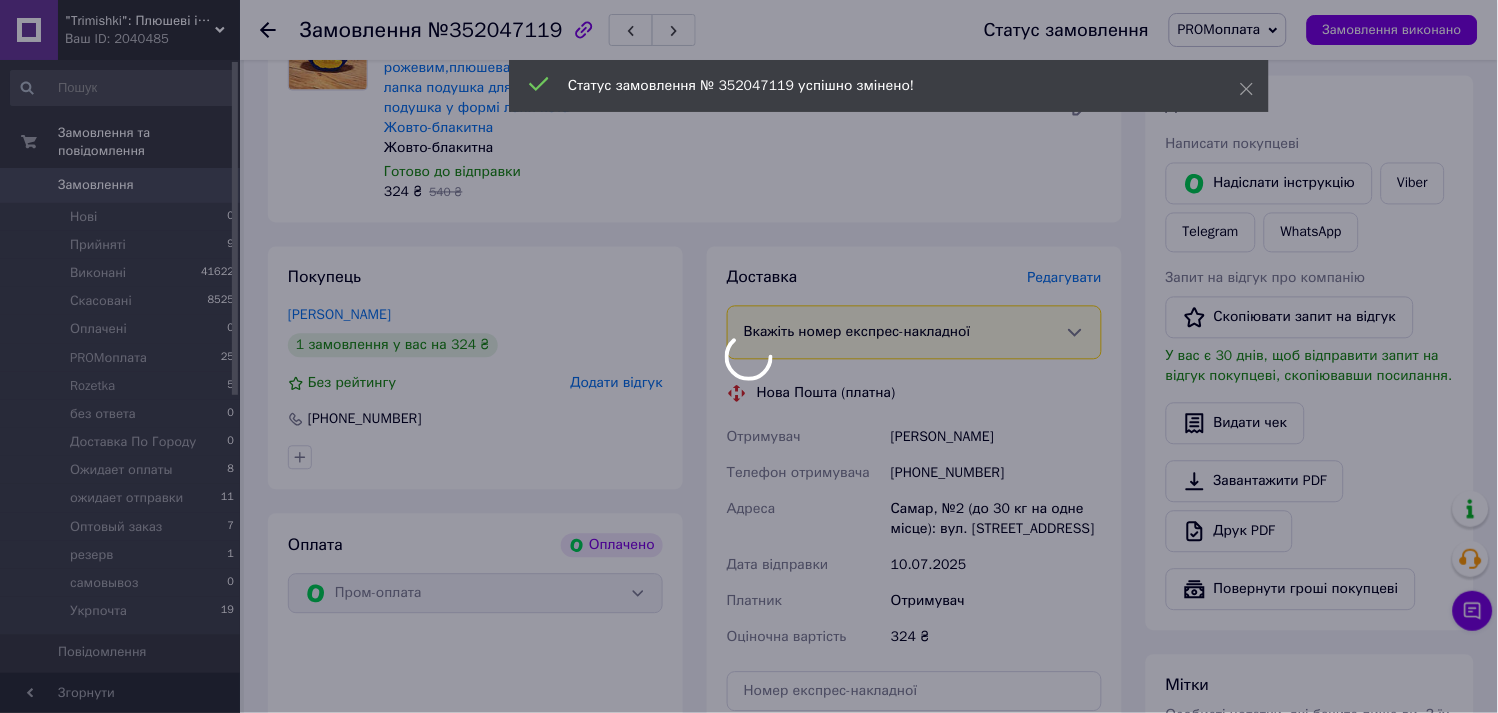 click on "Редагувати" at bounding box center (1065, 278) 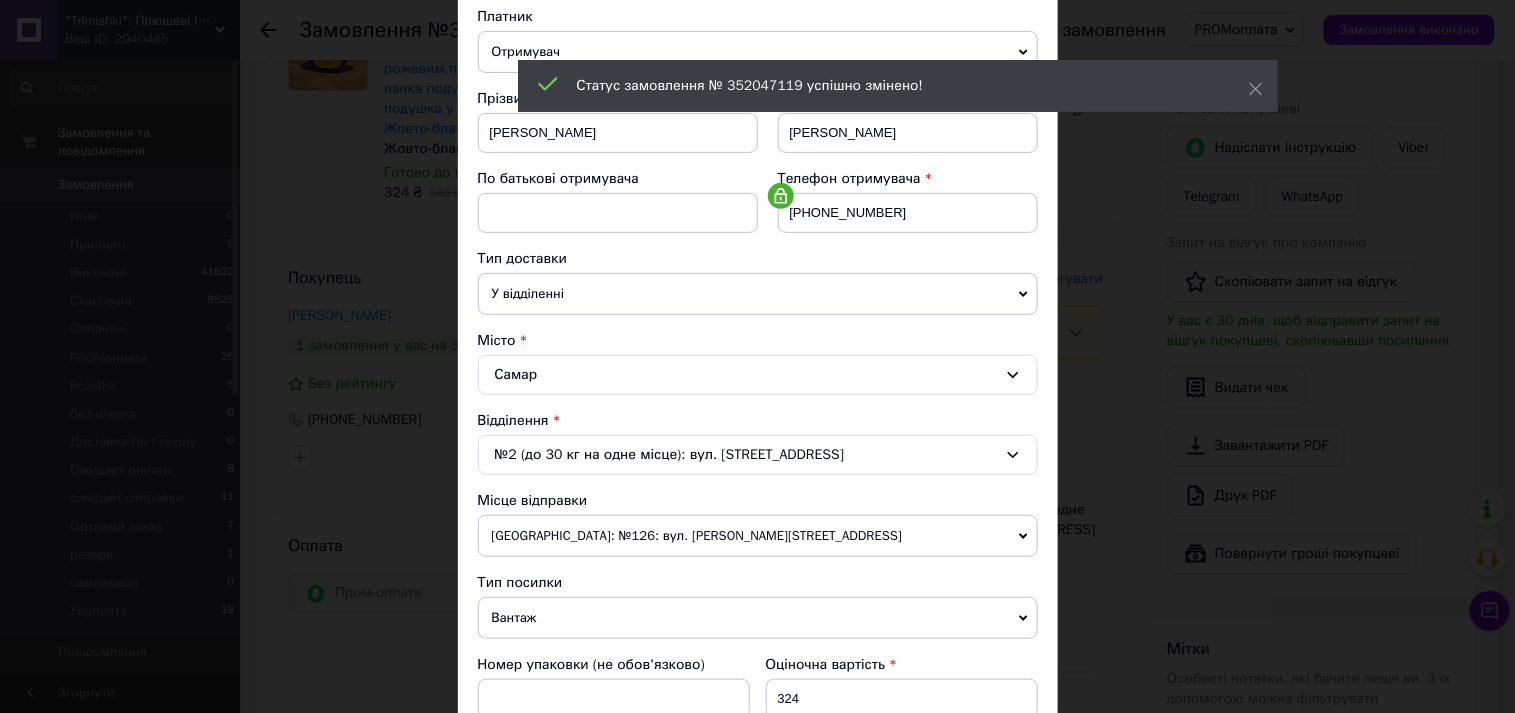 scroll, scrollTop: 444, scrollLeft: 0, axis: vertical 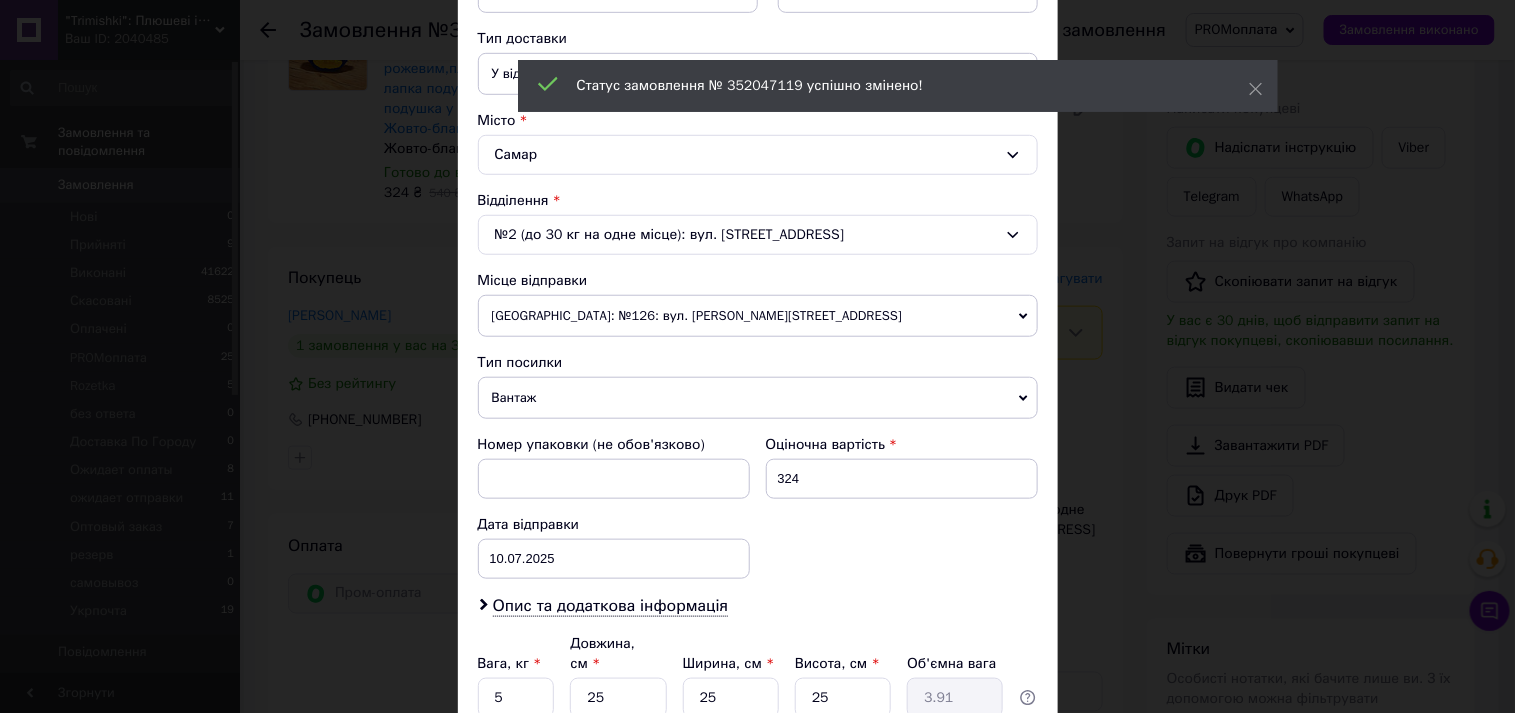 click on "[GEOGRAPHIC_DATA]: №126: вул. [PERSON_NAME][STREET_ADDRESS]" at bounding box center (758, 316) 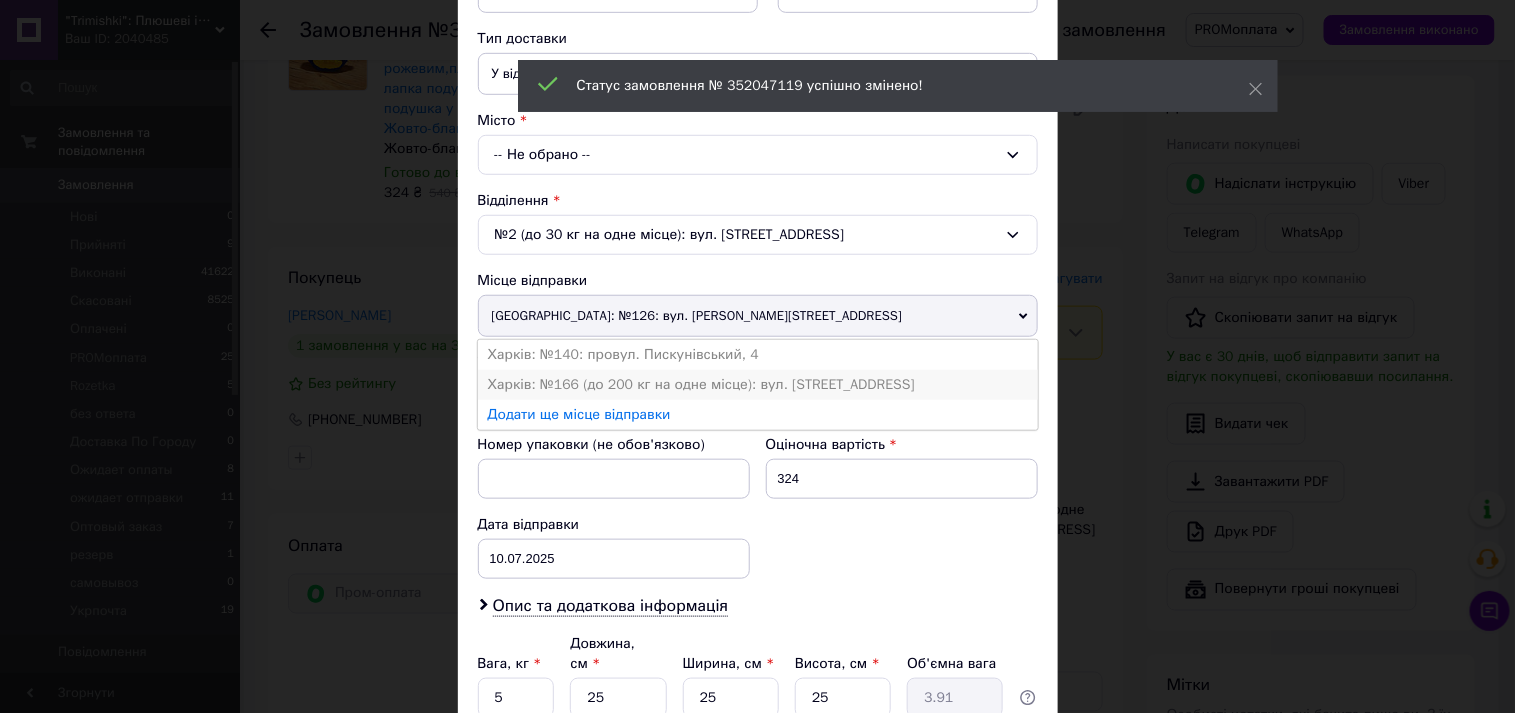 click on "Харків: №166 (до 200 кг на одне місце): вул. [STREET_ADDRESS]" at bounding box center [758, 385] 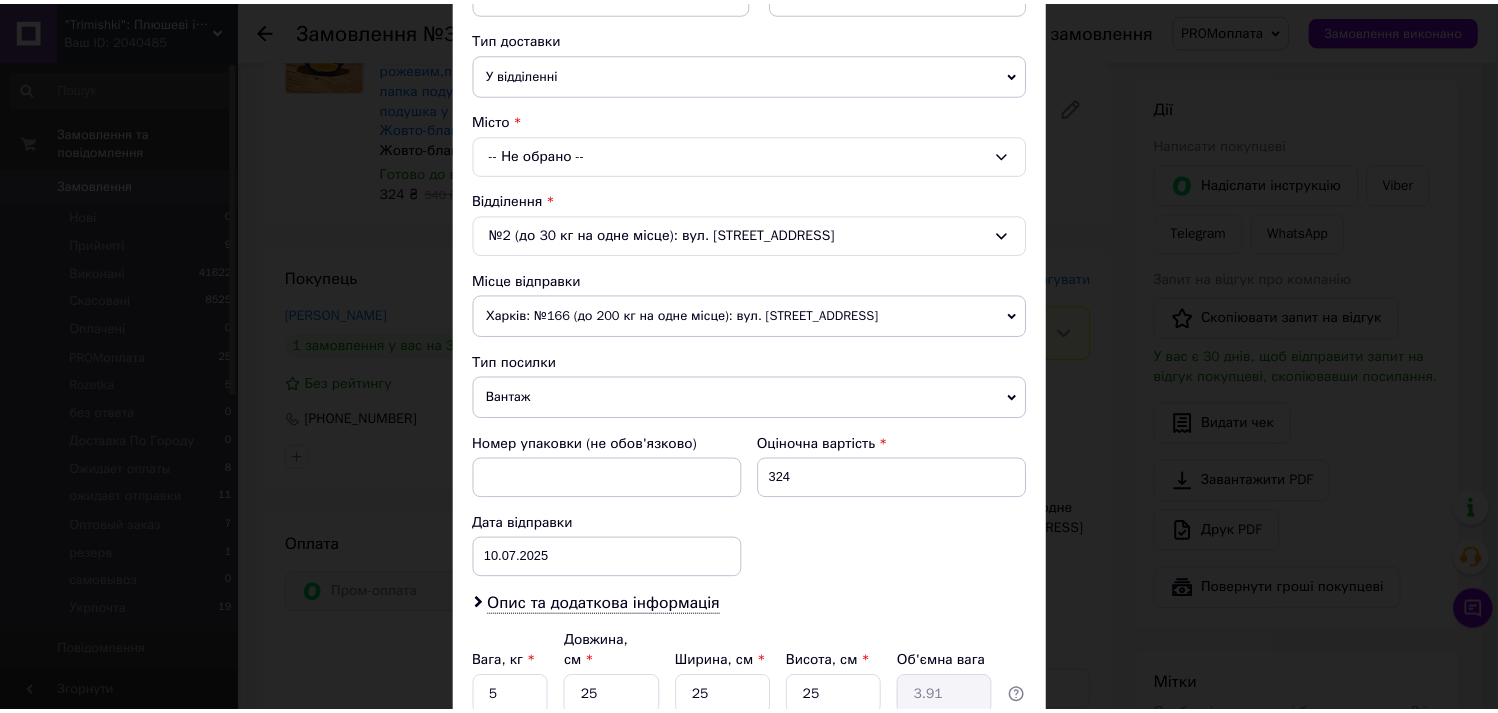 scroll, scrollTop: 616, scrollLeft: 0, axis: vertical 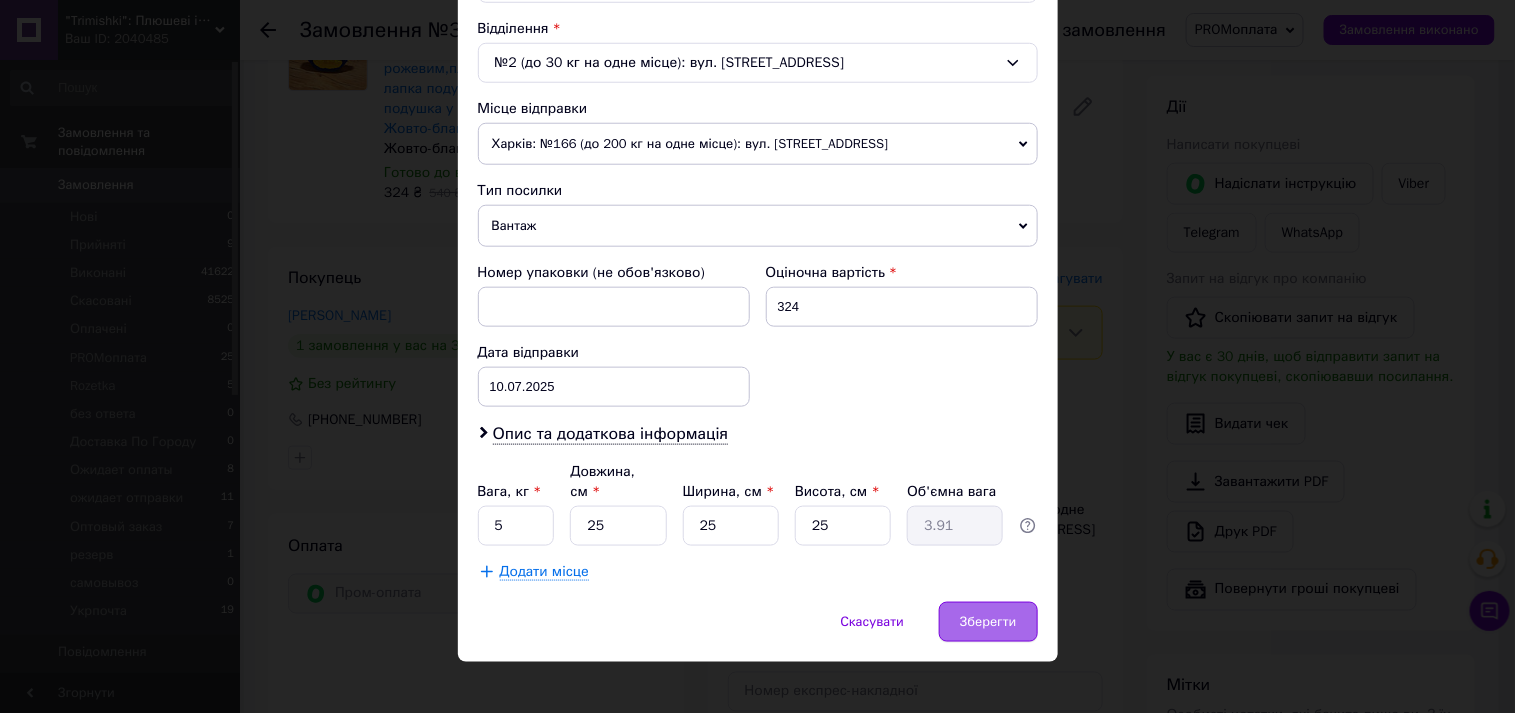 click on "Зберегти" at bounding box center [988, 622] 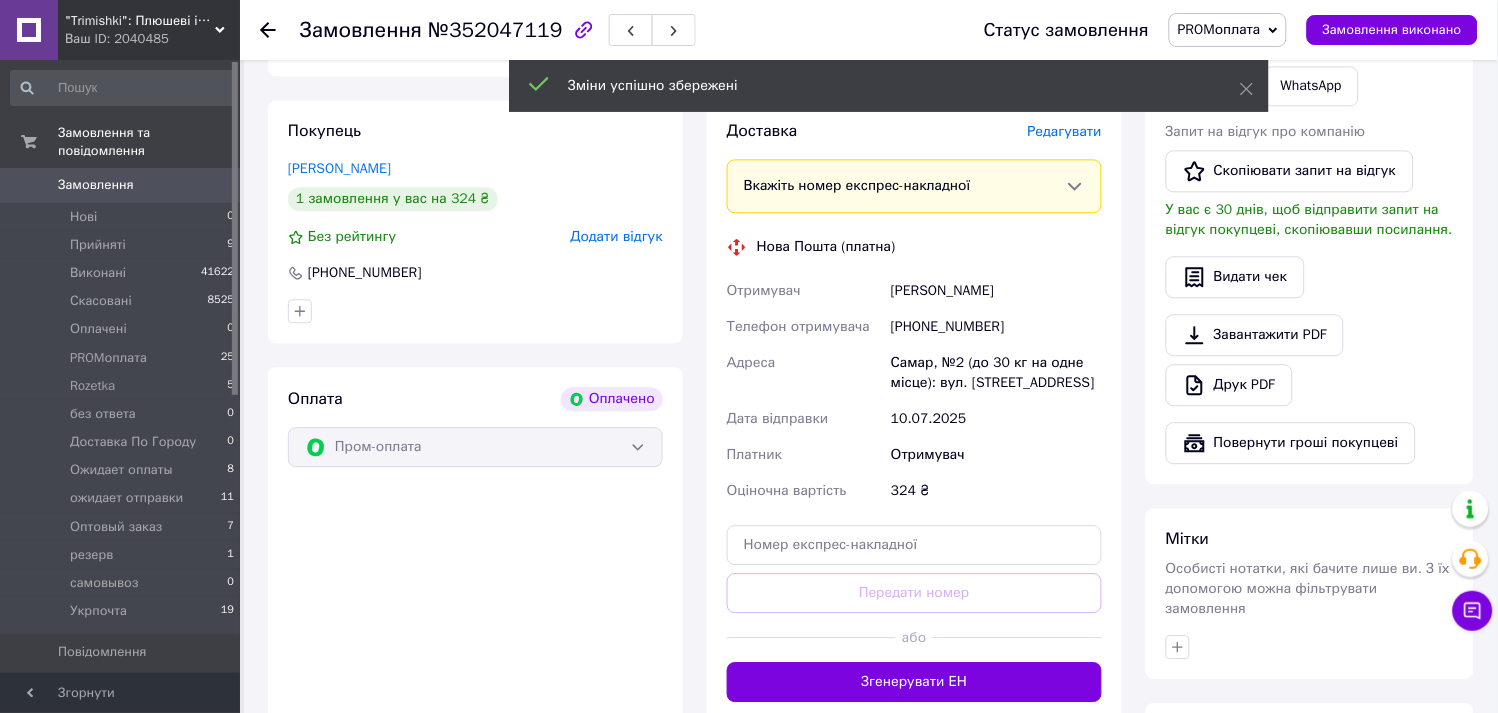 scroll, scrollTop: 1111, scrollLeft: 0, axis: vertical 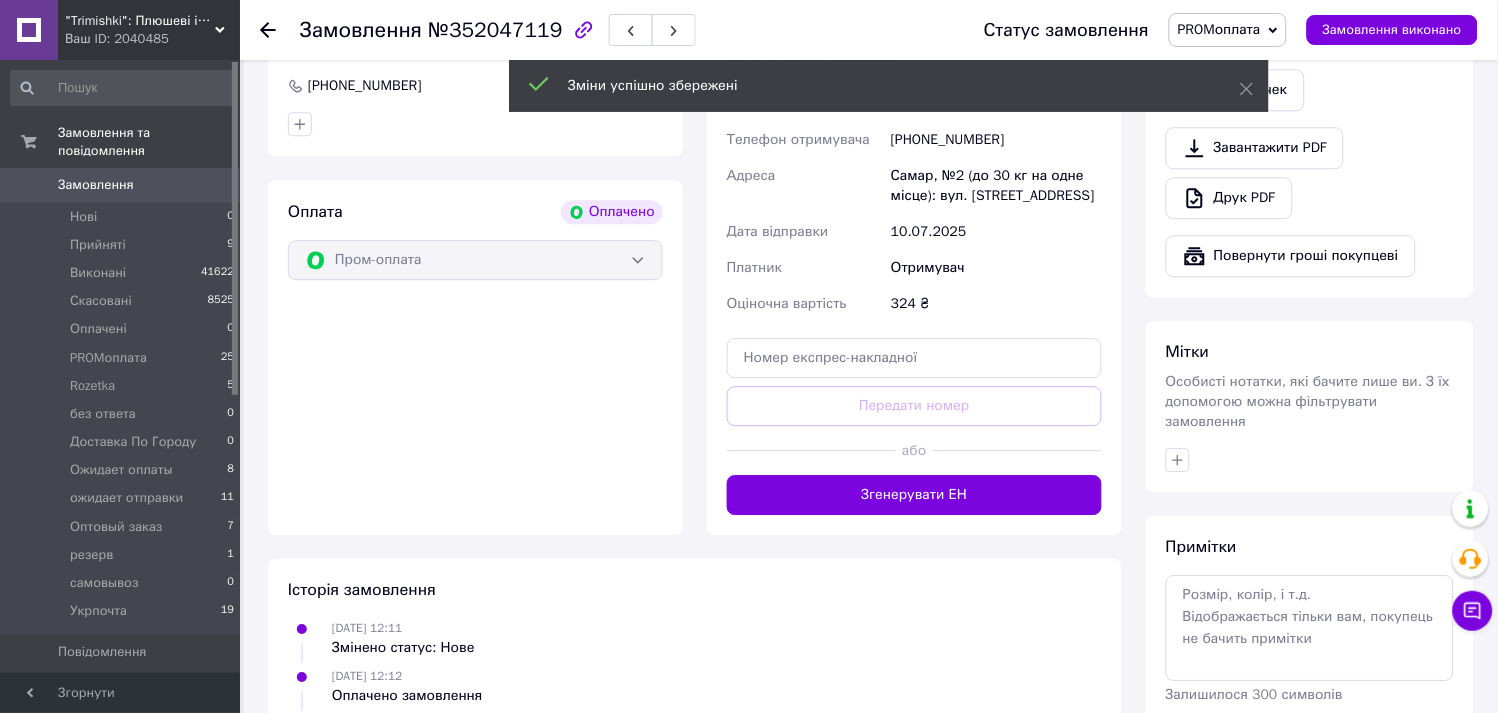 click on "Згенерувати ЕН" at bounding box center (914, 495) 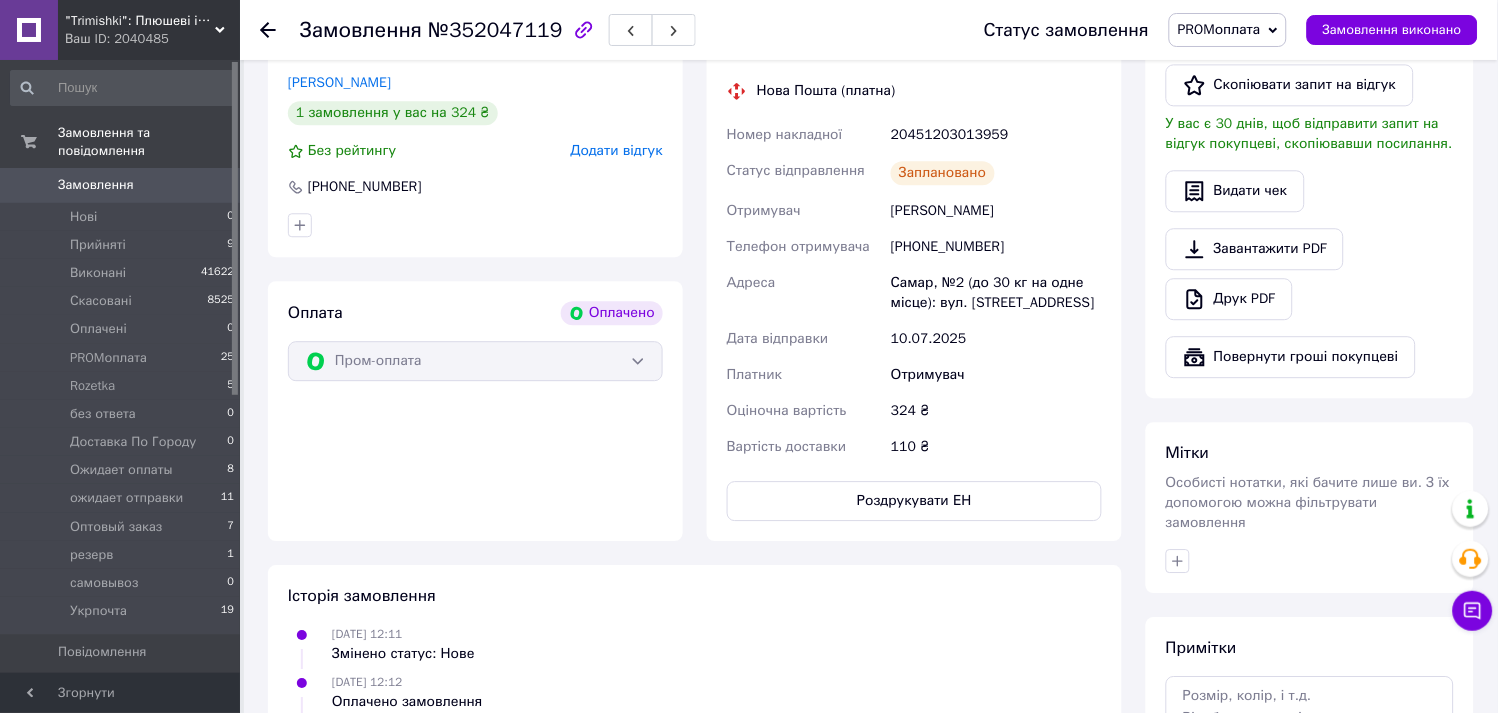 scroll, scrollTop: 888, scrollLeft: 0, axis: vertical 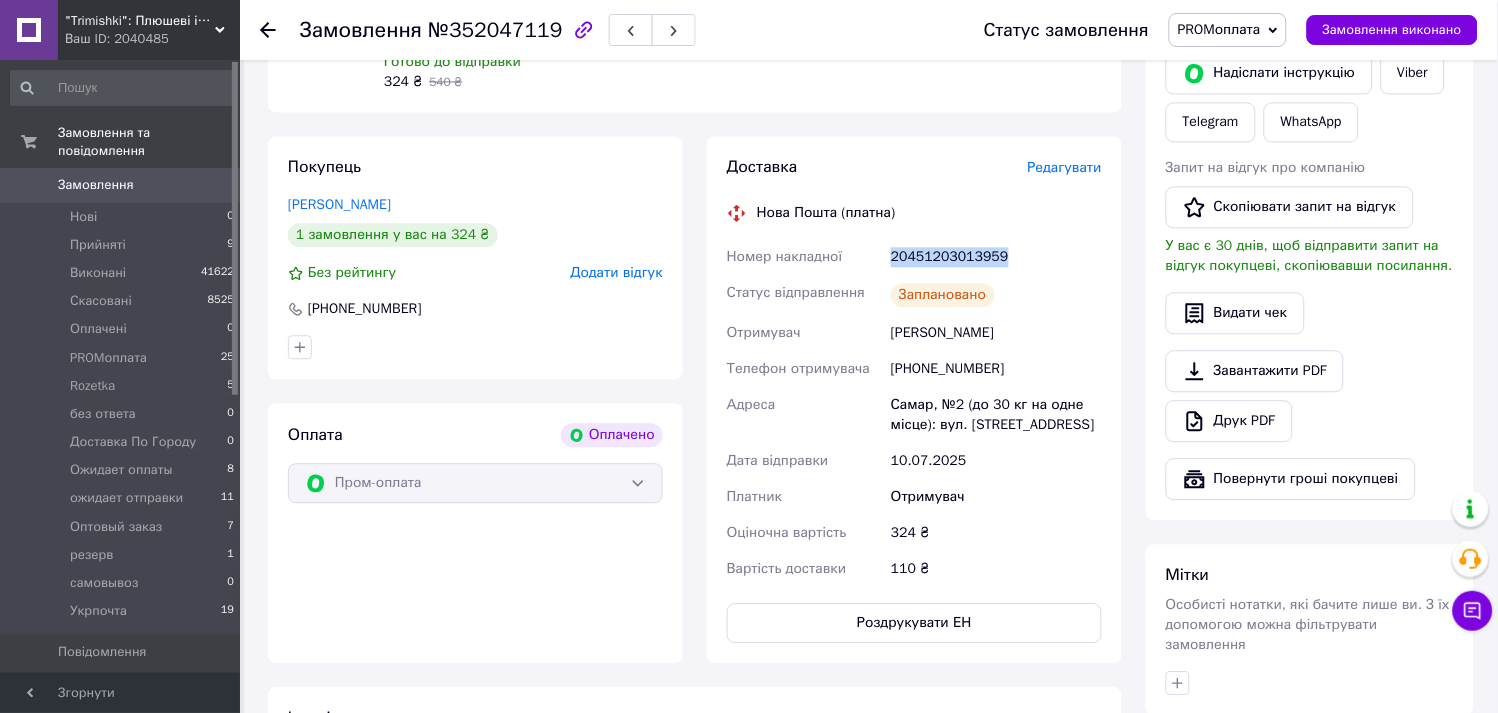 drag, startPoint x: 1026, startPoint y: 254, endPoint x: 891, endPoint y: 255, distance: 135.00371 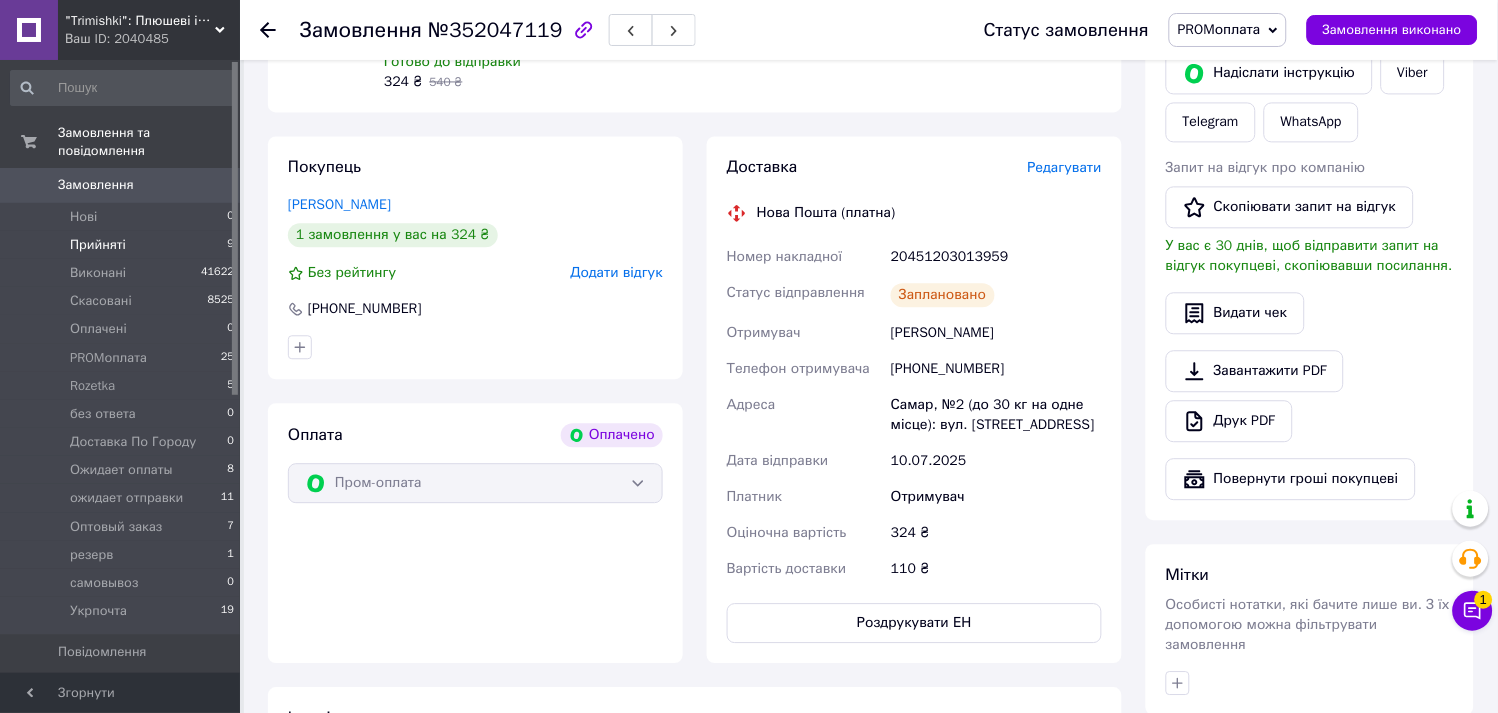 click on "Прийняті" at bounding box center (98, 245) 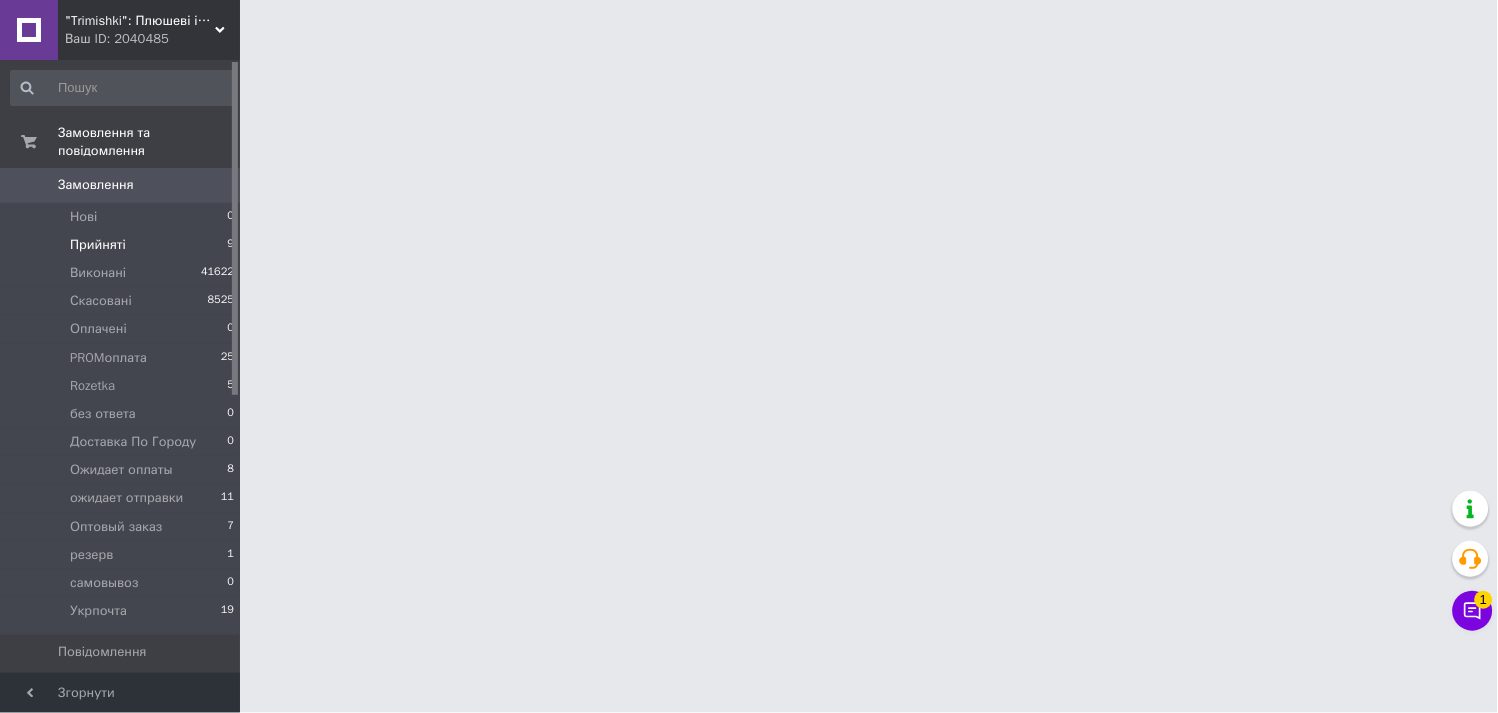 scroll, scrollTop: 0, scrollLeft: 0, axis: both 